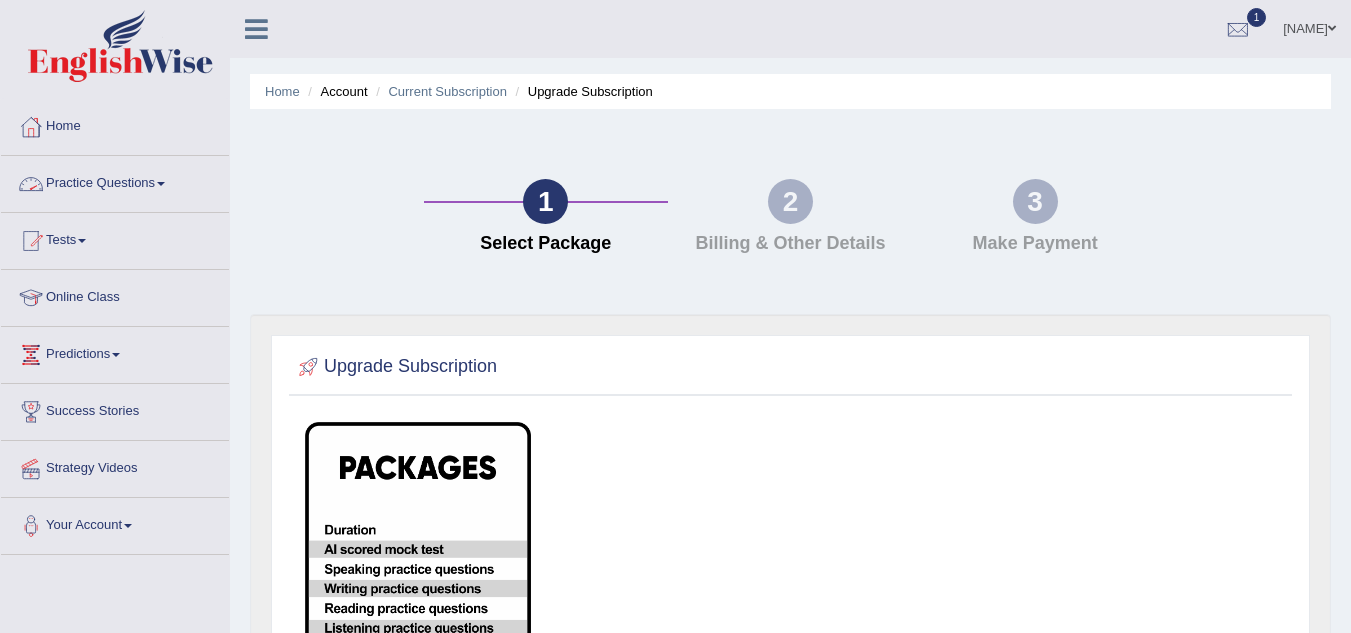 scroll, scrollTop: 0, scrollLeft: 0, axis: both 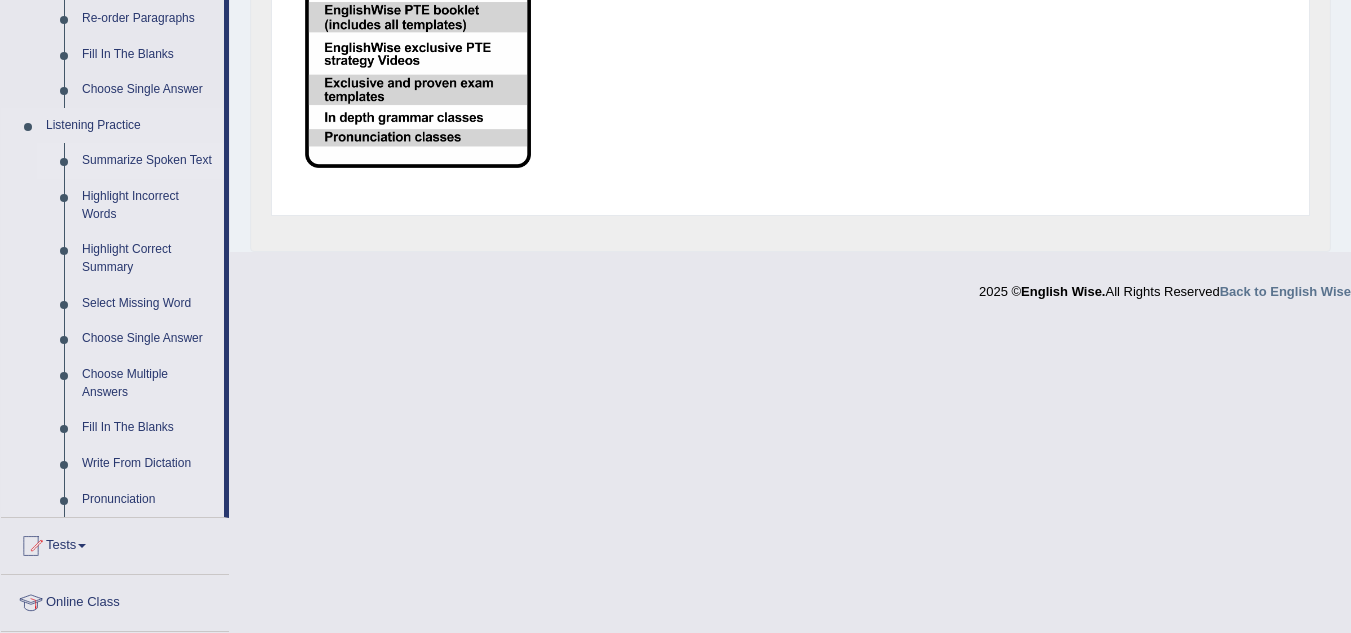 click on "Summarize Spoken Text" at bounding box center (148, 161) 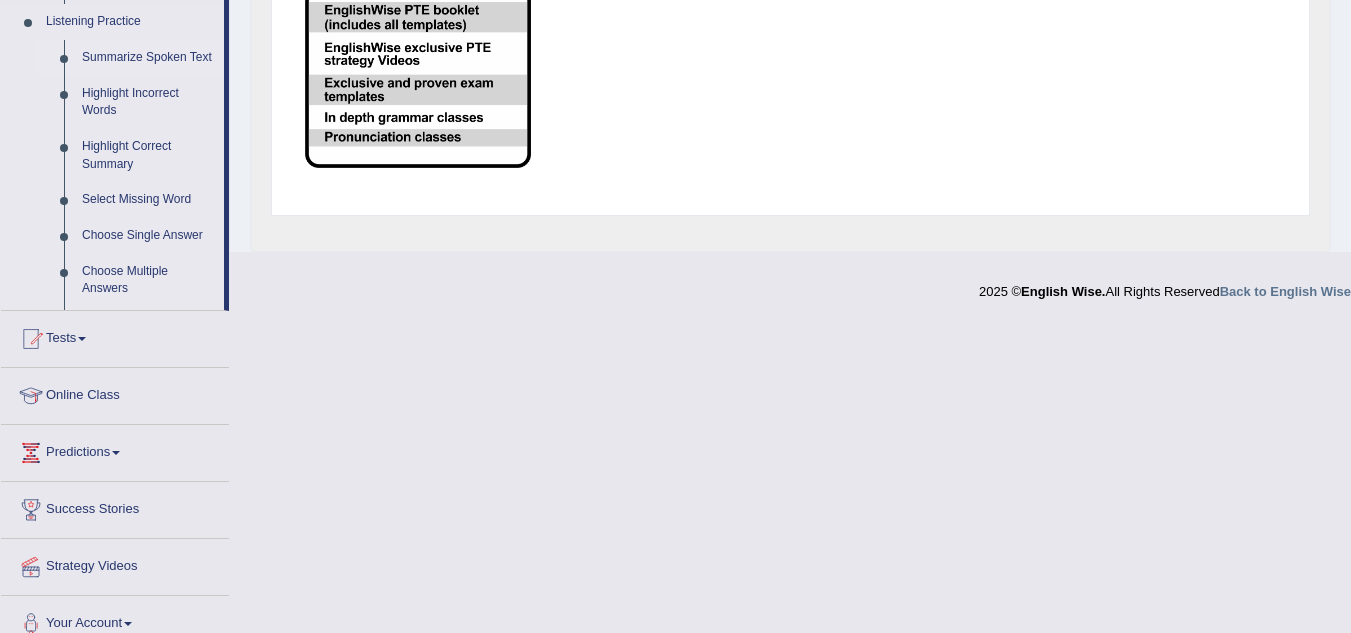 scroll, scrollTop: 452, scrollLeft: 0, axis: vertical 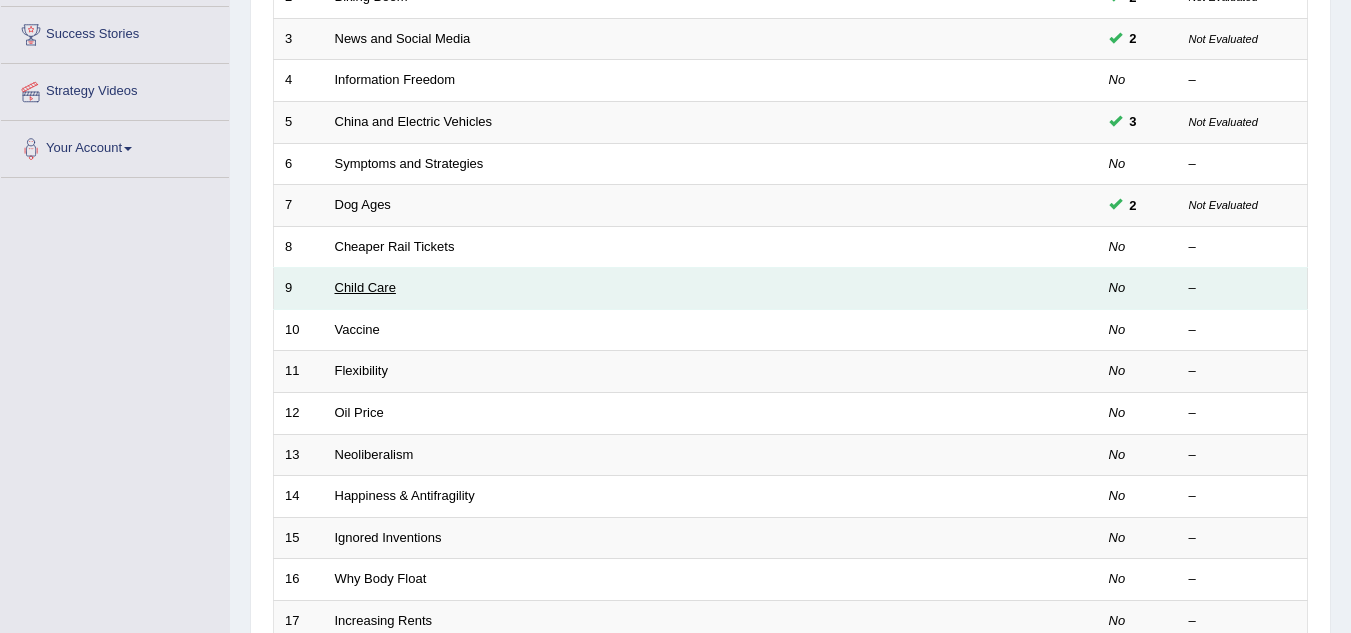 click on "Child Care" at bounding box center [365, 287] 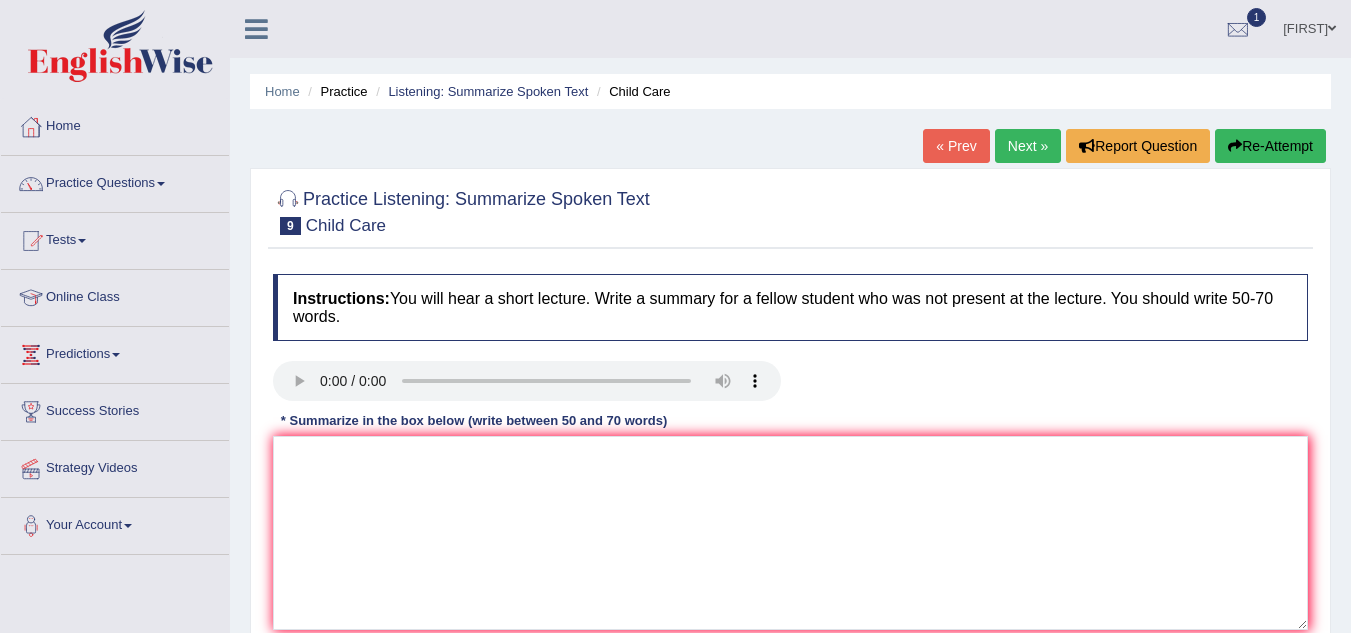 scroll, scrollTop: 0, scrollLeft: 0, axis: both 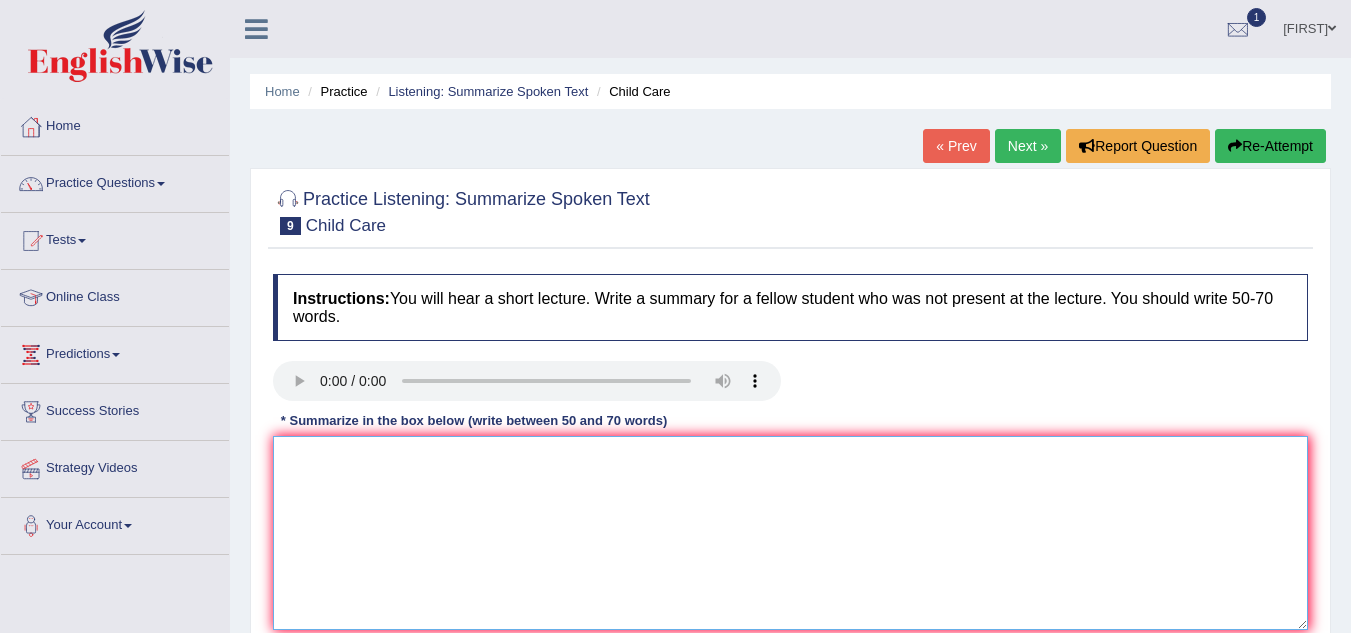 click at bounding box center (790, 533) 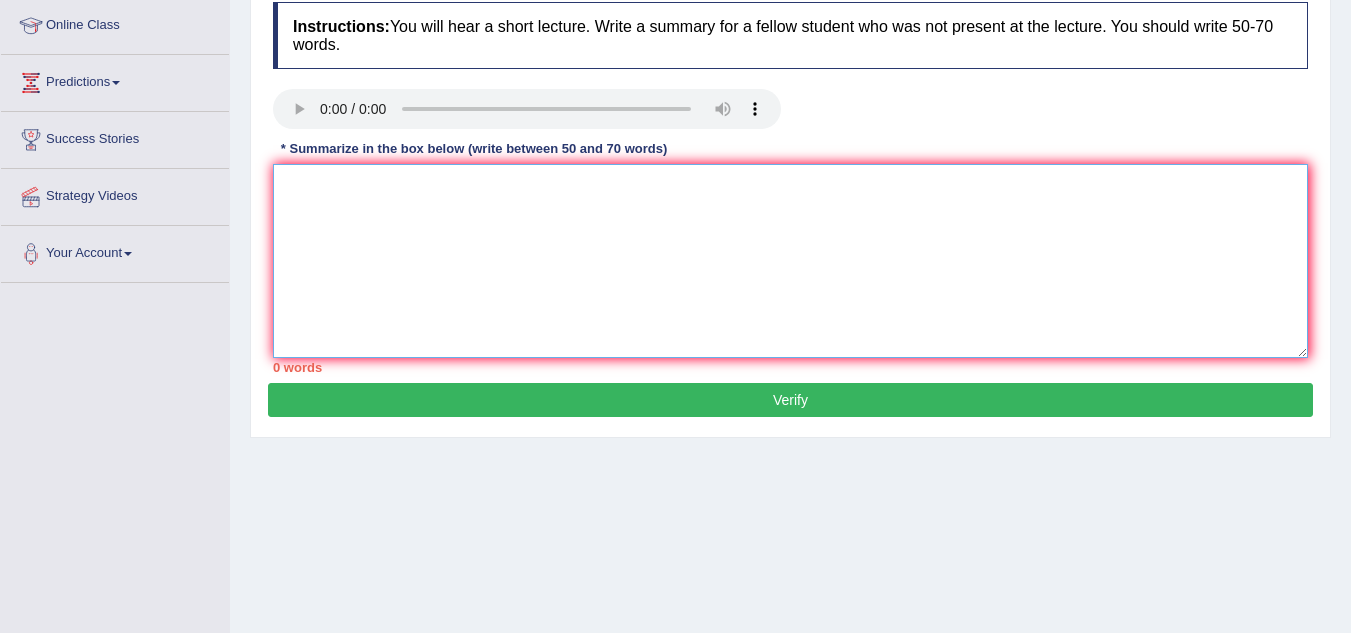 scroll, scrollTop: 267, scrollLeft: 0, axis: vertical 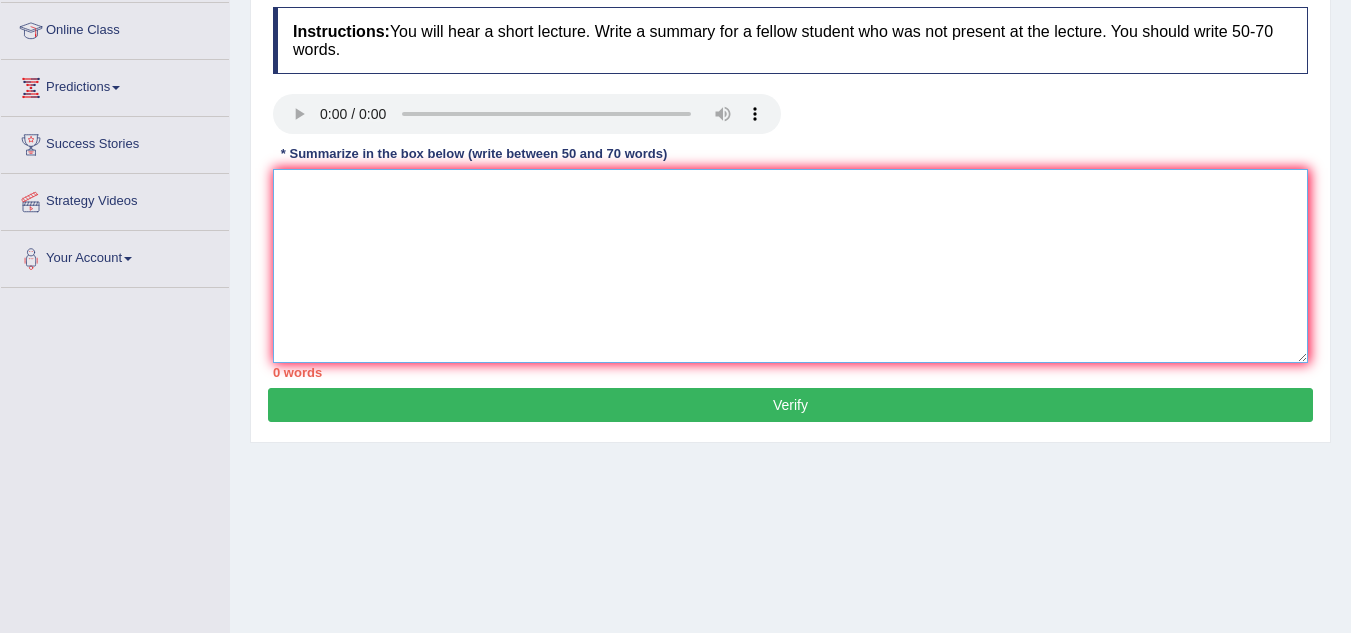 click at bounding box center [790, 266] 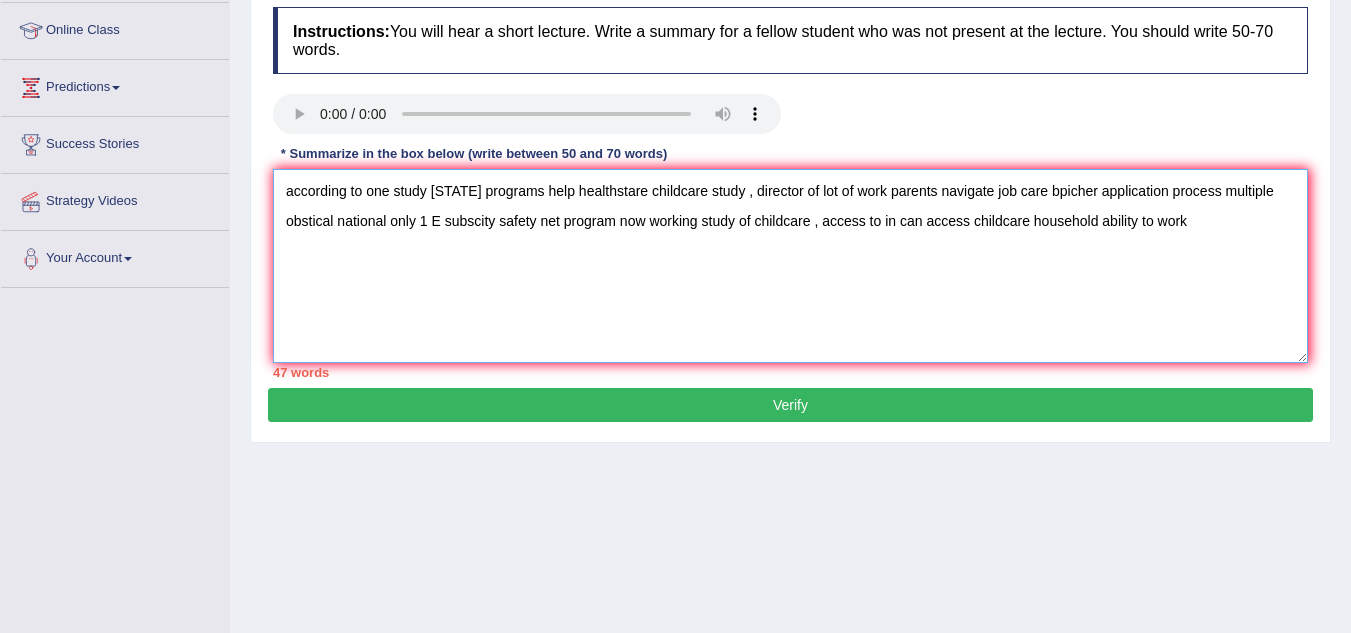 click on "according to one study [STATE] programs help healthstare childcare study , director of lot of work parents navigate job care bpicher application process multiple obstical national only 1 E subscity safety net program now working study of childcare , access to in can access childcare household ability to work" at bounding box center (790, 266) 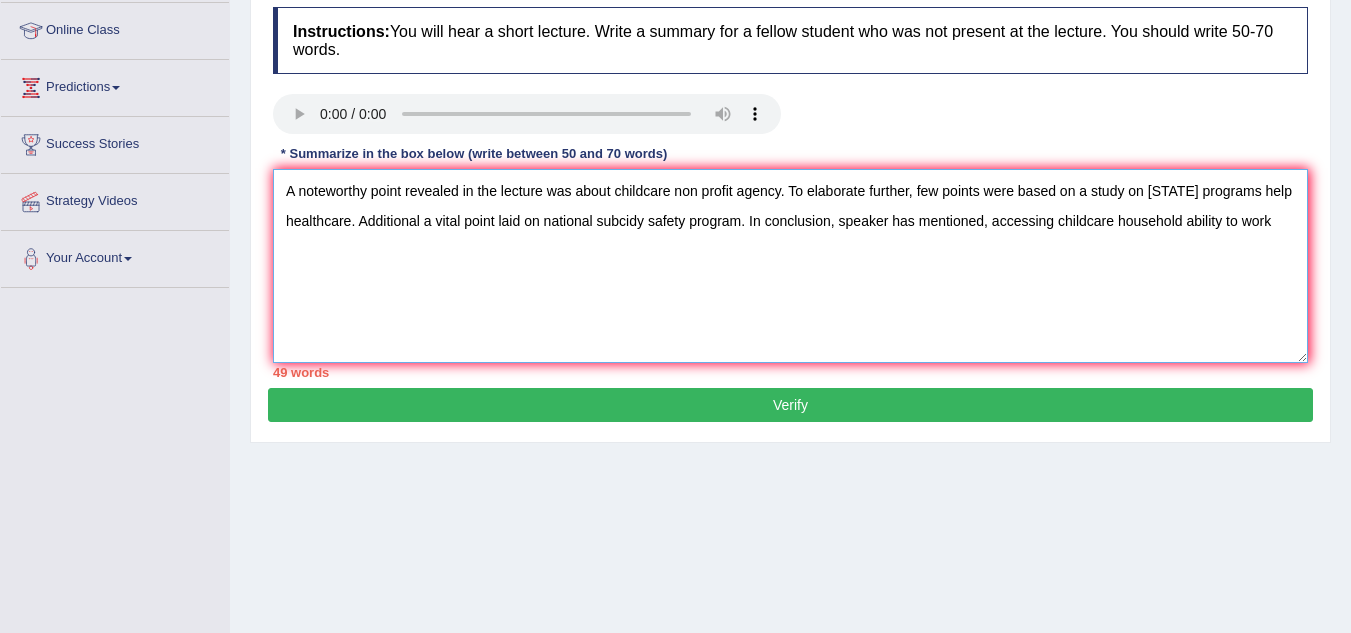 click on "A noteworthy point revealed in the lecture was about childcare non profit agency. To elaborate further, few points were based on a study on [STATE] programs help healthcare. Additional a vital point laid on national subcidy safety program. In conclusion, speaker has mentioned, accessing childcare household ability to work" at bounding box center (790, 266) 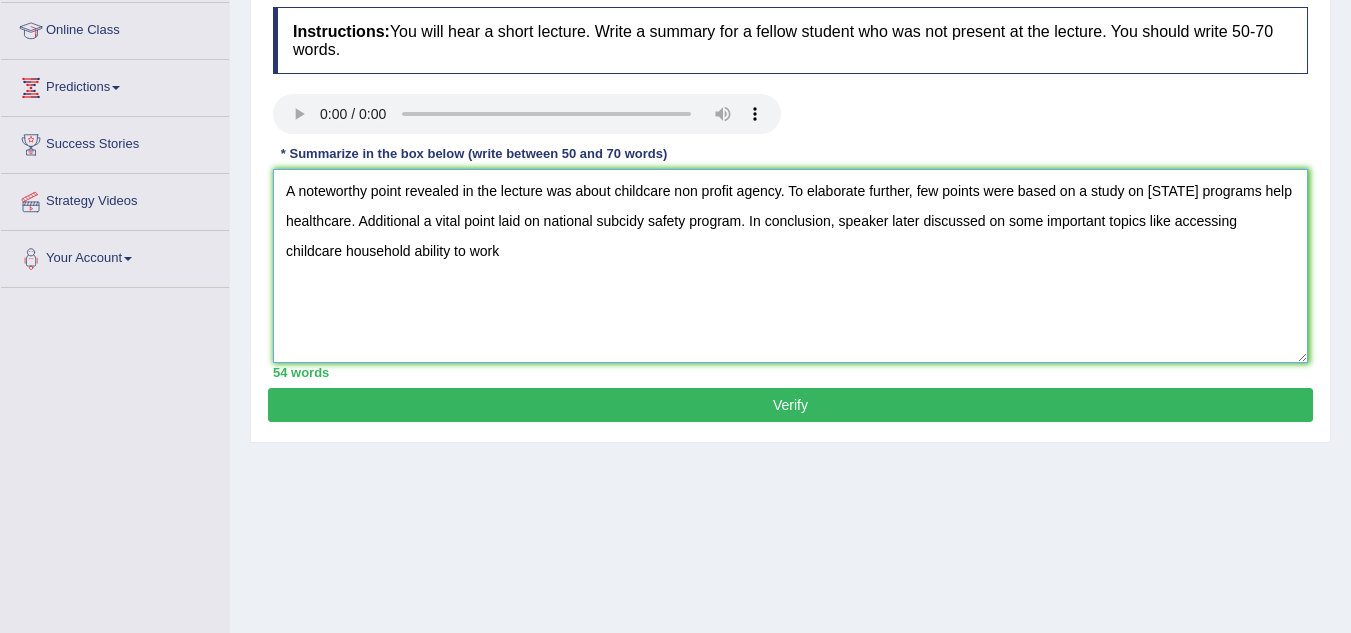click on "A noteworthy point revealed in the lecture was about childcare non profit agency. To elaborate further, few points were based on a study on [STATE] programs help healthcare. Additional a vital point laid on national subcidy safety program. In conclusion, speaker later discussed on some important topics like accessing childcare household ability to work" at bounding box center (790, 266) 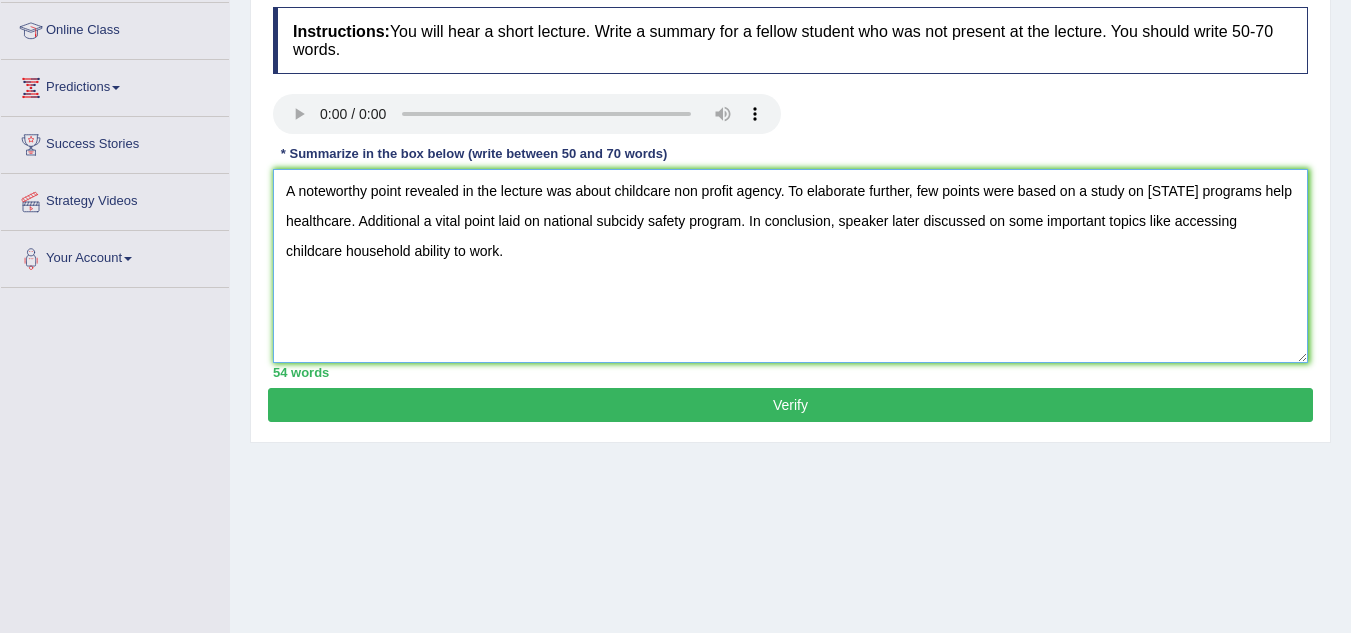 type on "A noteworthy point revealed in the lecture was about childcare non profit agency. To elaborate further, few points were based on a study on [STATE] programs help healthcare. Additional a vital point laid on national subcidy safety program. In conclusion, speaker later discussed on some important topics like accessing childcare household ability to work." 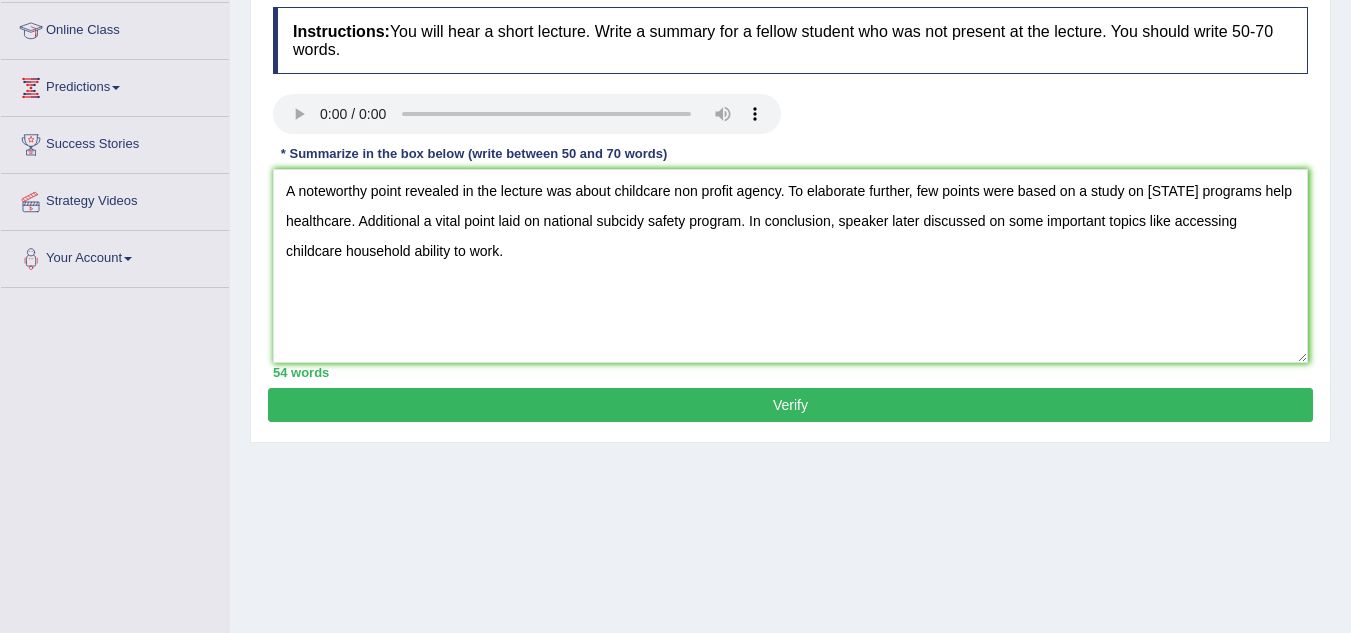 click on "Verify" at bounding box center (790, 405) 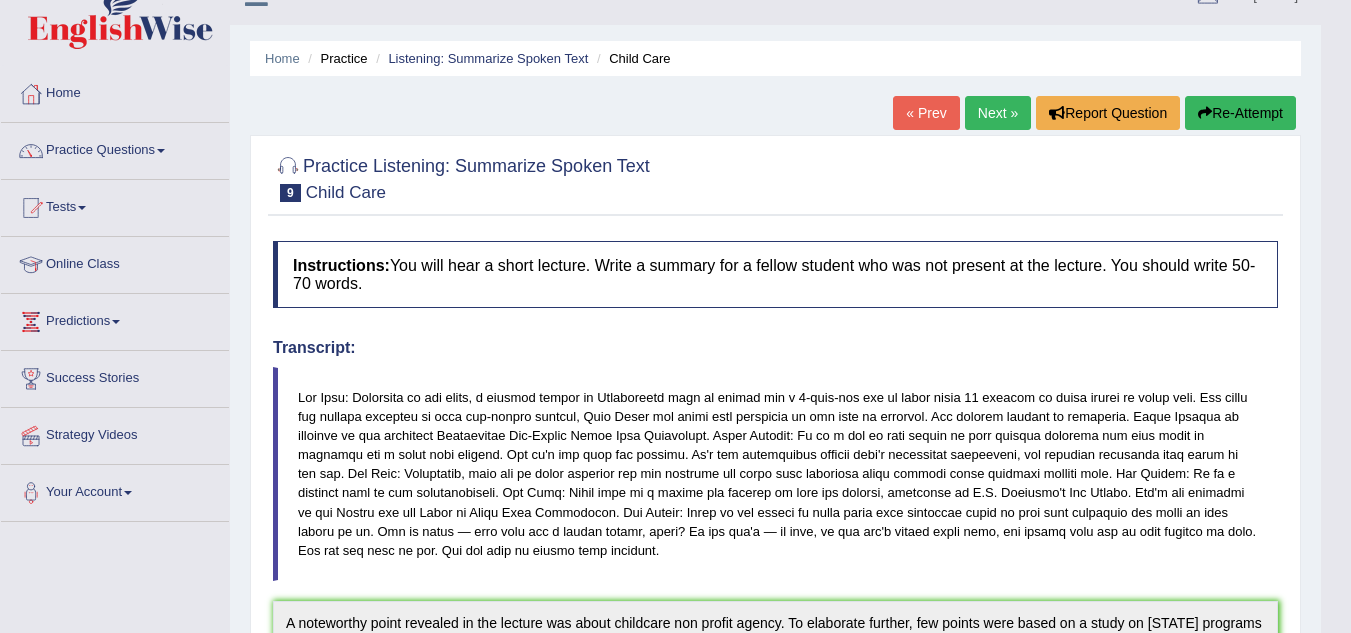 scroll, scrollTop: 0, scrollLeft: 0, axis: both 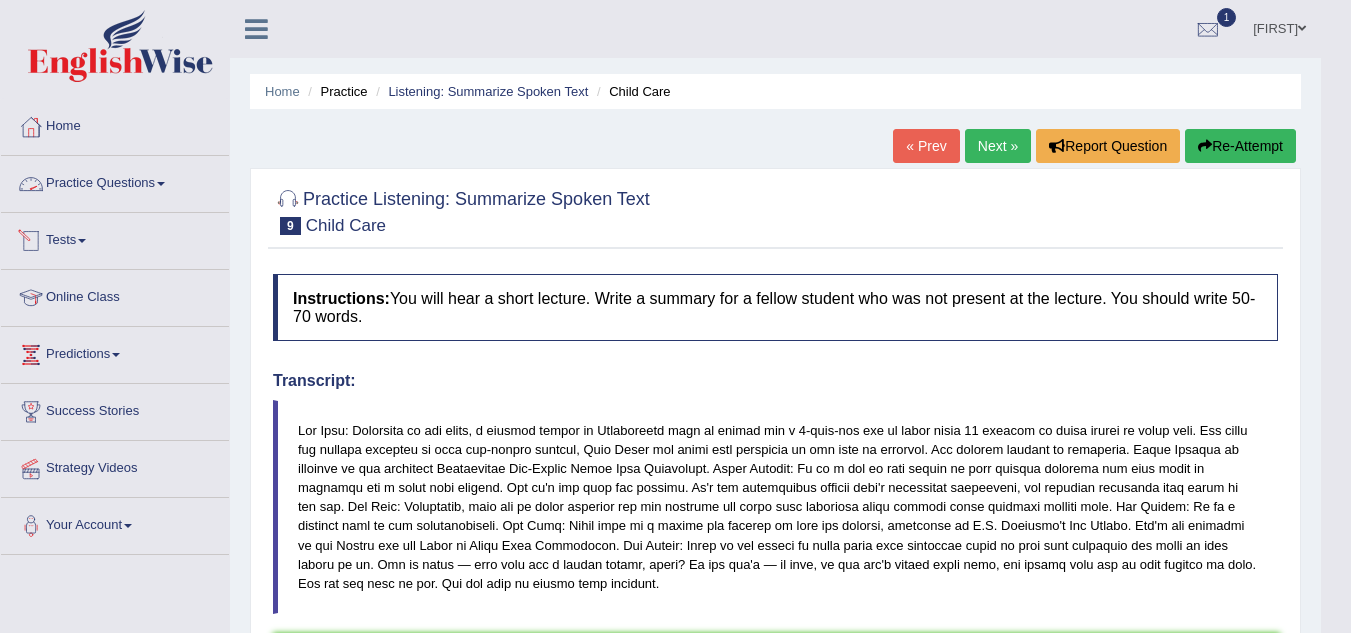 click on "Practice Questions" at bounding box center (115, 181) 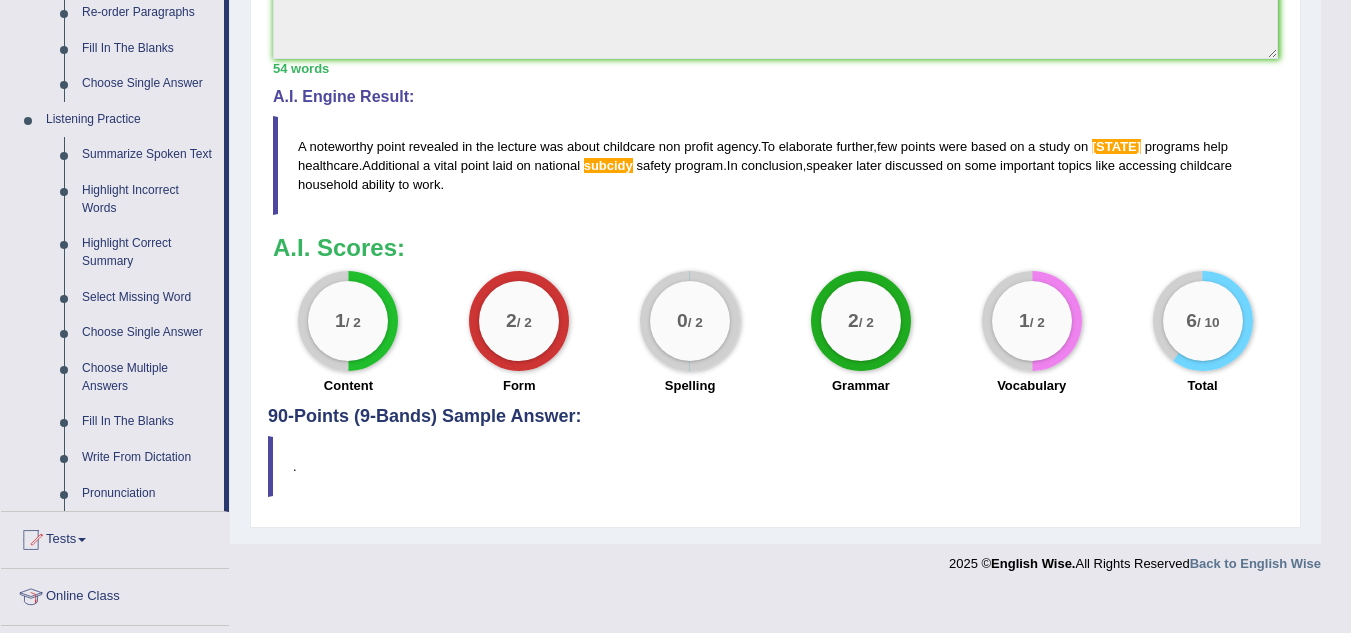 scroll, scrollTop: 795, scrollLeft: 0, axis: vertical 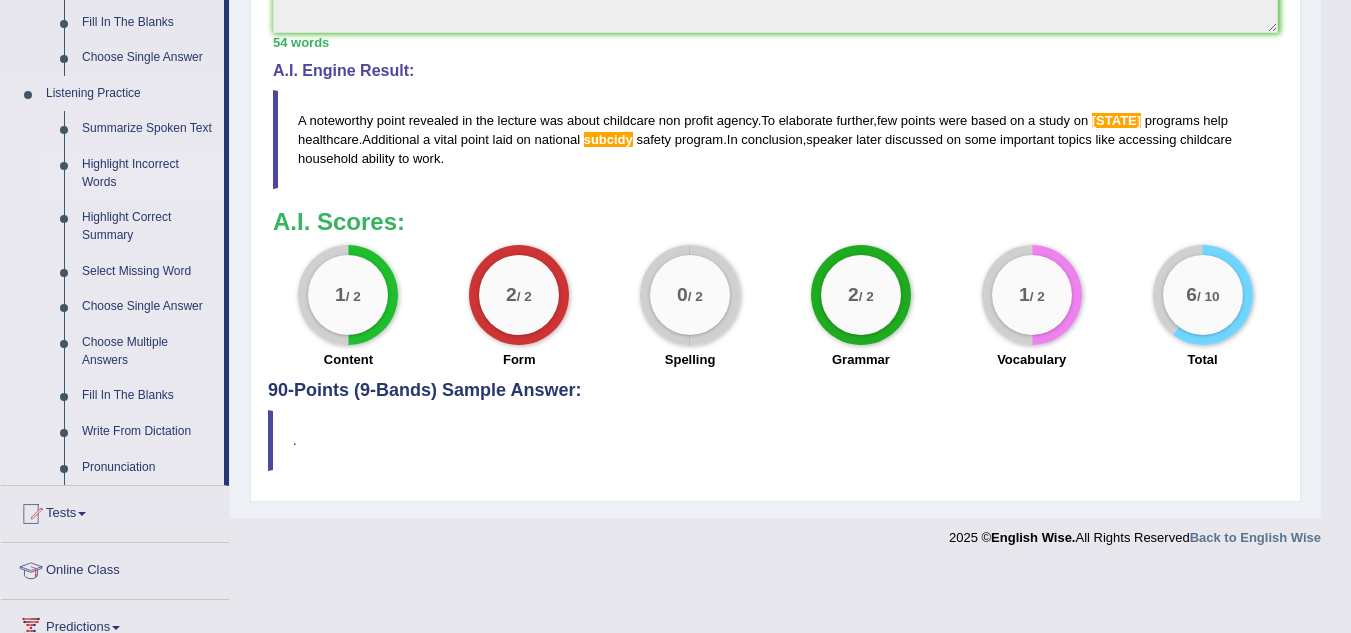 click on "Highlight Incorrect Words" at bounding box center (148, 173) 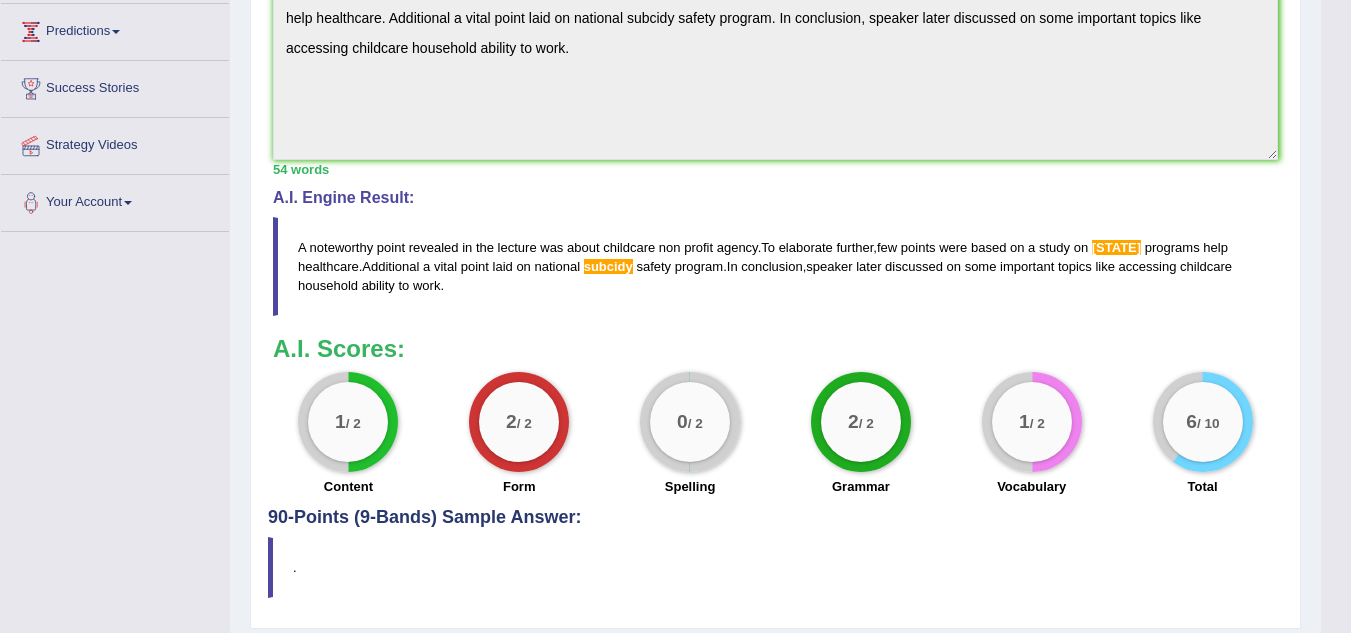 scroll, scrollTop: 424, scrollLeft: 0, axis: vertical 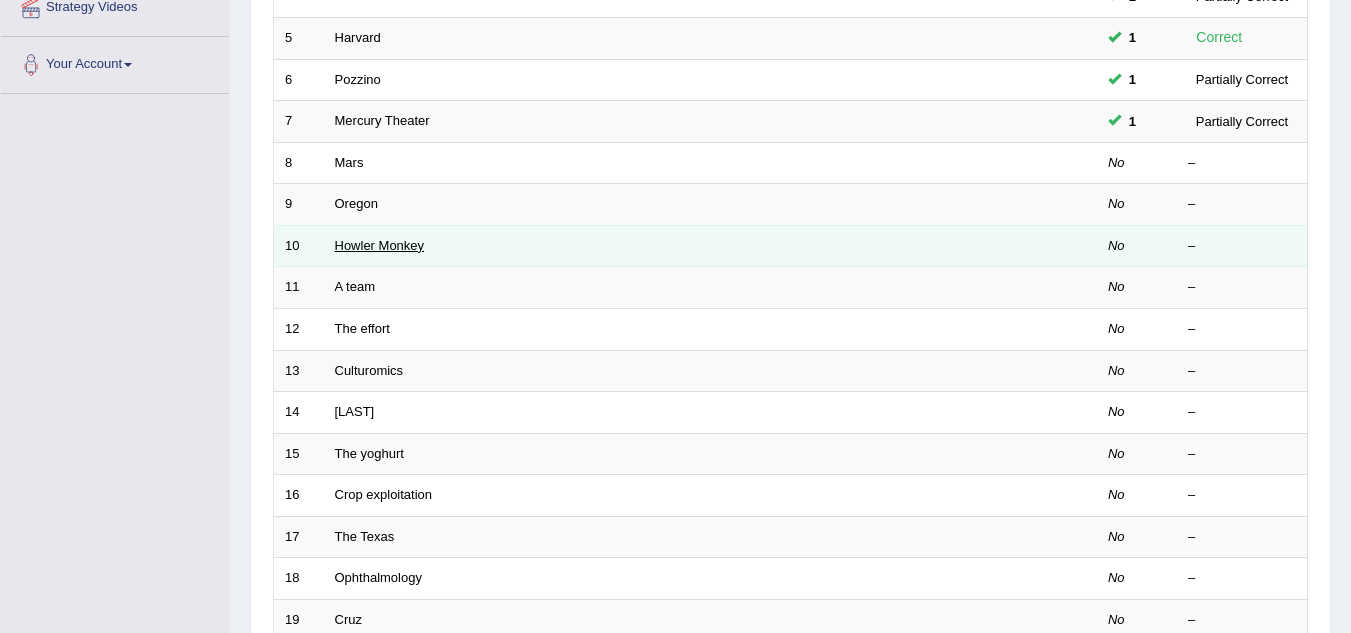 click on "Howler Monkey" at bounding box center (380, 245) 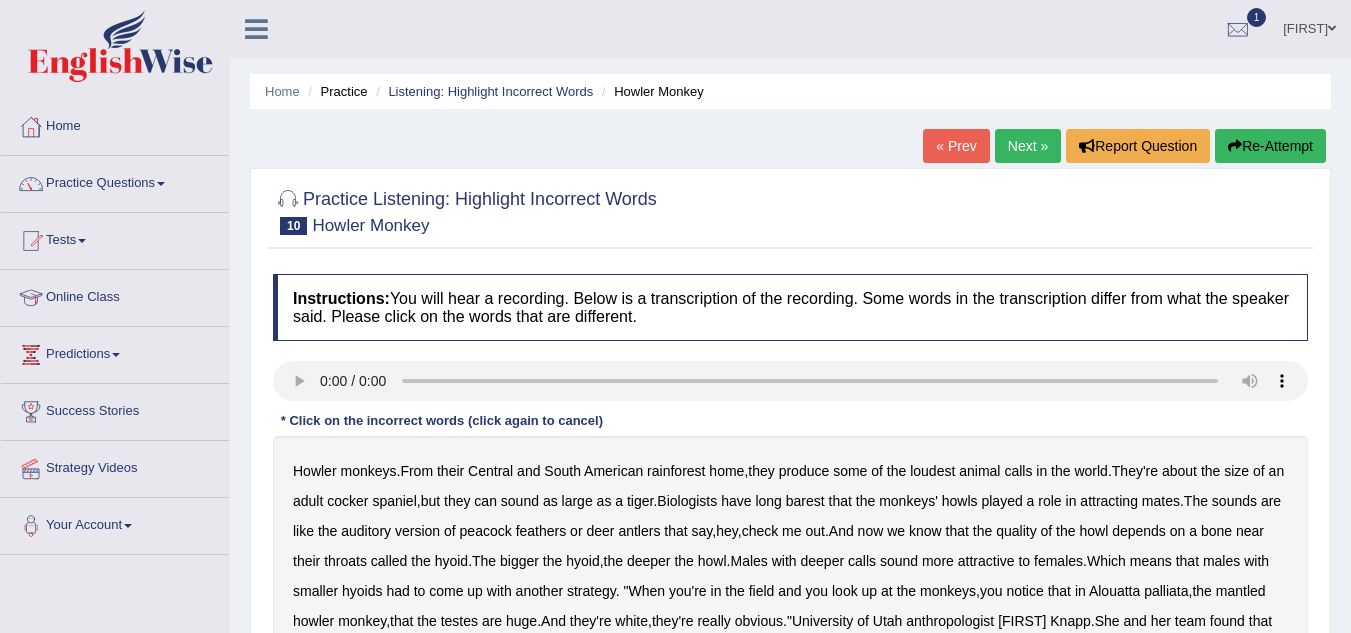 scroll, scrollTop: 0, scrollLeft: 0, axis: both 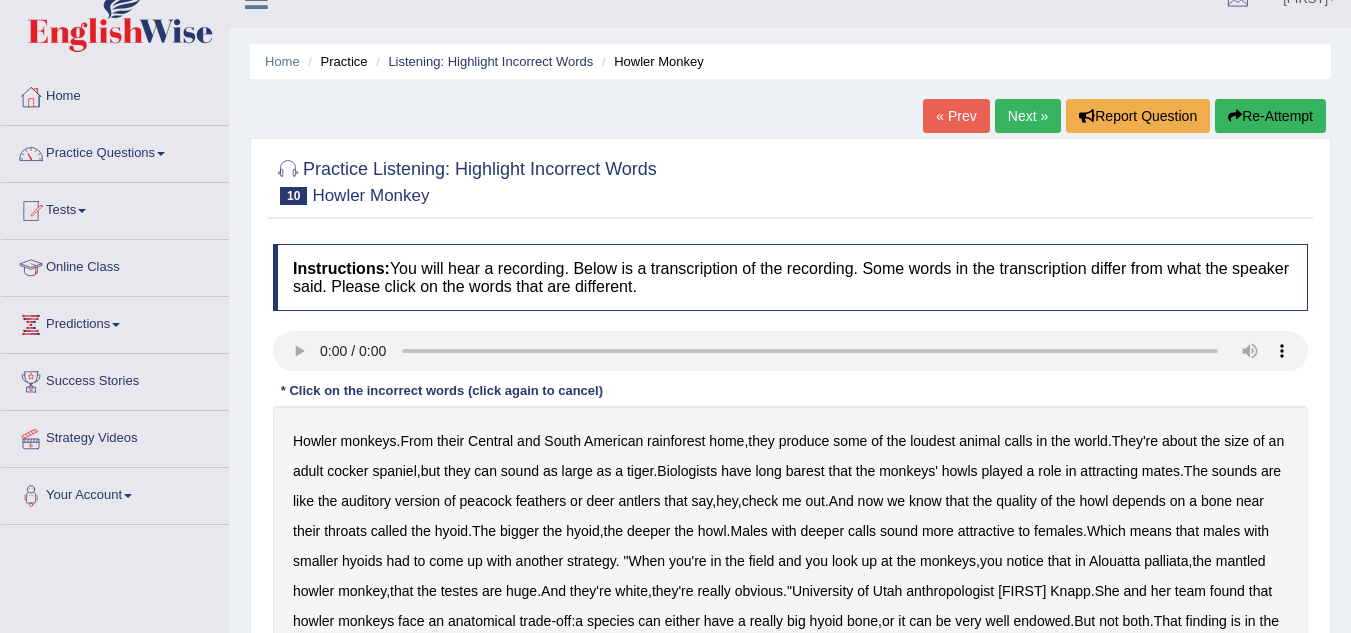 click on "Next »" at bounding box center [1028, 116] 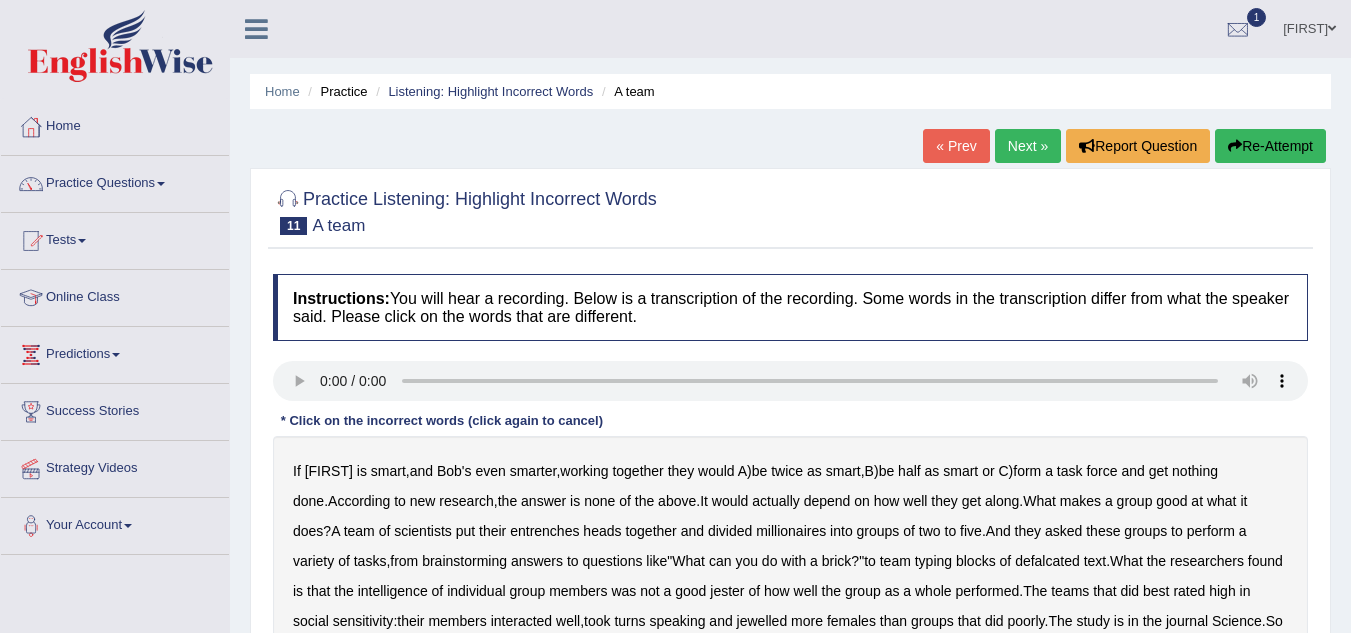 scroll, scrollTop: 0, scrollLeft: 0, axis: both 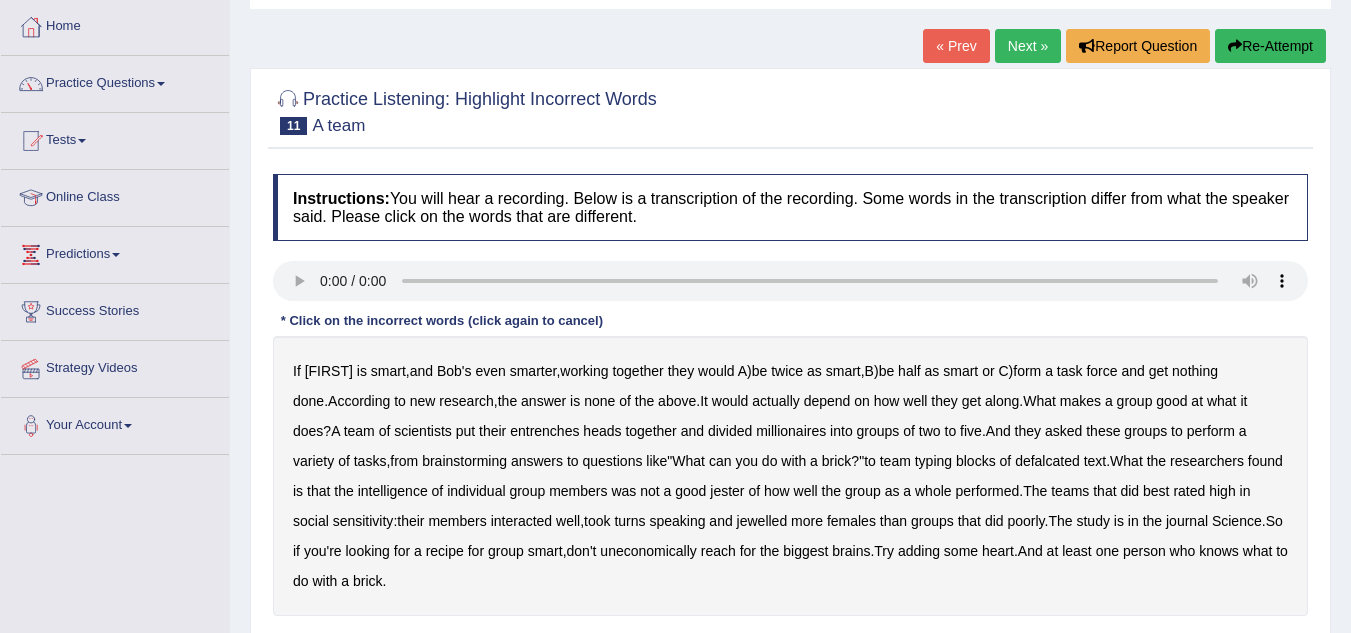 click on "entrenches" at bounding box center [544, 431] 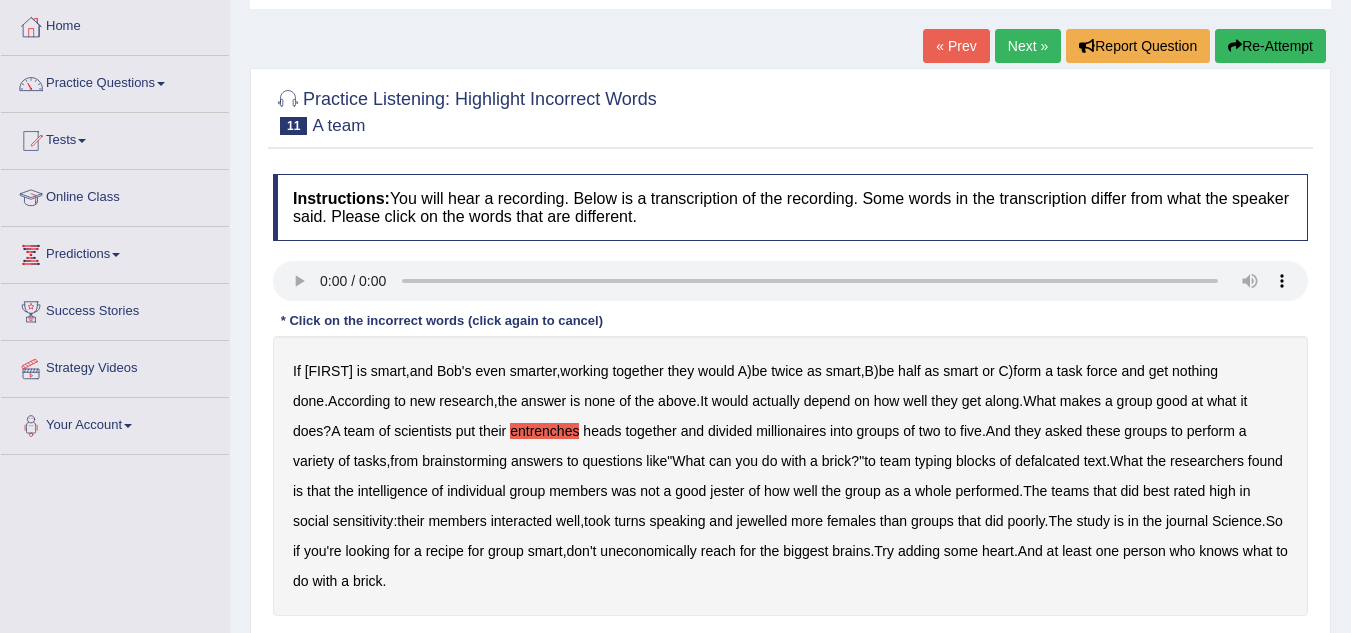 click on "to" at bounding box center (870, 461) 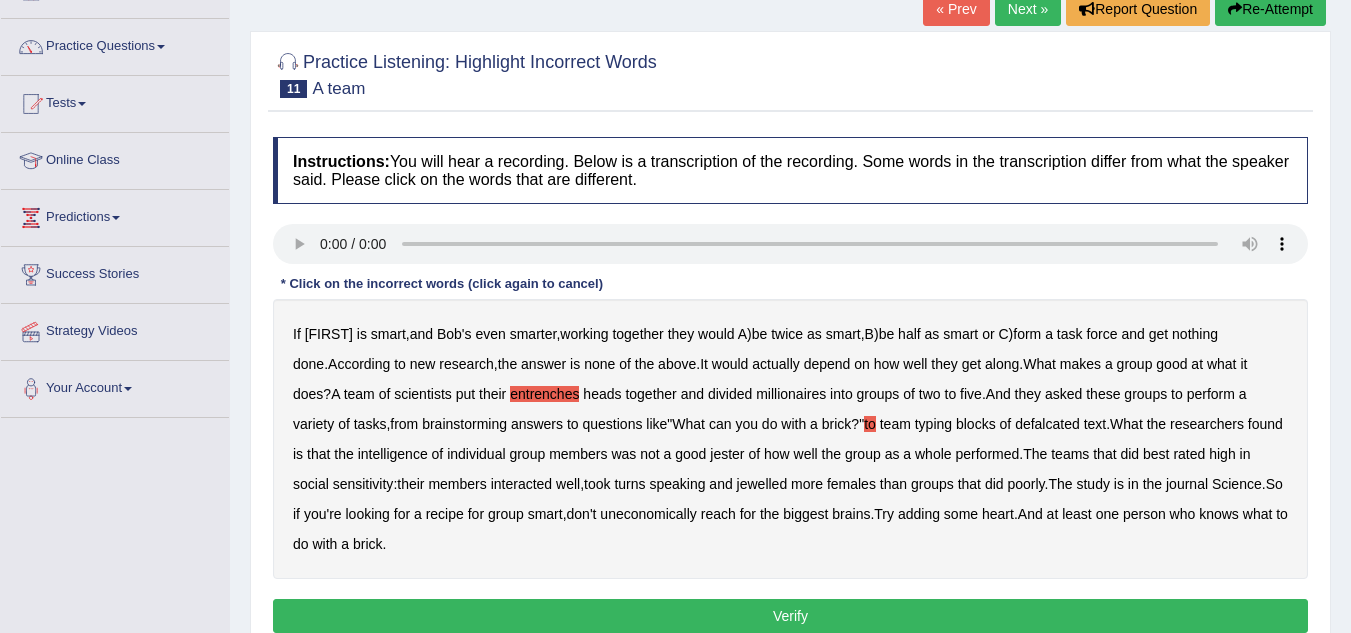 scroll, scrollTop: 139, scrollLeft: 0, axis: vertical 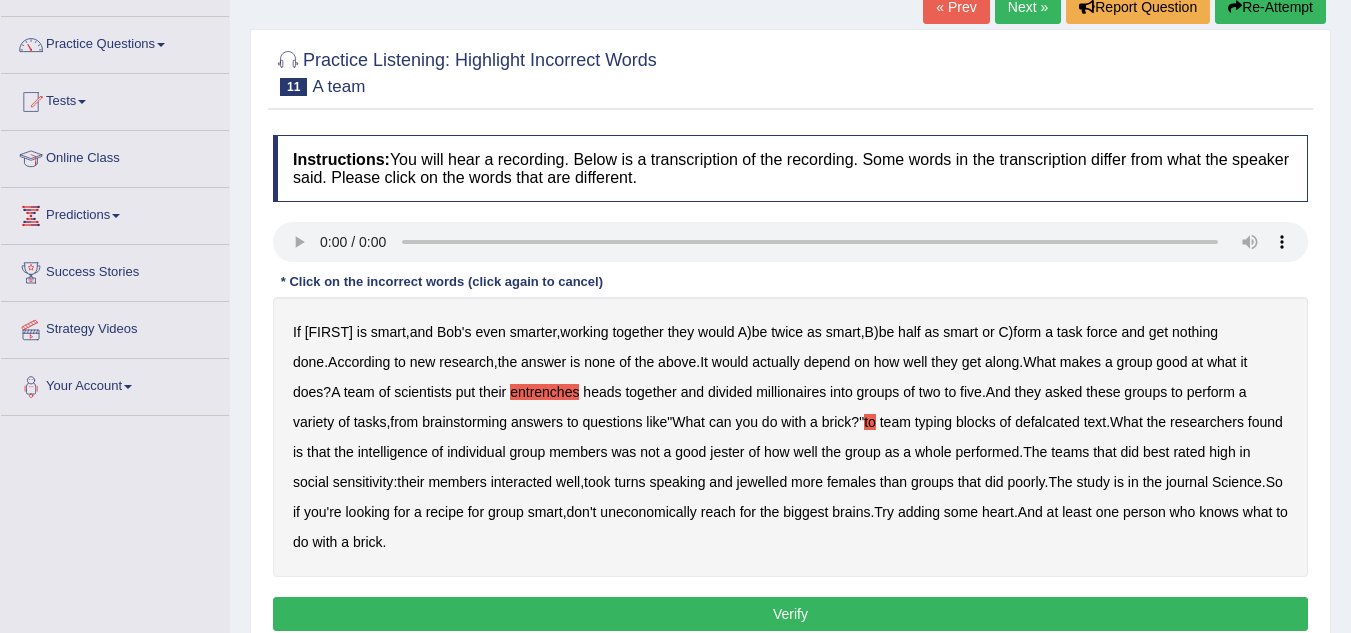 click on "jester" at bounding box center (727, 452) 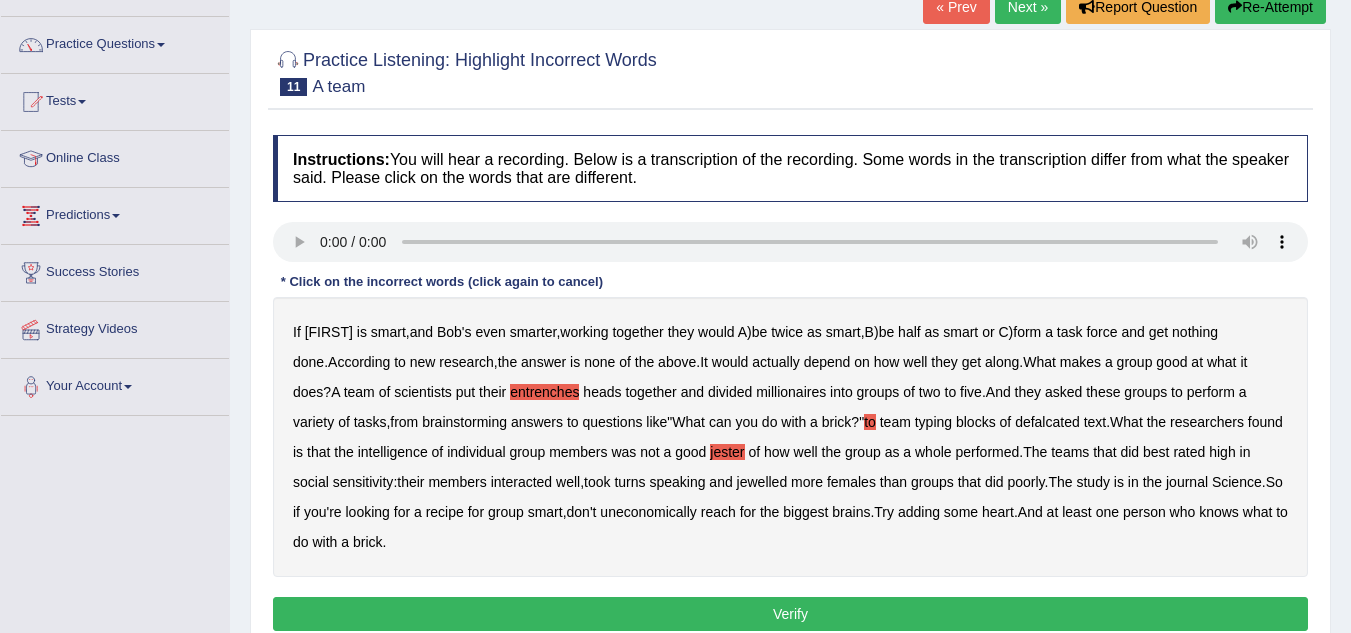 click on "jewelled" at bounding box center [762, 482] 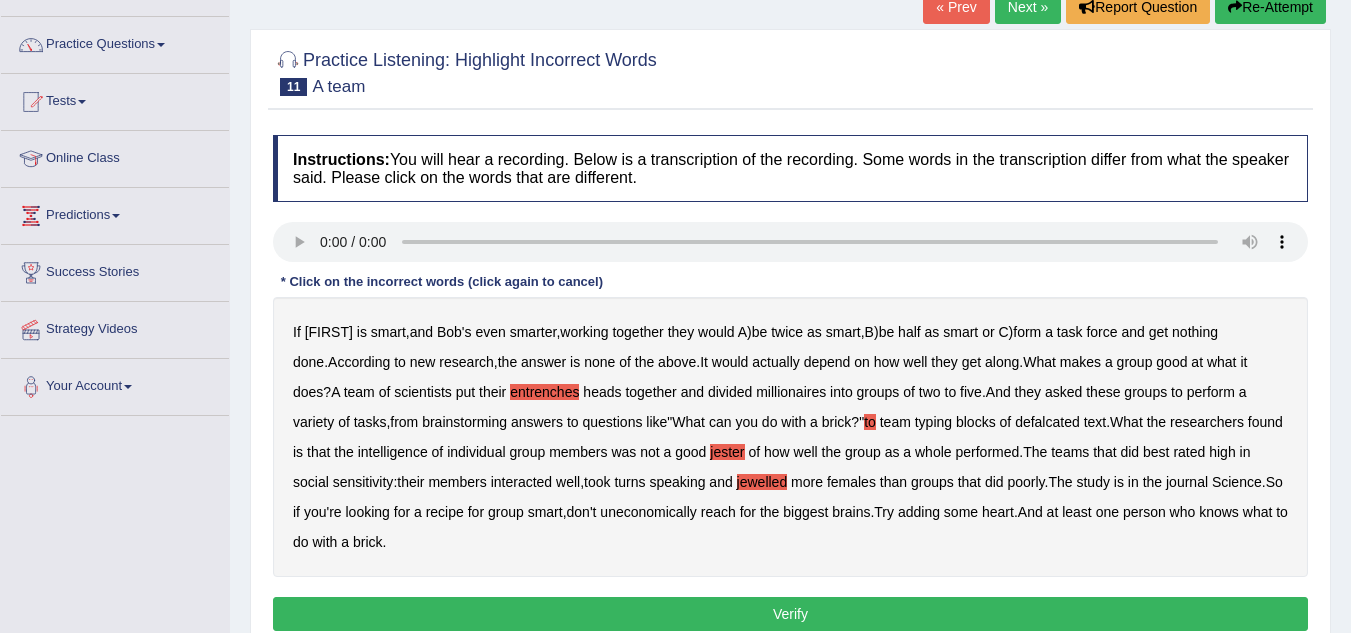 click on "uneconomically" at bounding box center [648, 512] 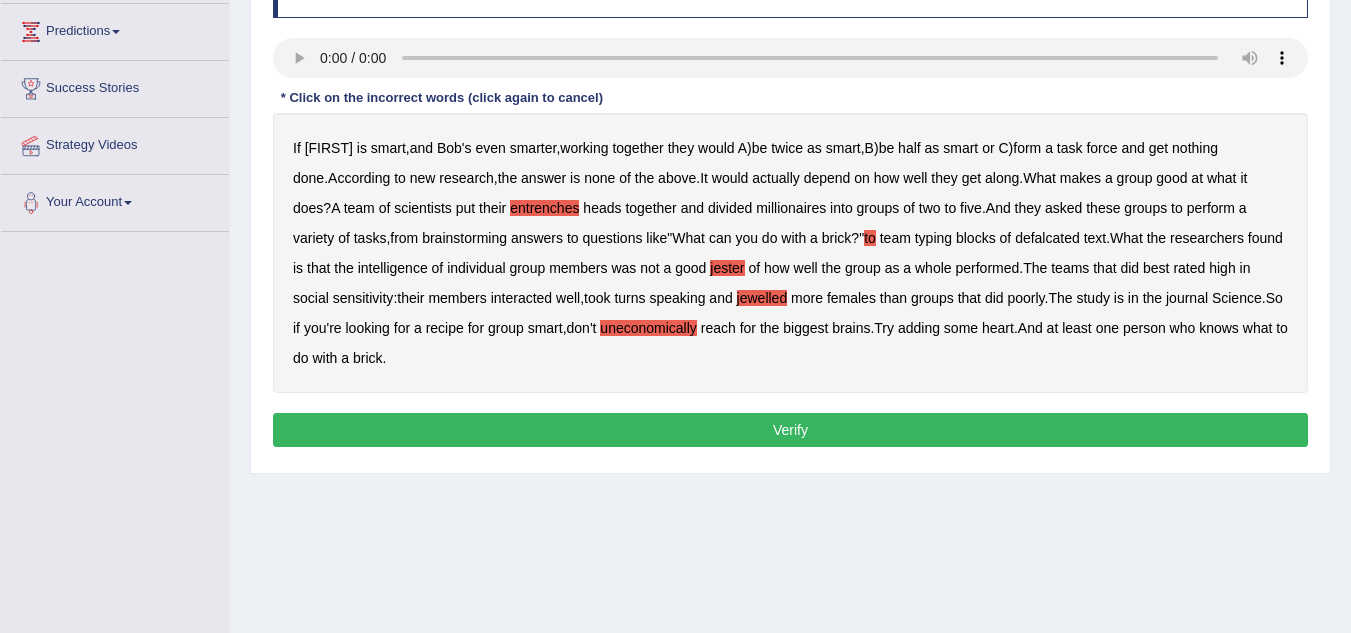 scroll, scrollTop: 324, scrollLeft: 0, axis: vertical 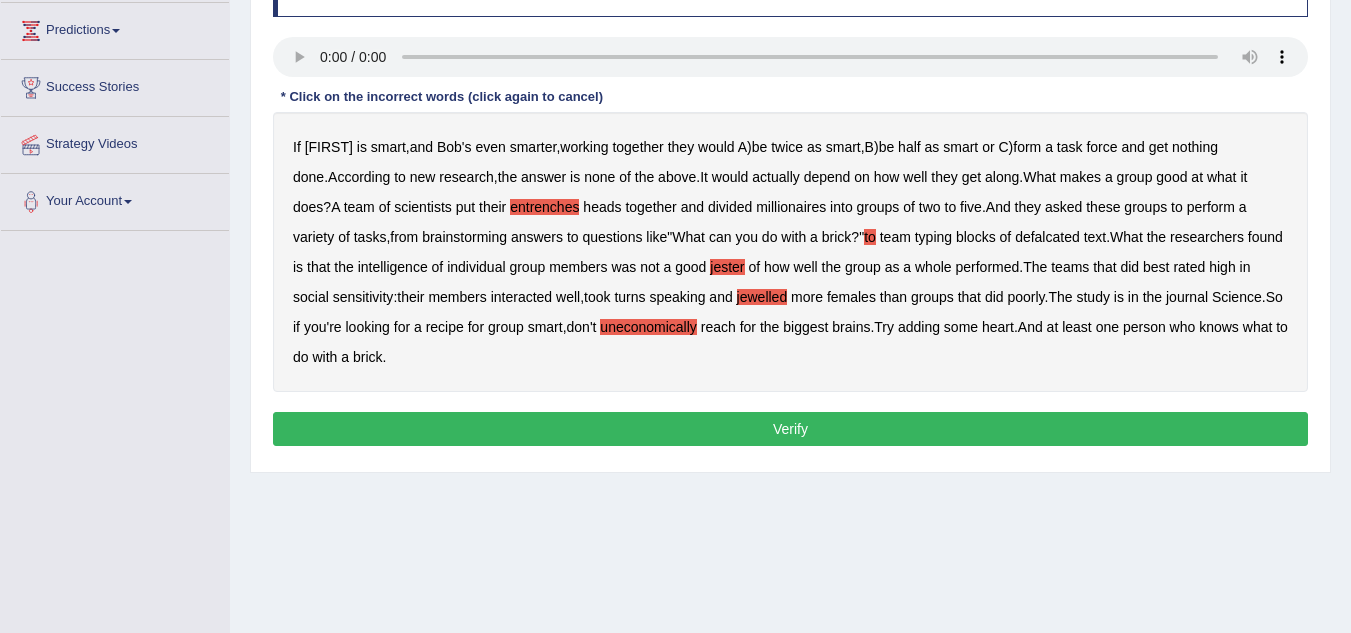 click on "to" at bounding box center (870, 237) 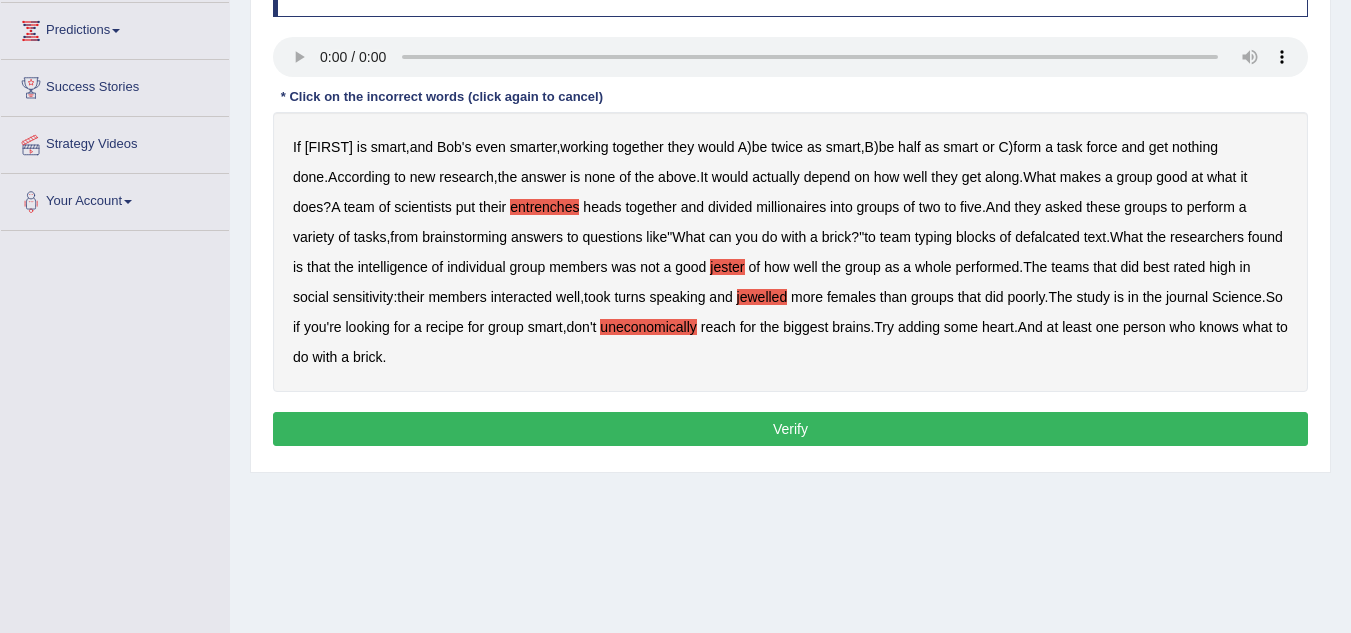 click on "Verify" at bounding box center [790, 429] 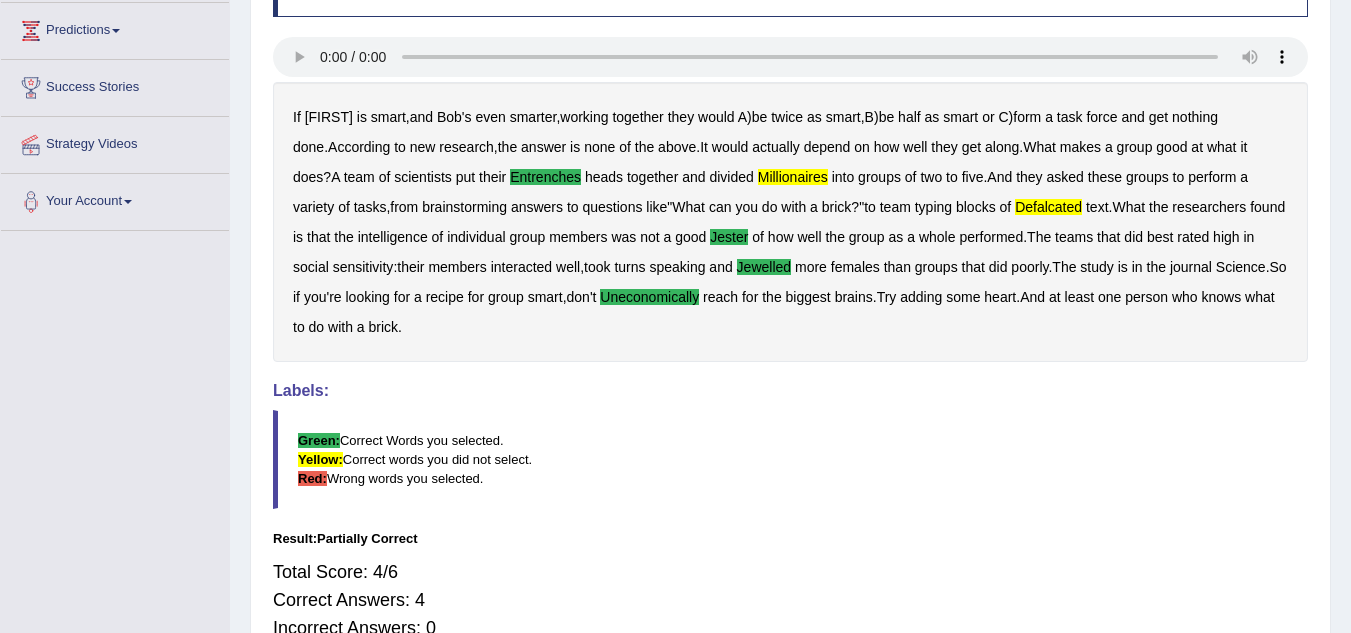 click on "Green:  Correct Words you selected.
Yellow:  Correct words you did not select.
Red:  Wrong words you selected." at bounding box center (790, 459) 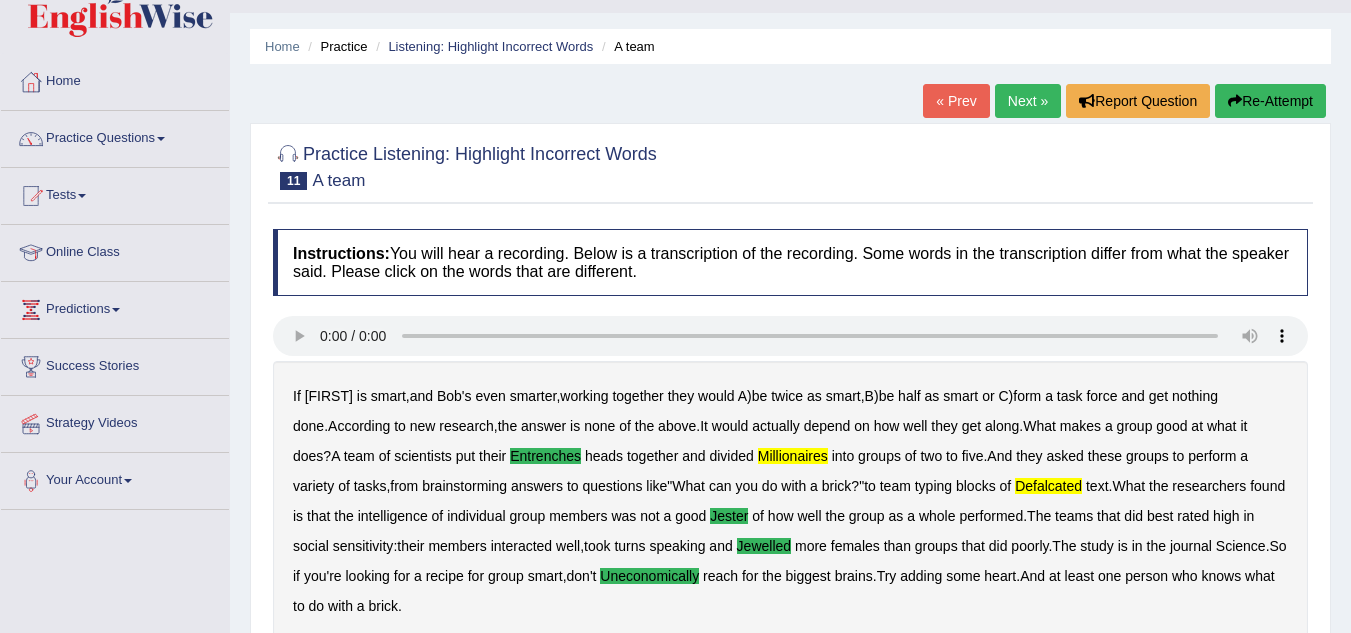 scroll, scrollTop: 0, scrollLeft: 0, axis: both 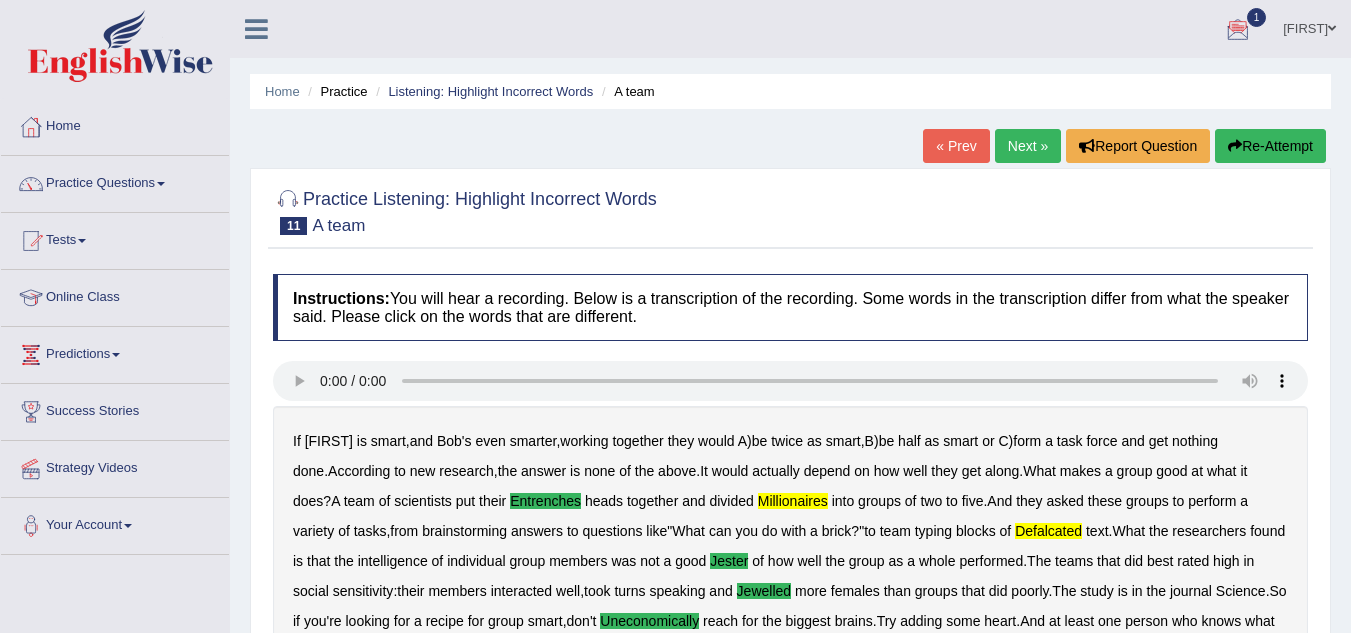 click on "Next »" at bounding box center [1028, 146] 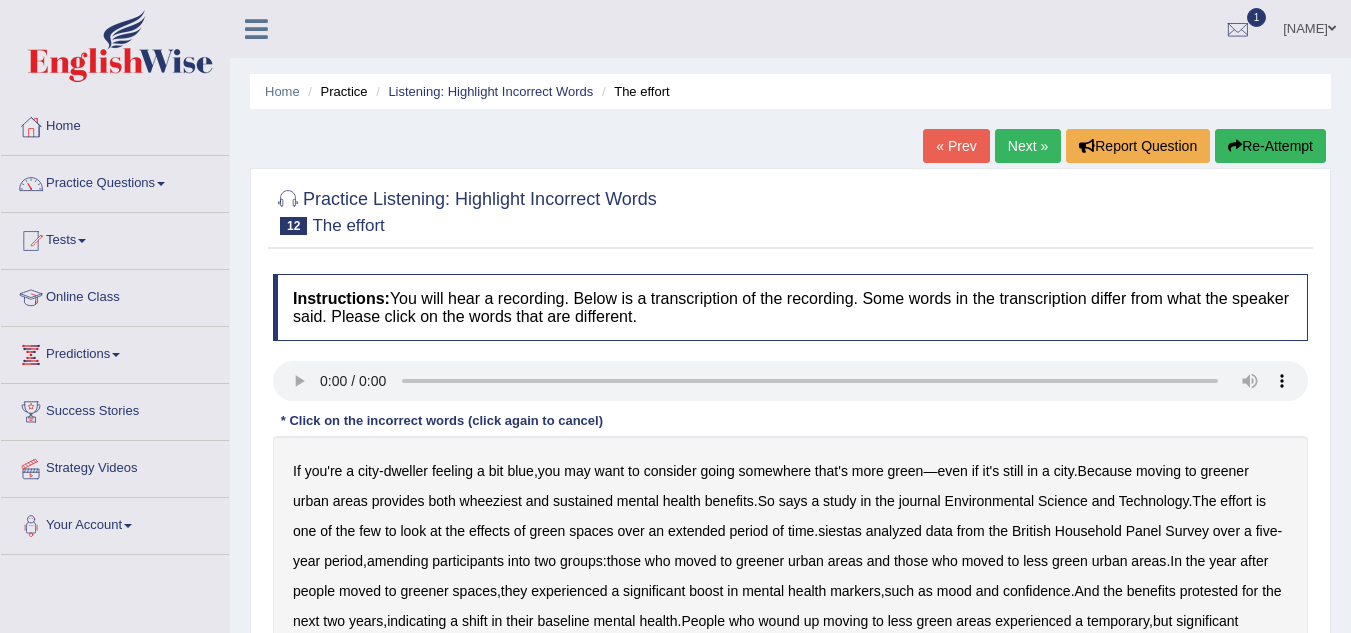 scroll, scrollTop: 148, scrollLeft: 0, axis: vertical 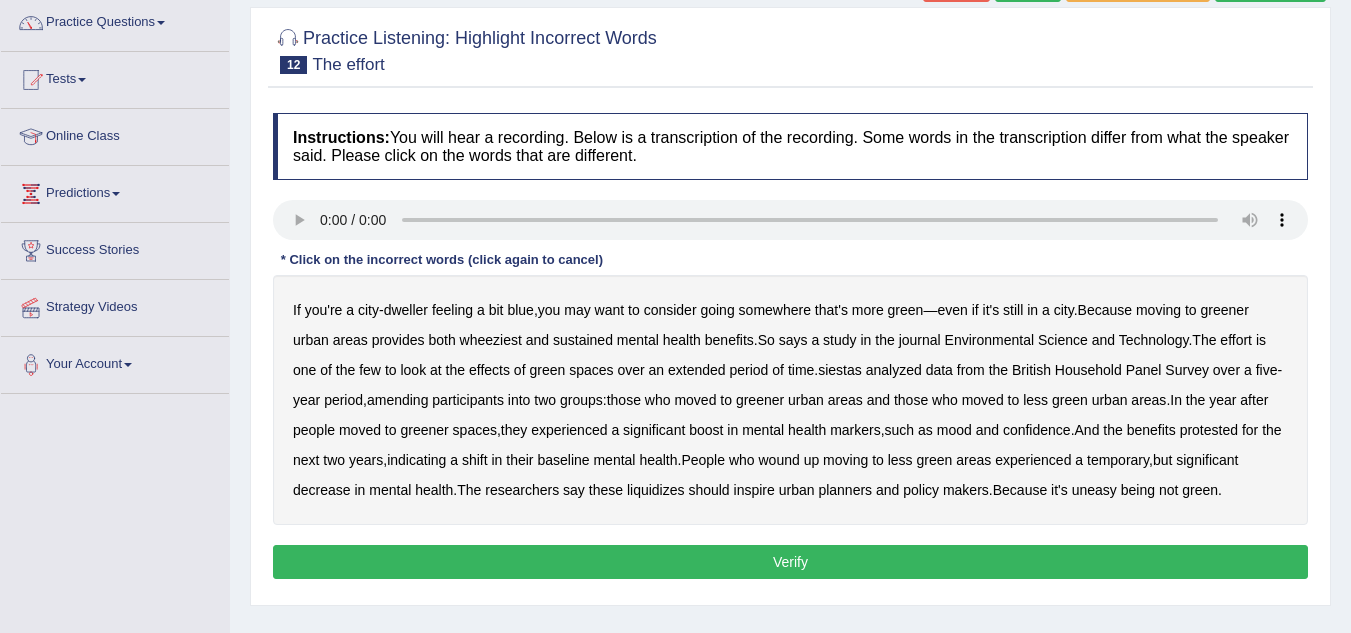 click on "wheeziest" at bounding box center [491, 340] 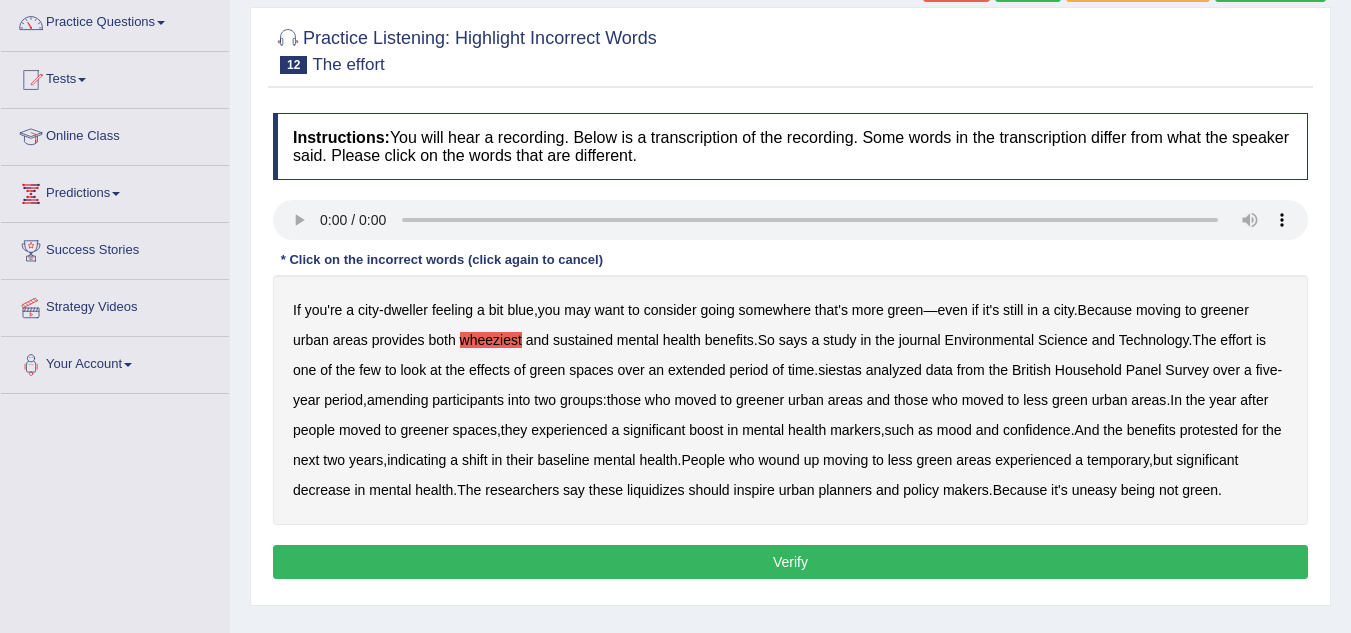 click on "siestas" at bounding box center [840, 370] 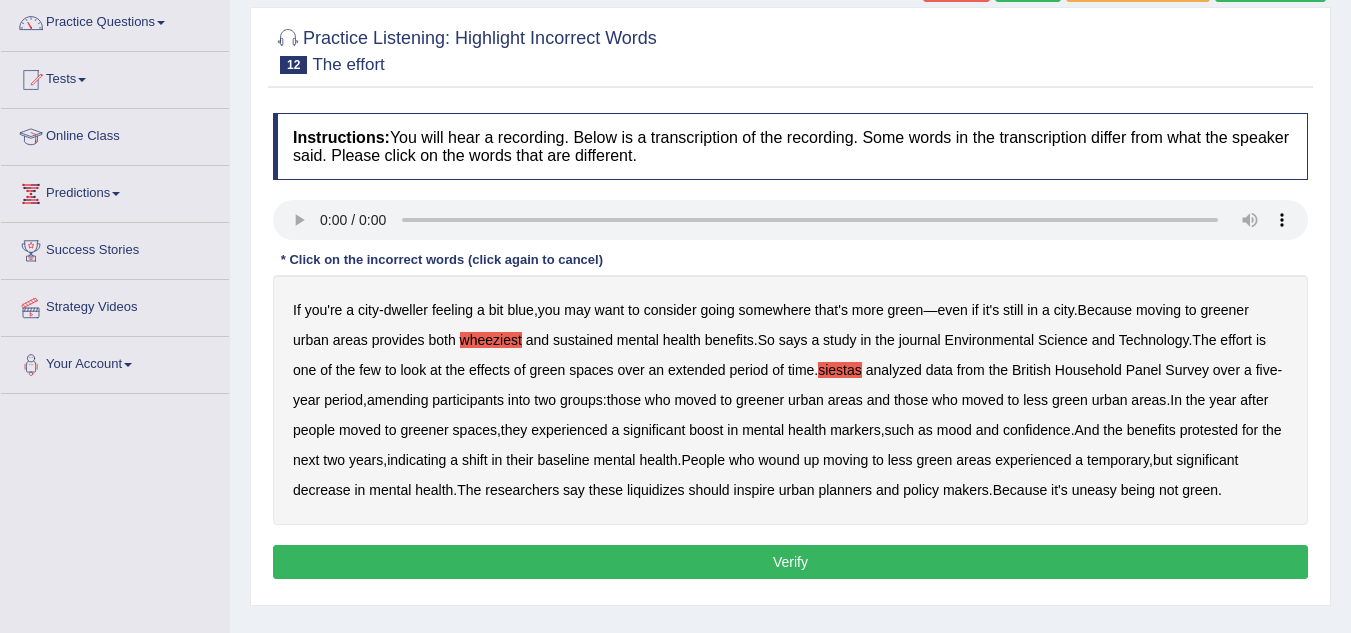 click on "amending" at bounding box center (398, 400) 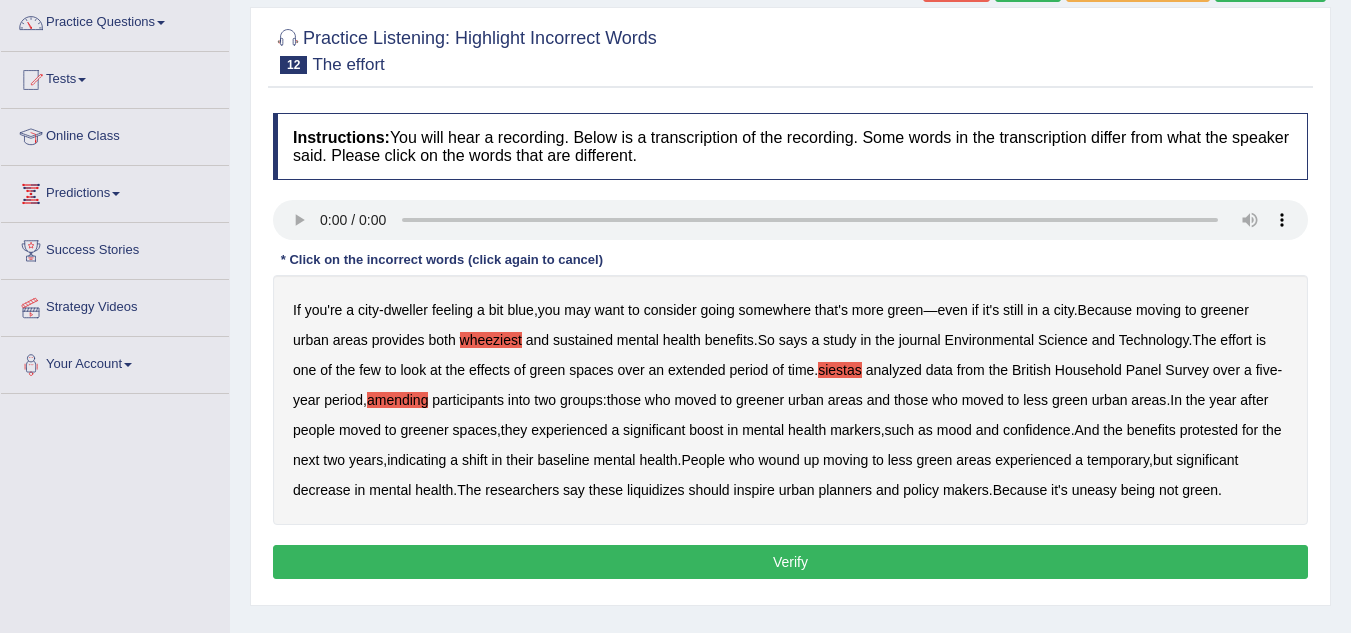 click on "liquidizes" at bounding box center (656, 490) 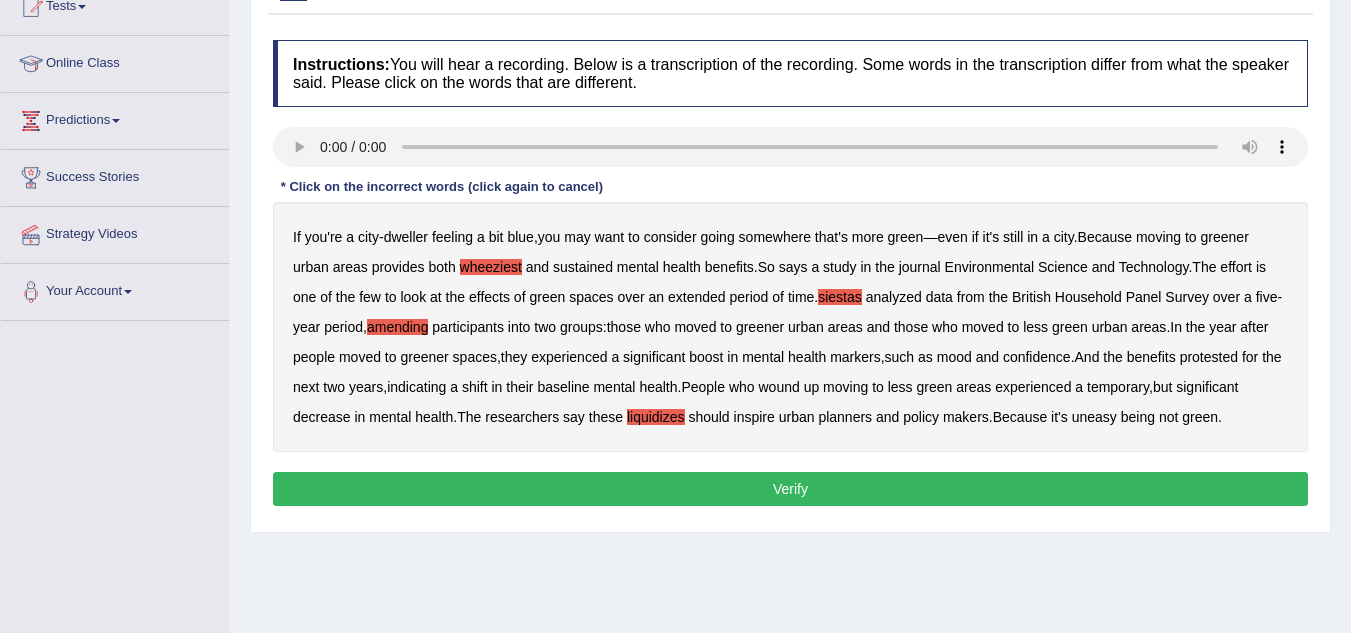 scroll, scrollTop: 236, scrollLeft: 0, axis: vertical 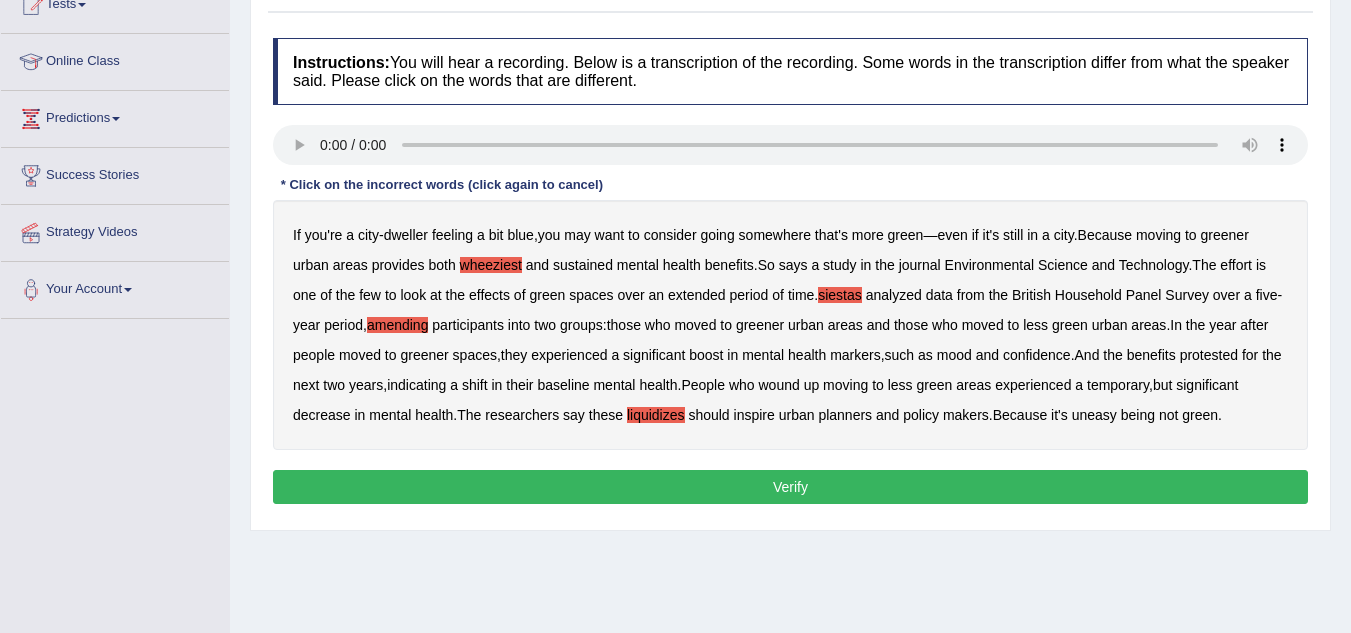 click on "Verify" at bounding box center (790, 487) 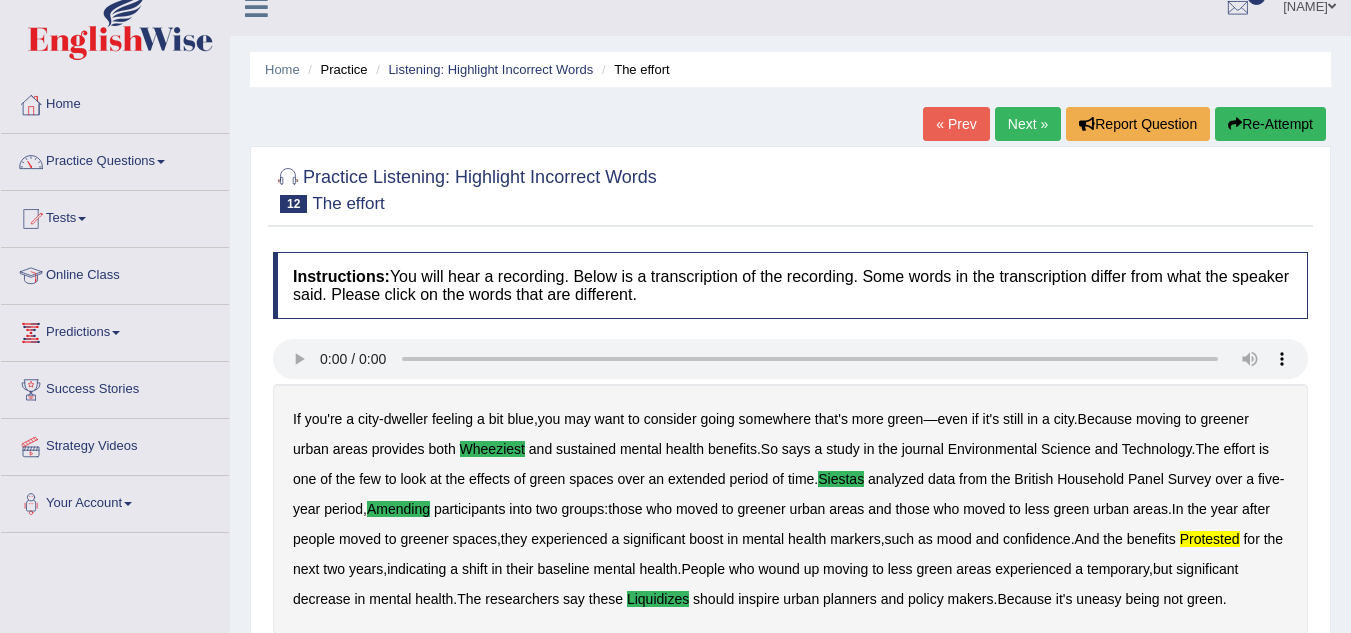 scroll, scrollTop: 0, scrollLeft: 0, axis: both 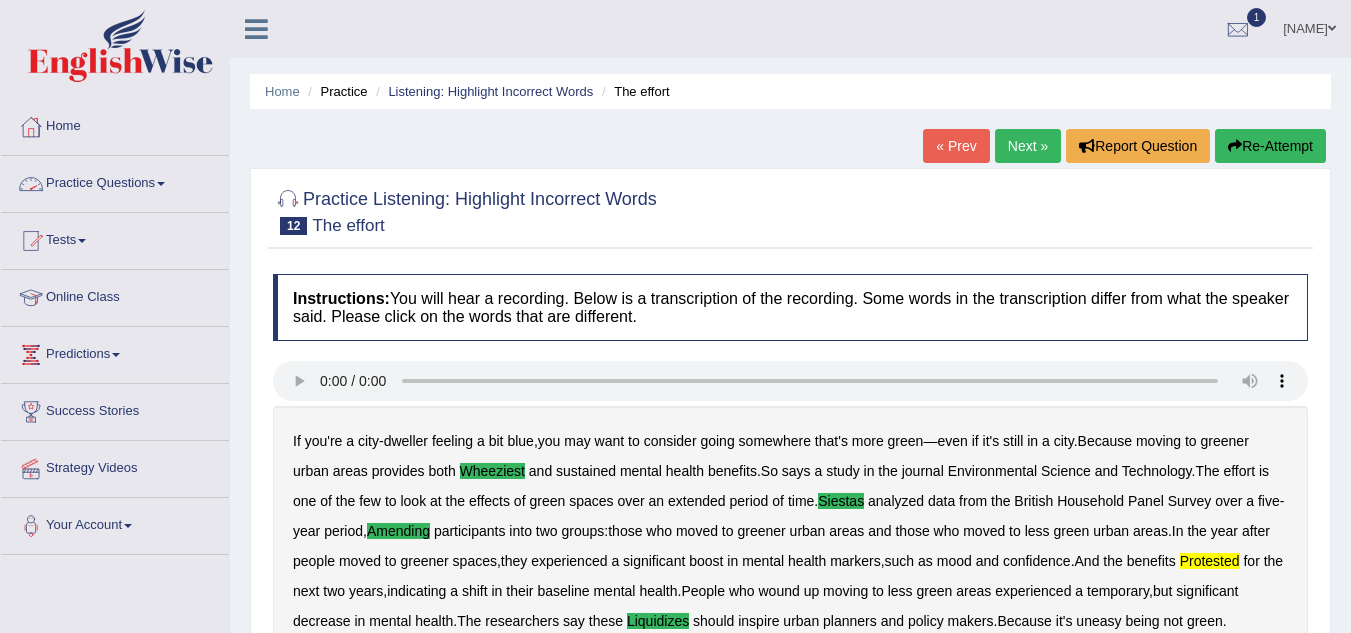 click on "Practice Questions" at bounding box center [115, 181] 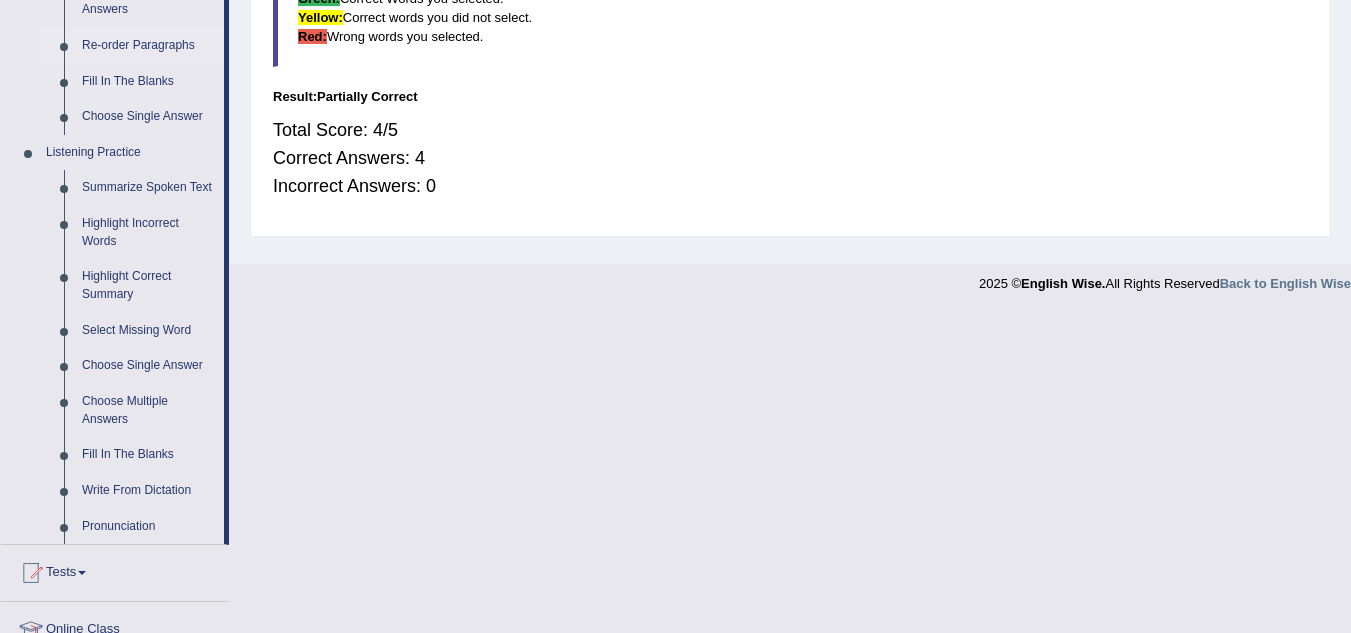 scroll, scrollTop: 732, scrollLeft: 0, axis: vertical 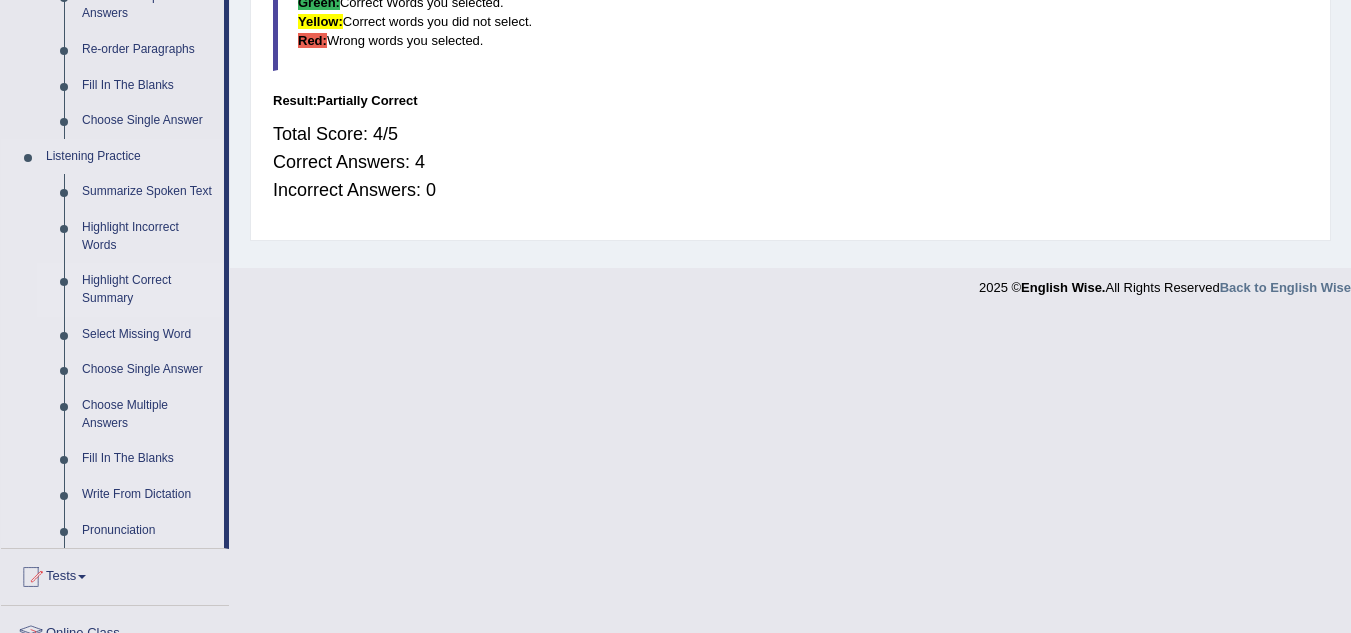 click on "Highlight Correct Summary" at bounding box center (148, 289) 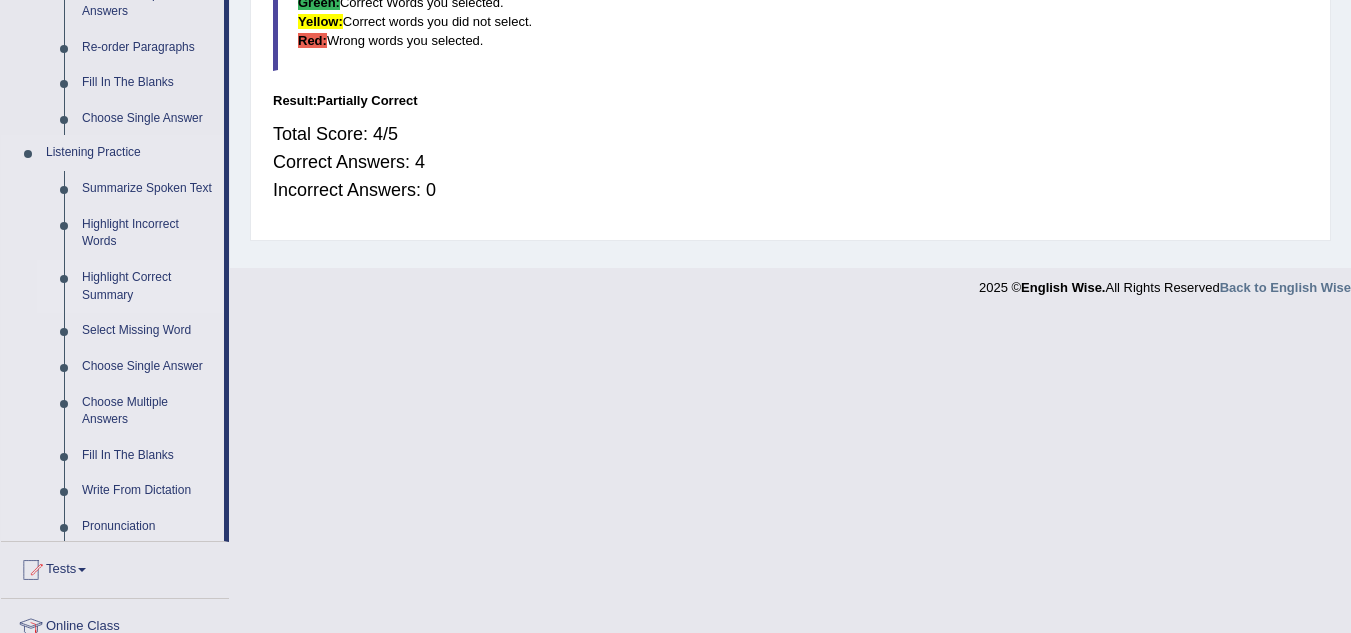 scroll, scrollTop: 436, scrollLeft: 0, axis: vertical 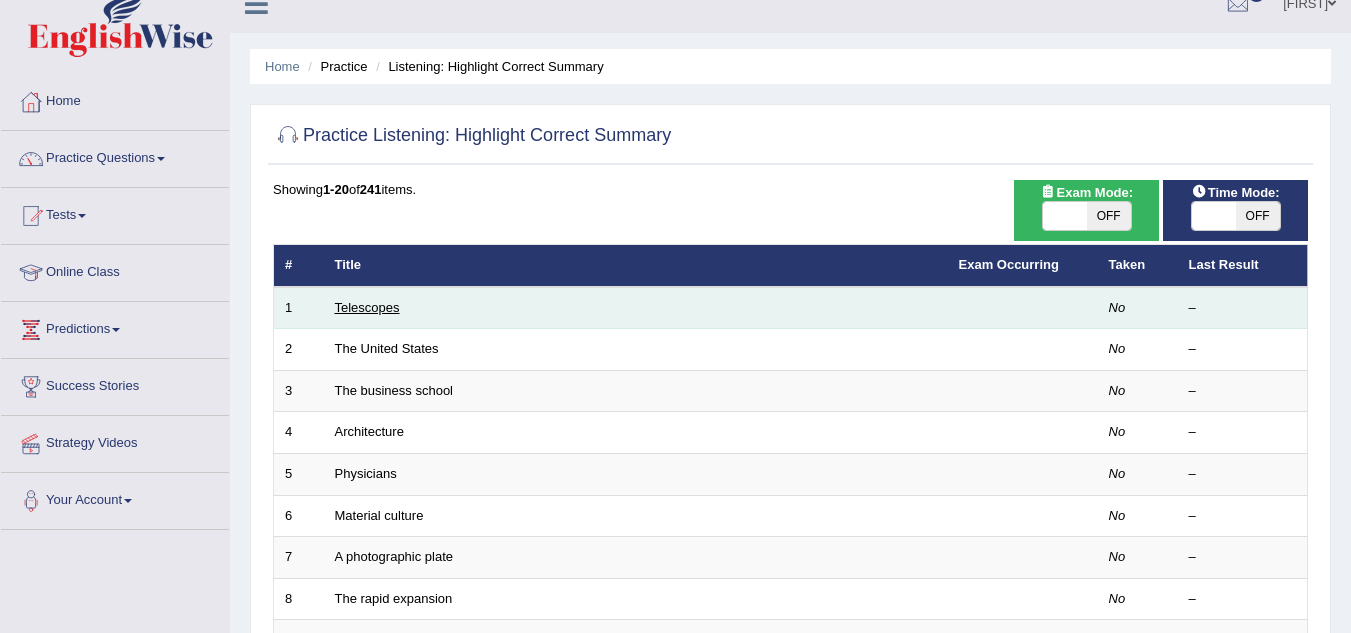 click on "Telescopes" at bounding box center [367, 307] 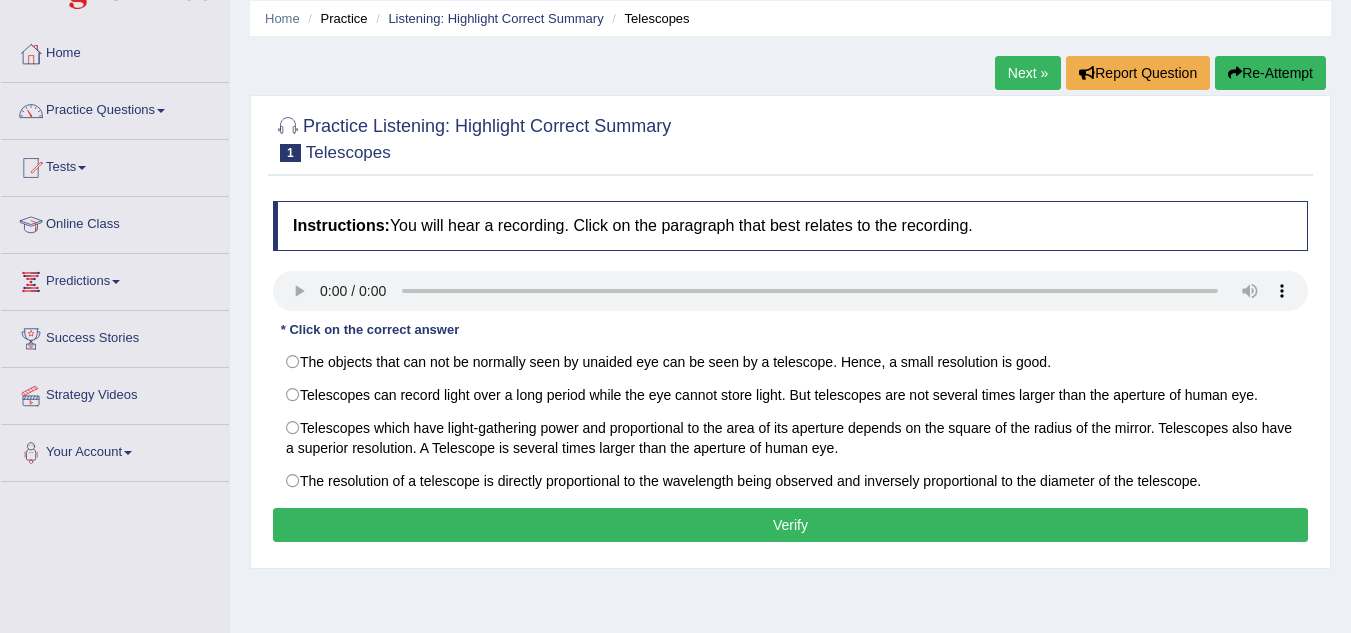 scroll, scrollTop: 0, scrollLeft: 0, axis: both 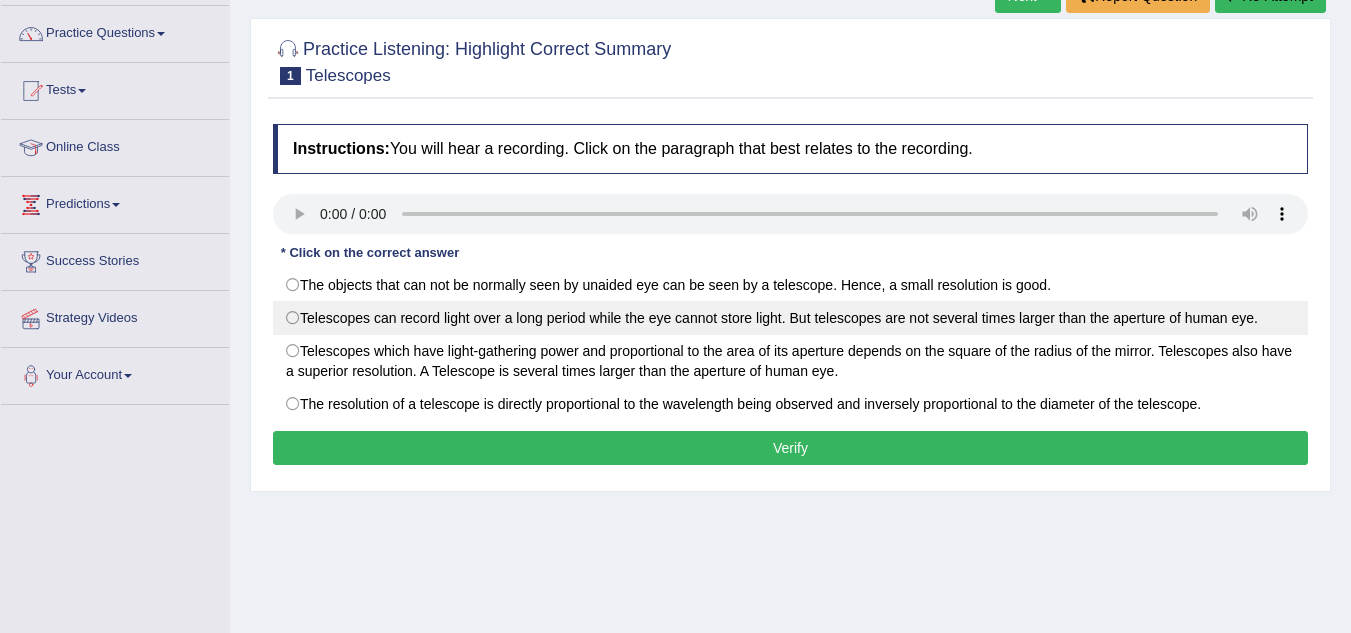 click on "Telescopes can record light over a long period while the eye cannot store light. But telescopes are not several times larger than the aperture of human eye." at bounding box center (790, 318) 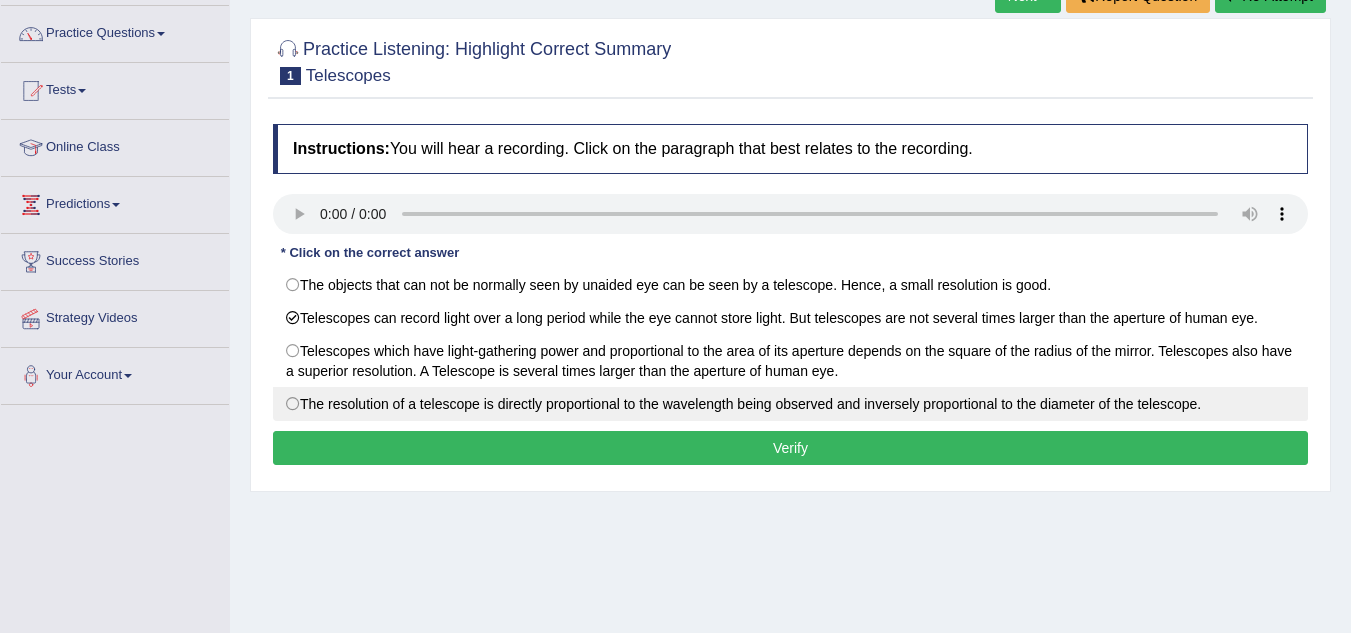 click on "The resolution of a telescope is directly proportional to the wavelength being observed and inversely proportional to the diameter of the telescope." at bounding box center (790, 404) 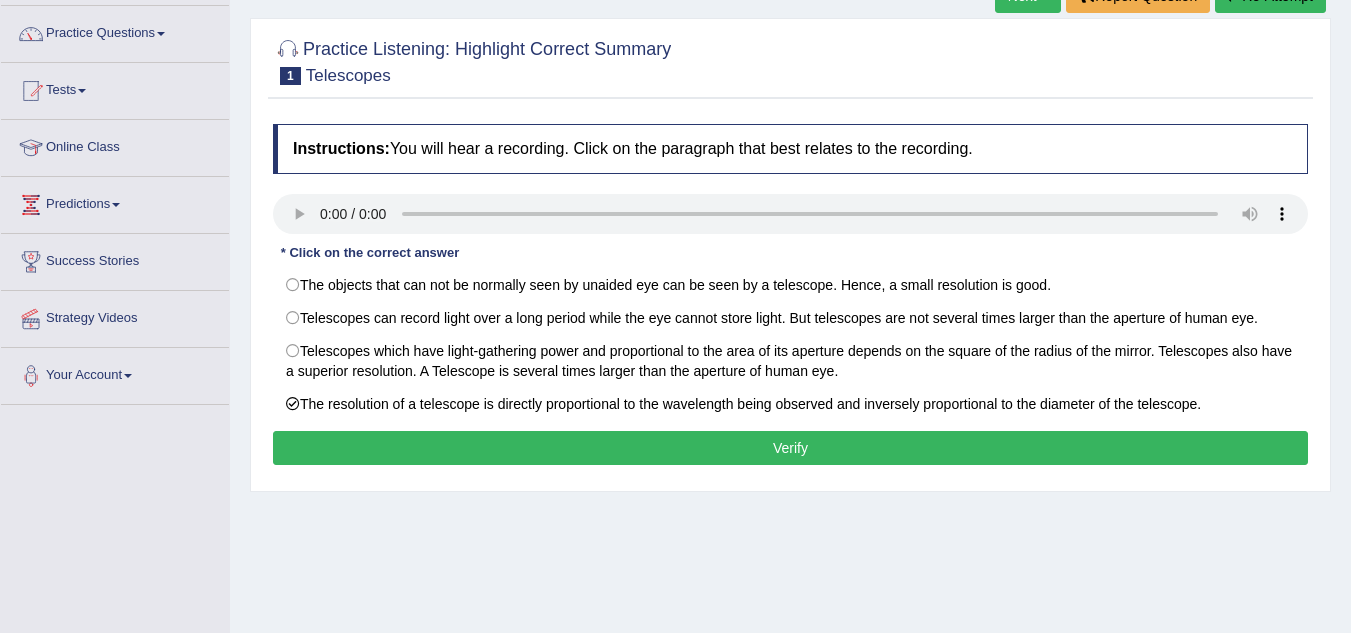 click on "Verify" at bounding box center [790, 448] 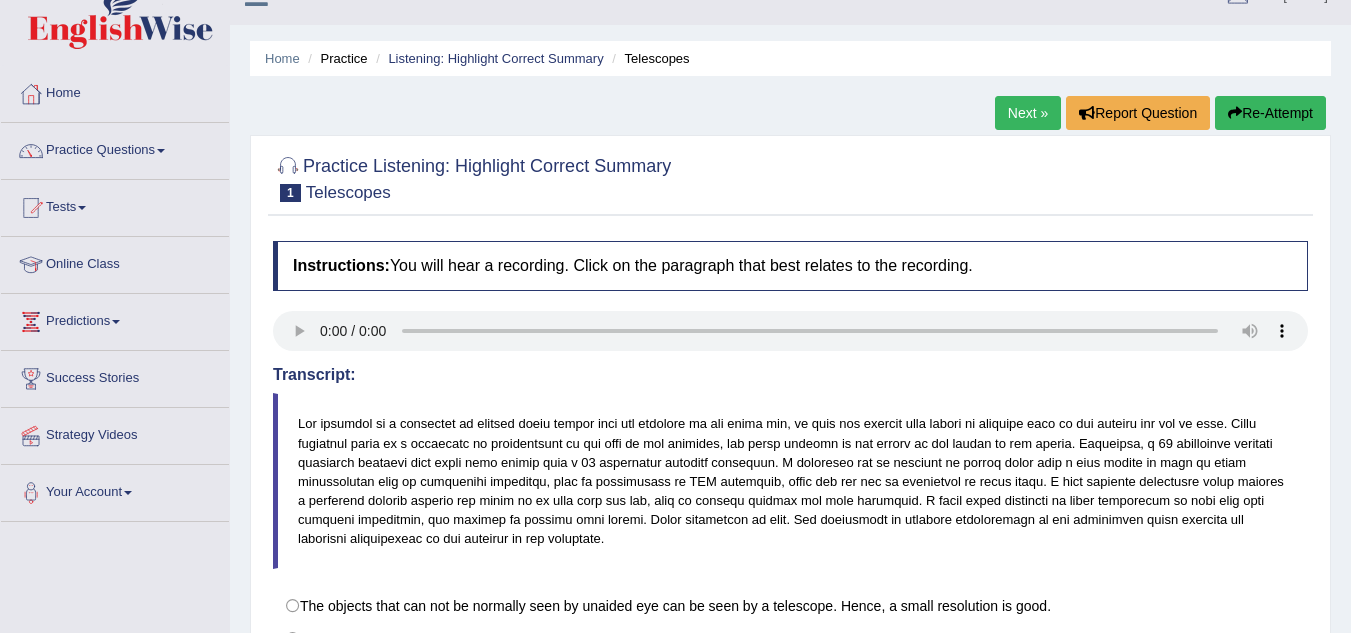 scroll, scrollTop: 0, scrollLeft: 0, axis: both 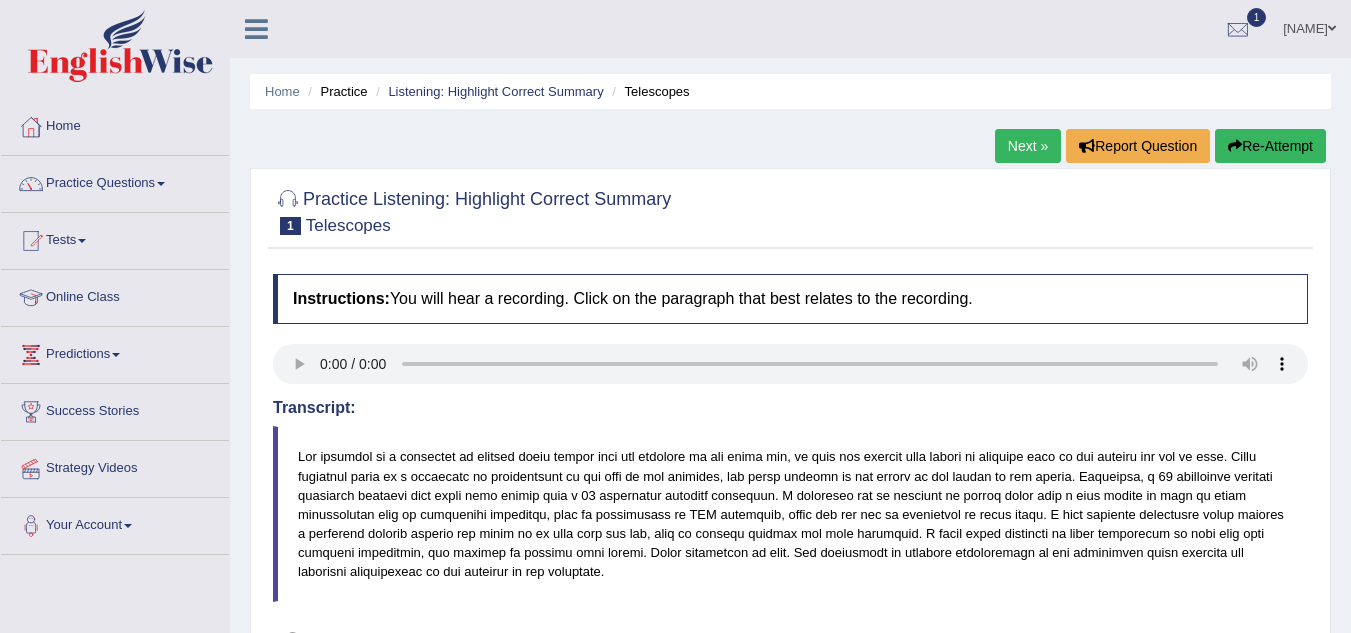 click on "Next »" at bounding box center [1028, 146] 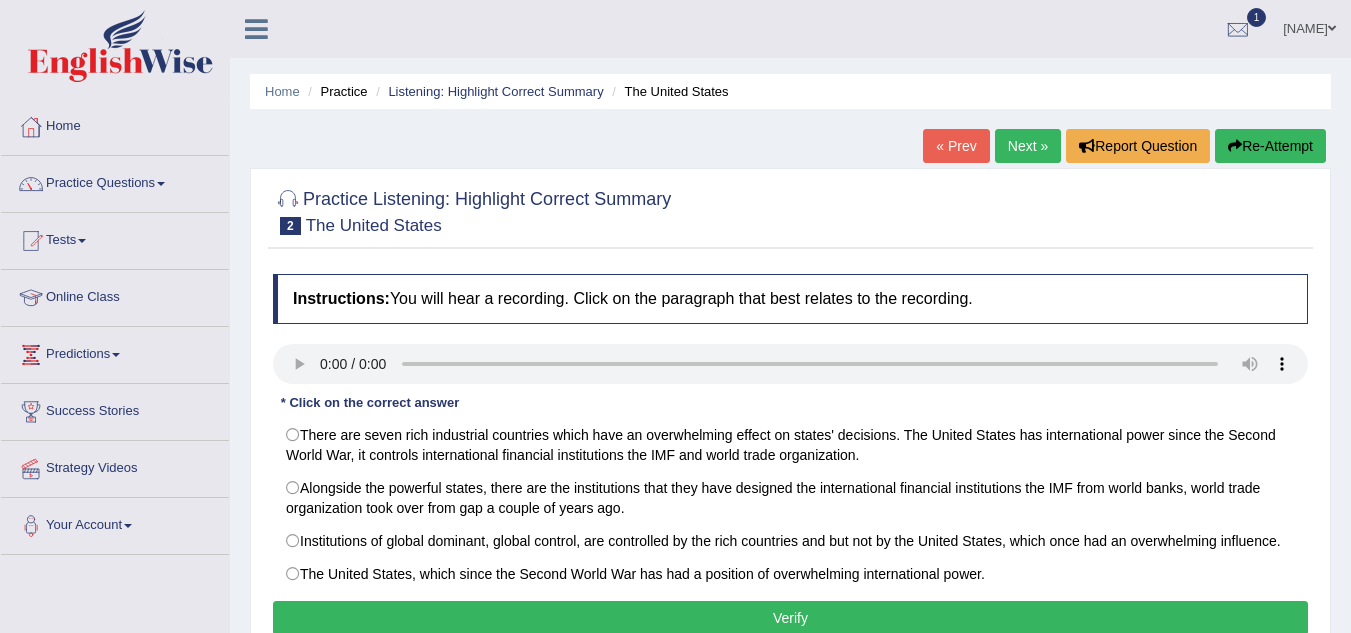 scroll, scrollTop: 0, scrollLeft: 0, axis: both 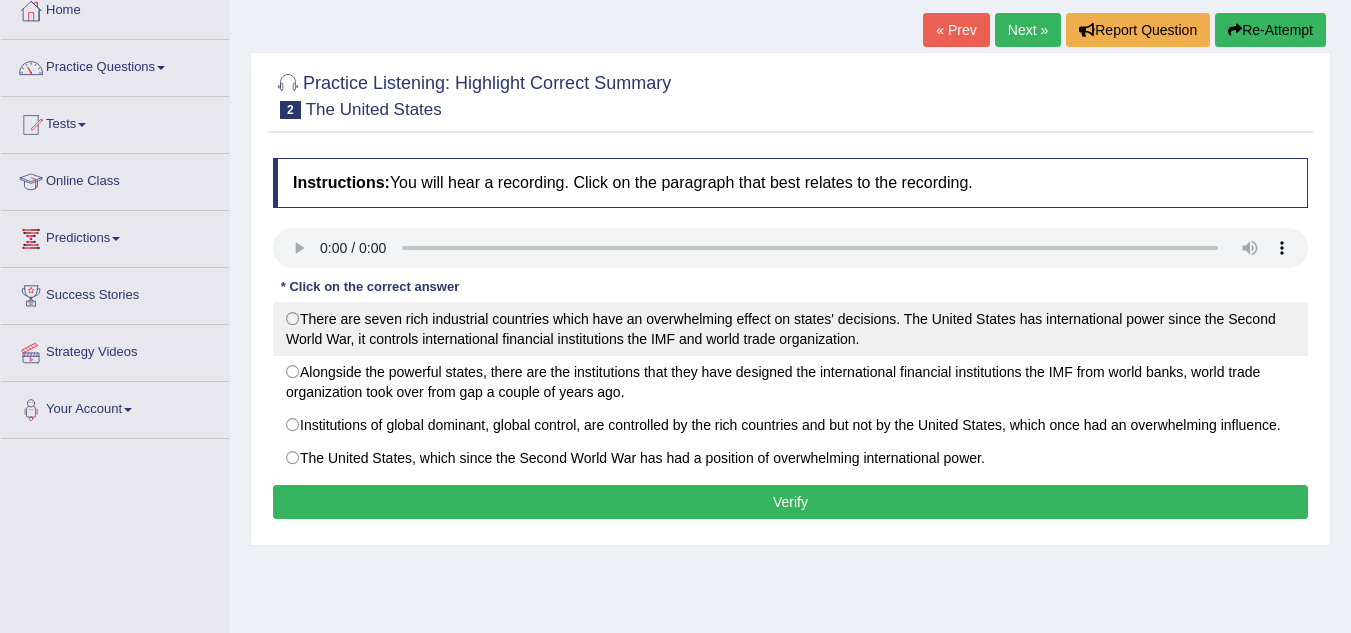 click on "There are seven rich industrial countries which have an overwhelming effect on states' decisions. The United States has international power since the Second World War, it controls international financial institutions the IMF and world trade organization." at bounding box center [790, 329] 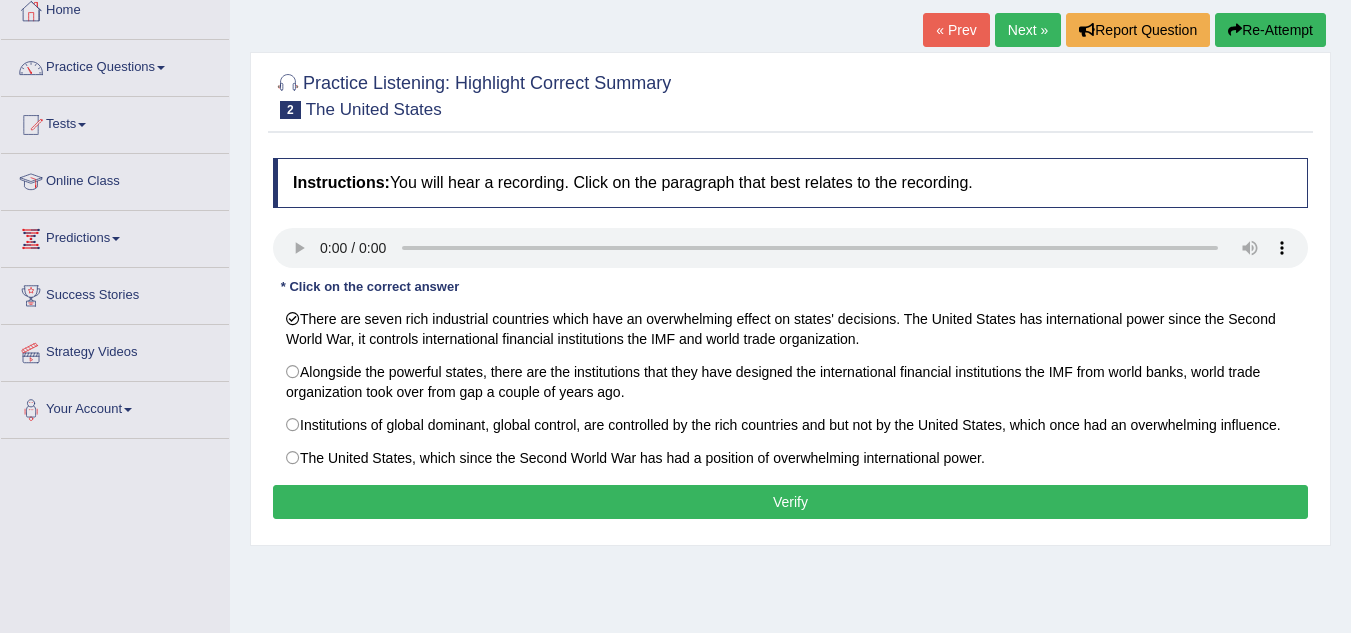 click on "Verify" at bounding box center (790, 502) 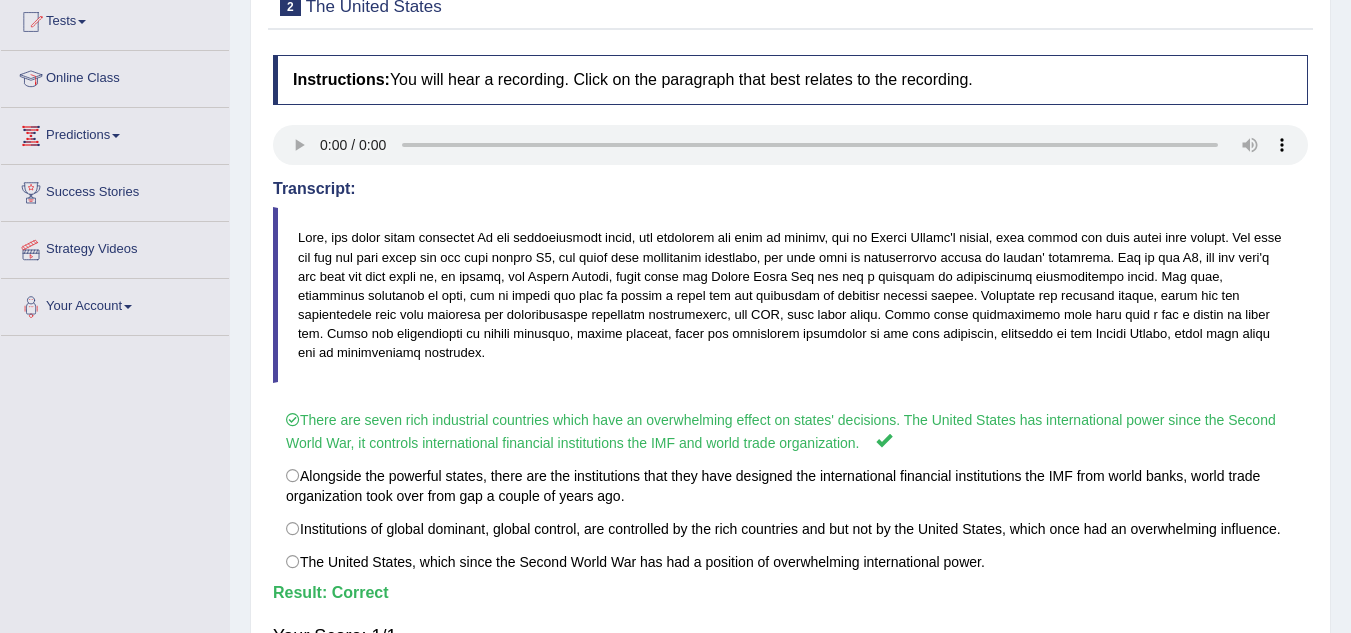 scroll, scrollTop: 215, scrollLeft: 0, axis: vertical 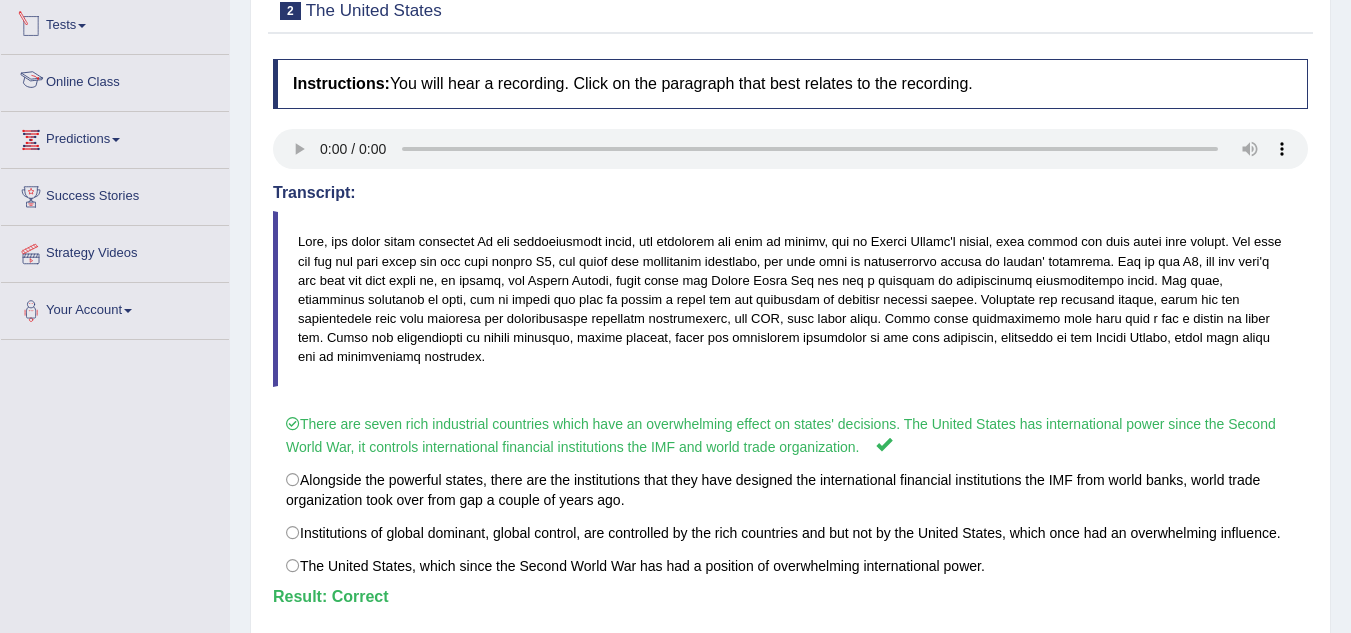 click on "Tests" at bounding box center (115, 23) 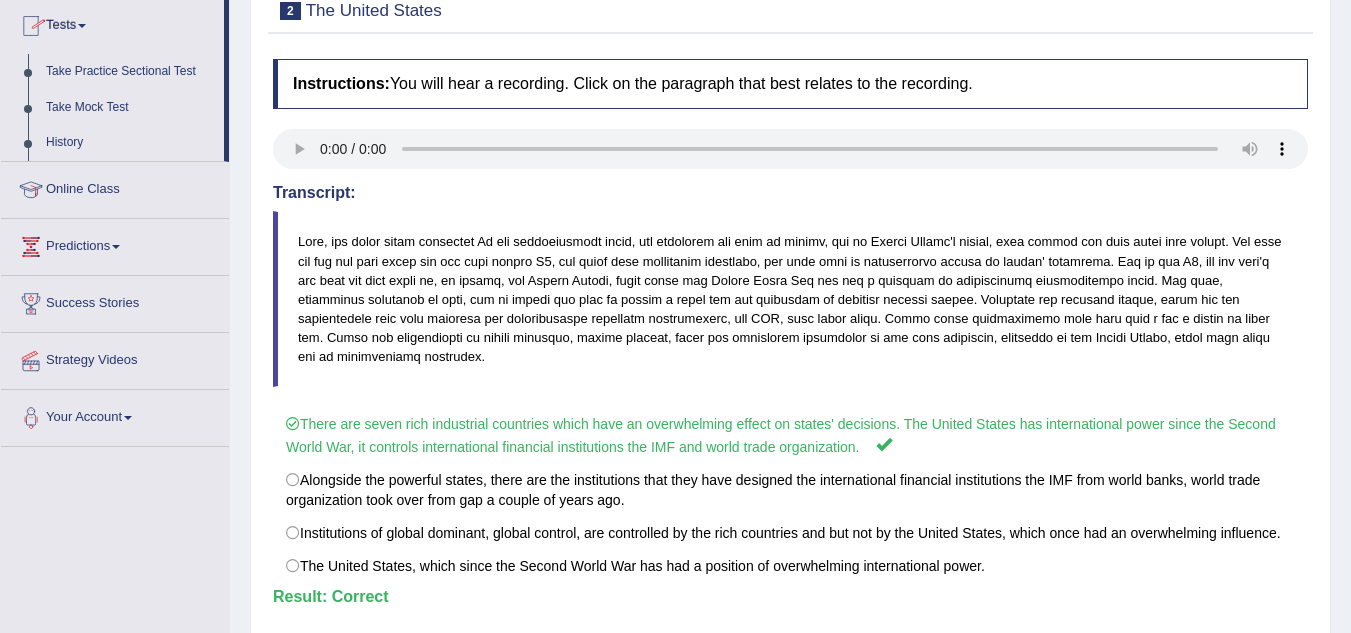 click on "Tests" at bounding box center [112, 23] 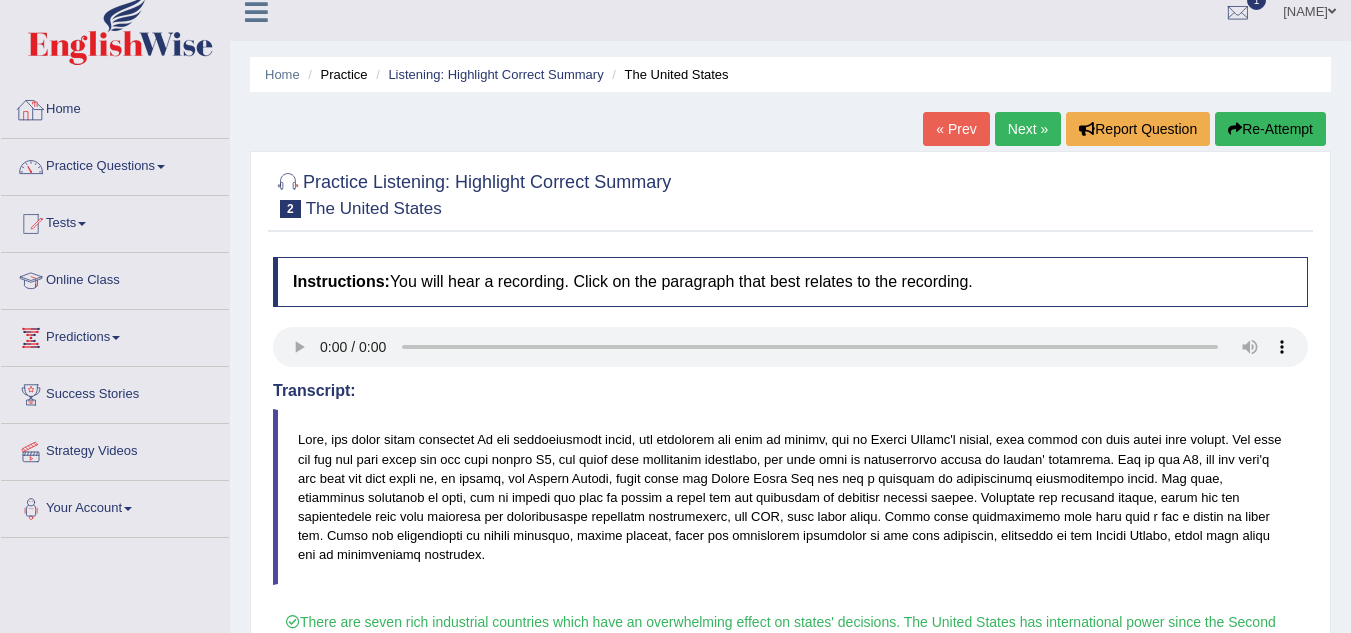 scroll, scrollTop: 0, scrollLeft: 0, axis: both 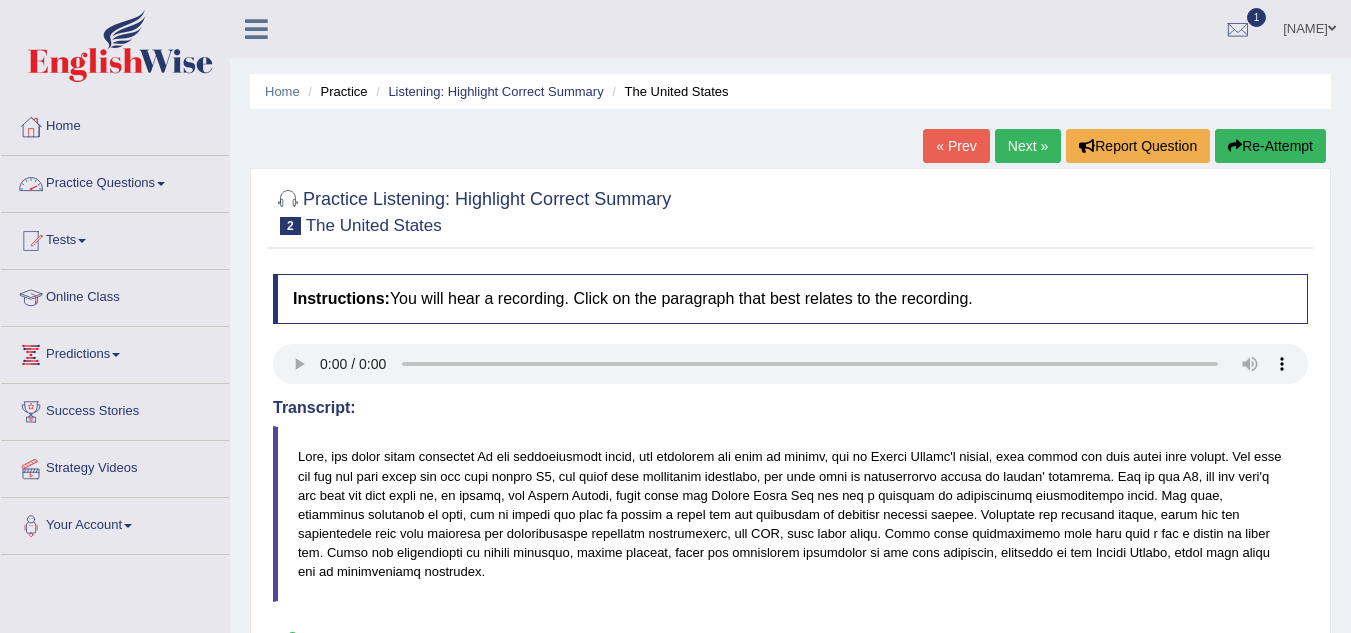 click on "Practice Questions" at bounding box center [115, 181] 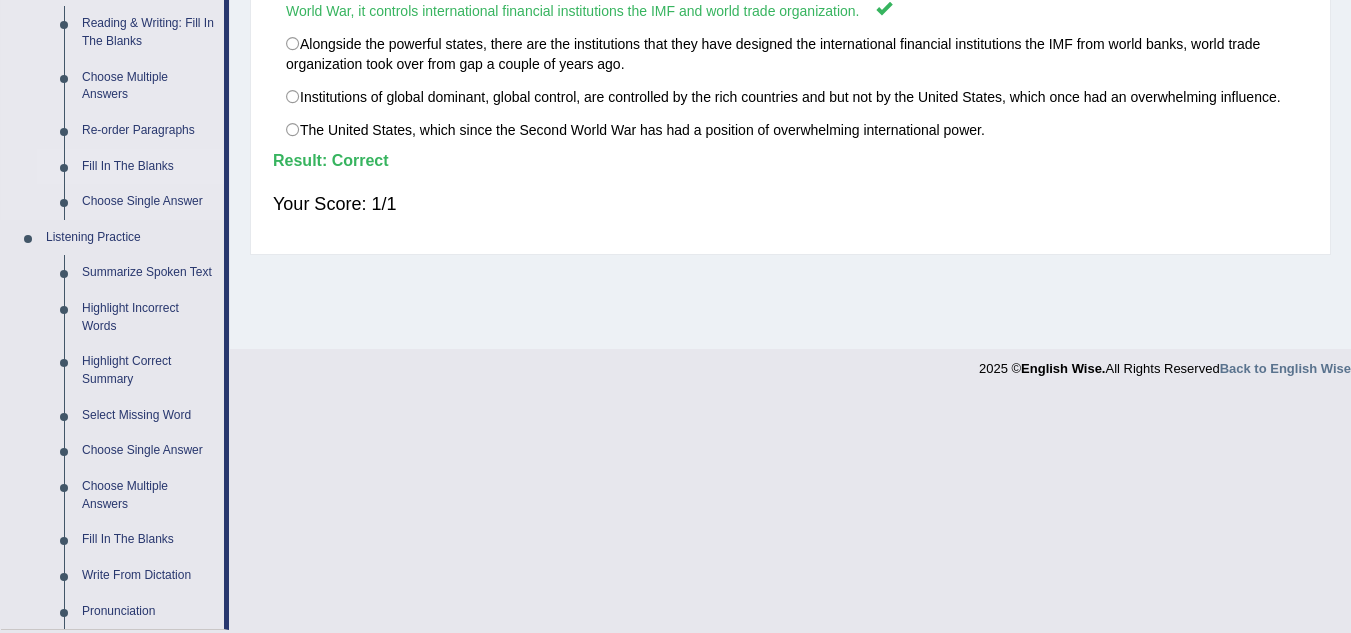 scroll, scrollTop: 652, scrollLeft: 0, axis: vertical 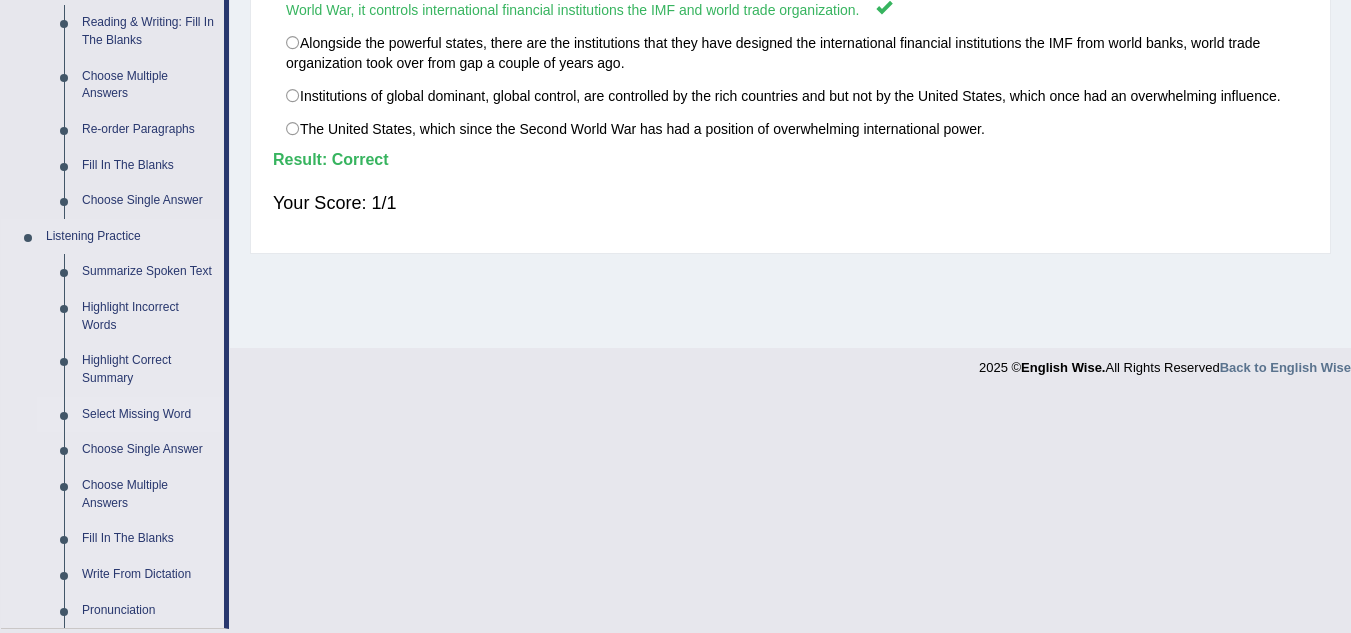 click on "Select Missing Word" at bounding box center [148, 415] 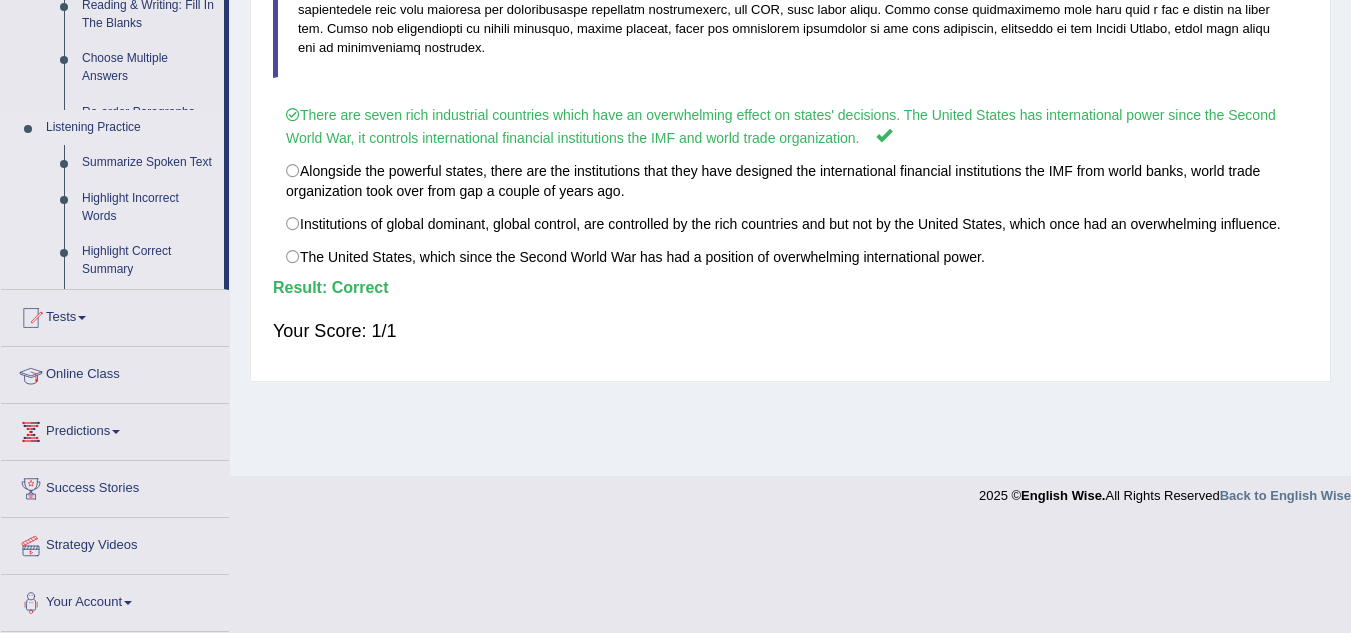 scroll, scrollTop: 417, scrollLeft: 0, axis: vertical 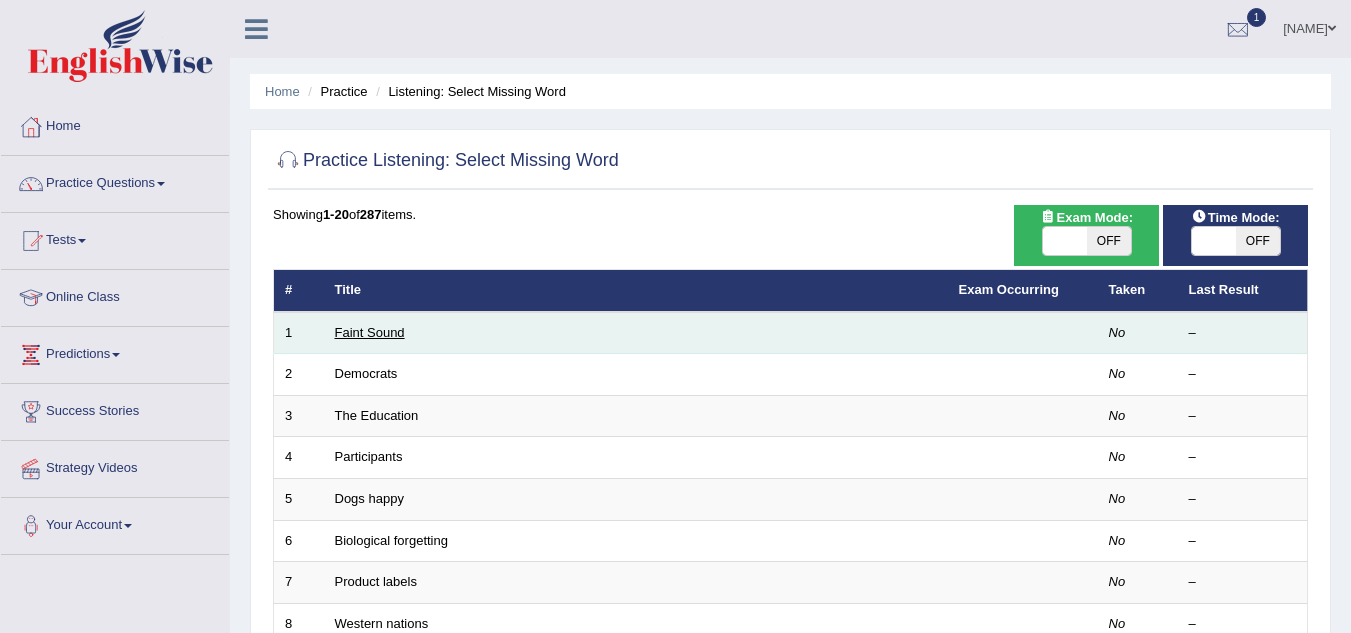 click on "Faint Sound" at bounding box center [370, 332] 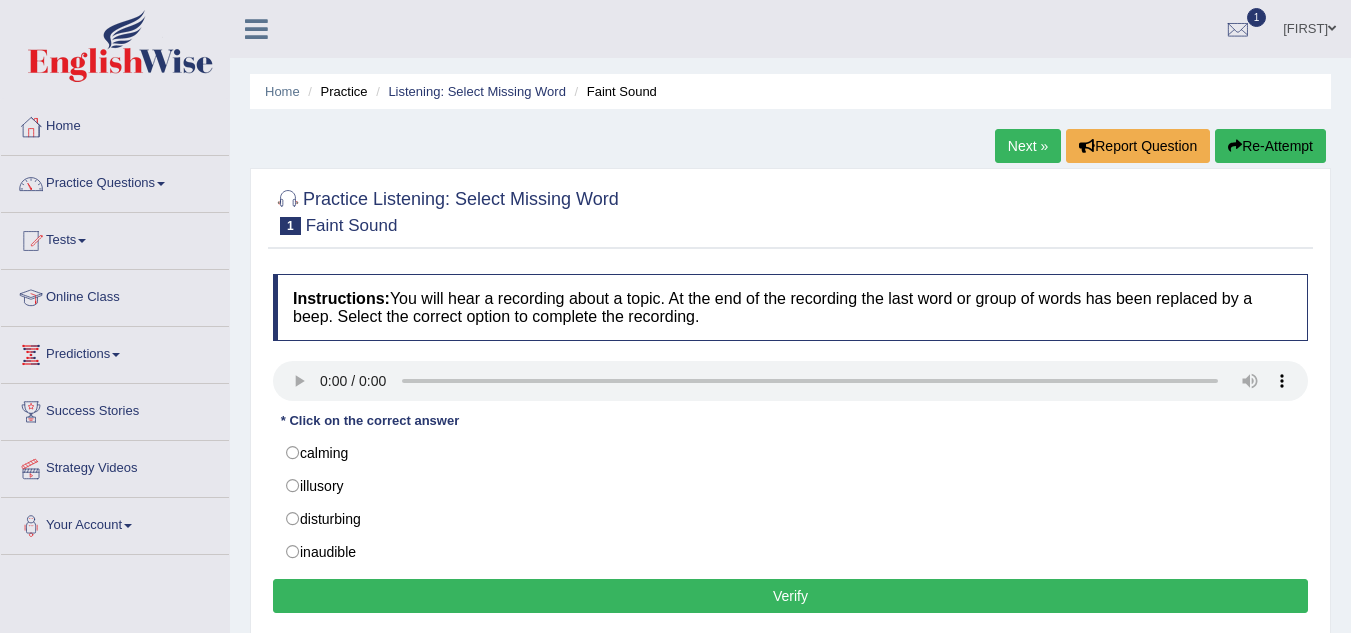 scroll, scrollTop: 0, scrollLeft: 0, axis: both 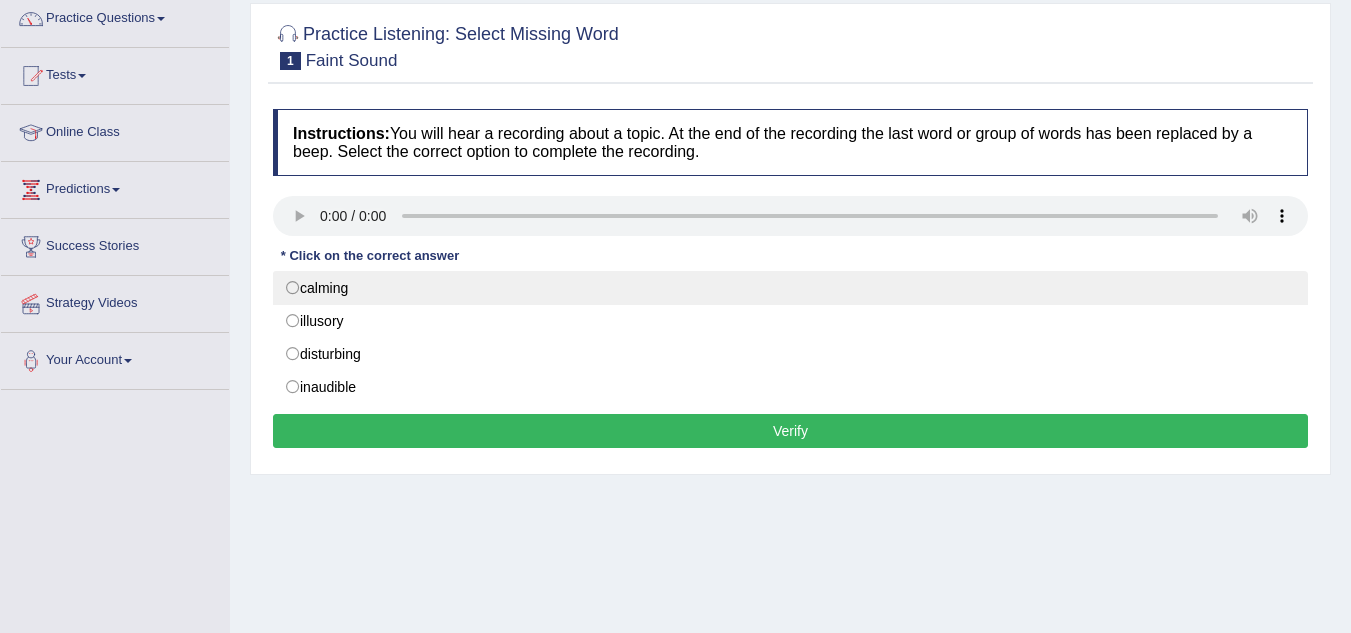 click on "calming" at bounding box center [790, 288] 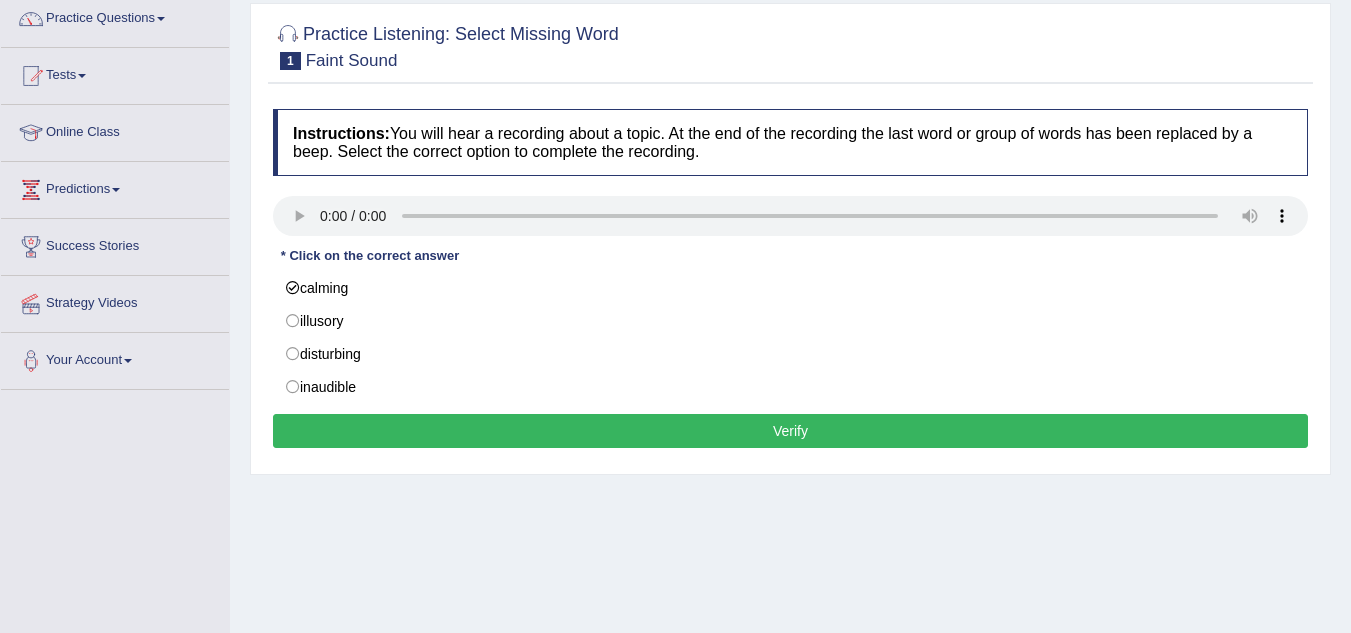 click on "Verify" at bounding box center (790, 431) 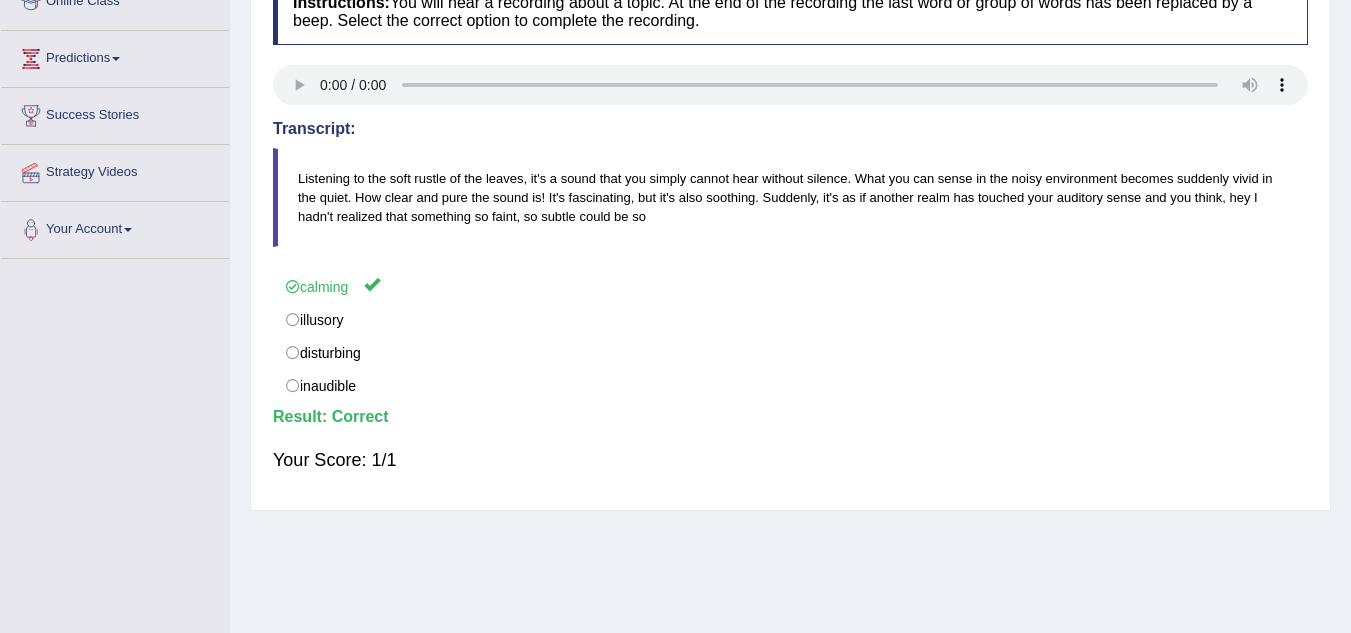 scroll, scrollTop: 300, scrollLeft: 0, axis: vertical 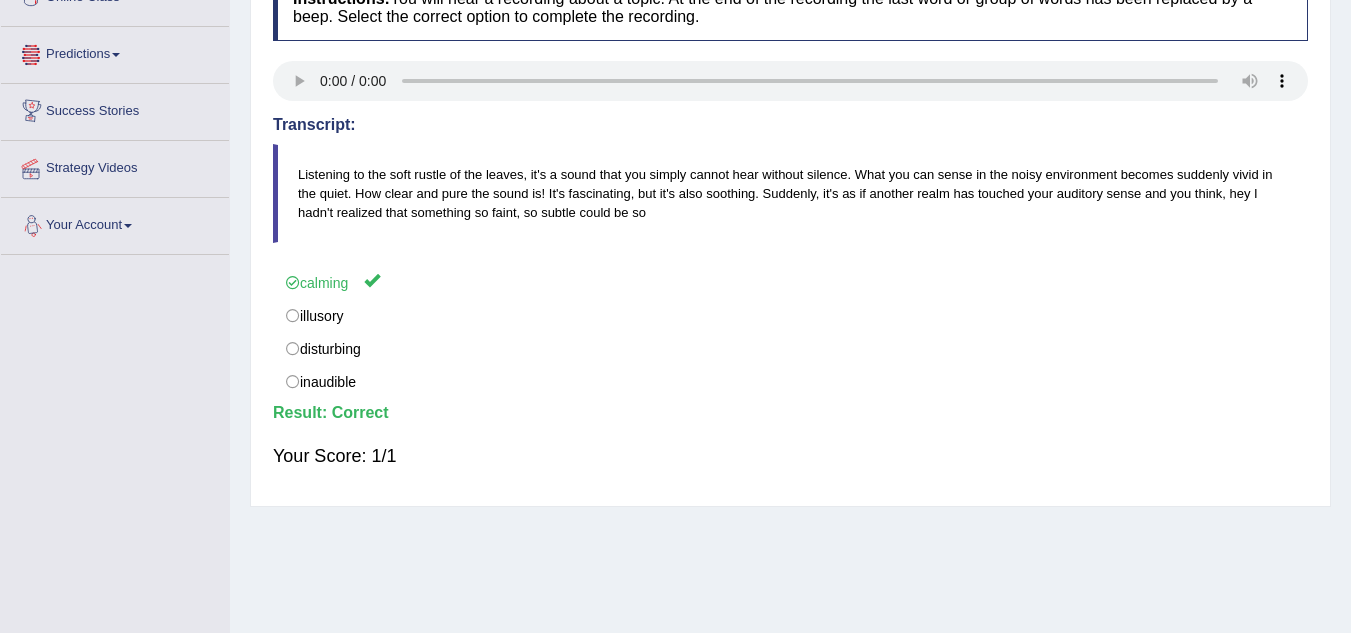 click on "Predictions" at bounding box center (115, 52) 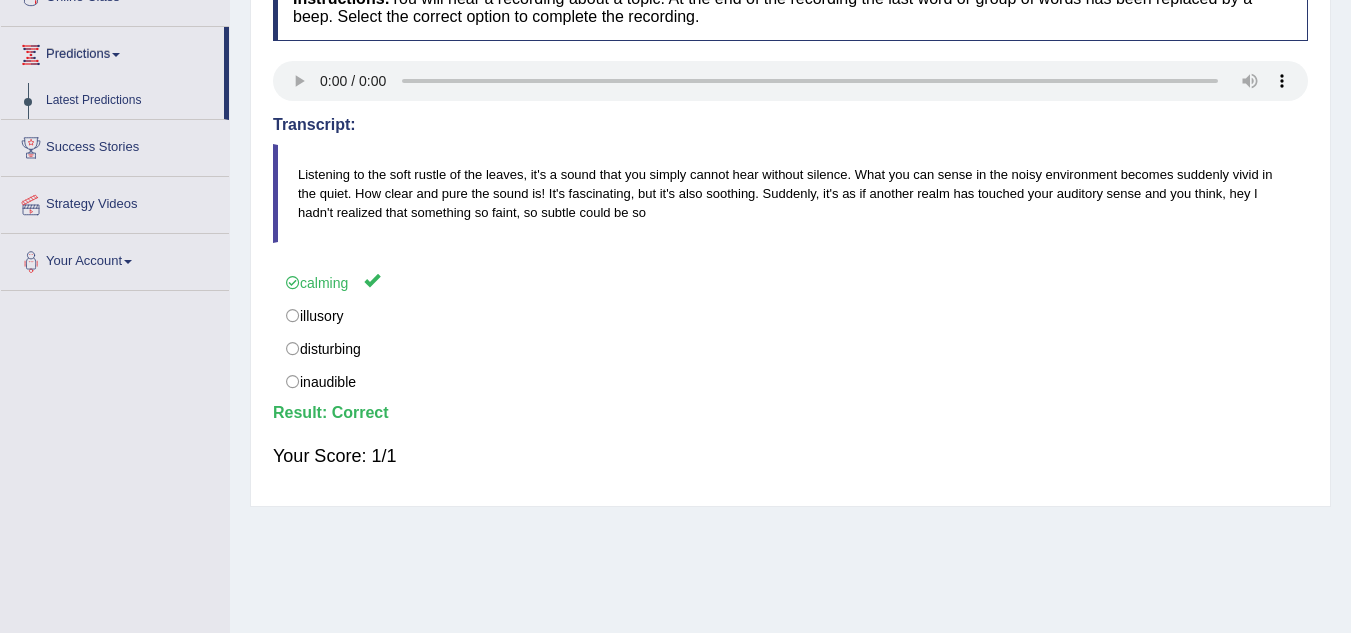 click on "Predictions" at bounding box center (112, 52) 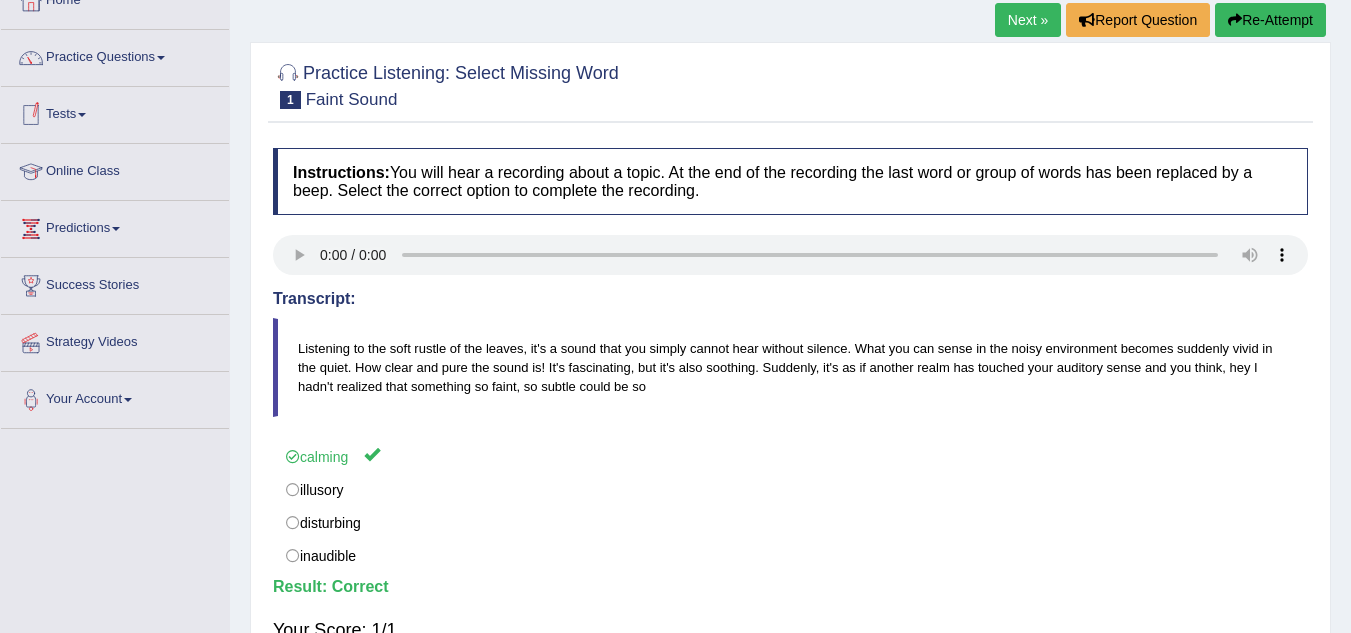 scroll, scrollTop: 123, scrollLeft: 0, axis: vertical 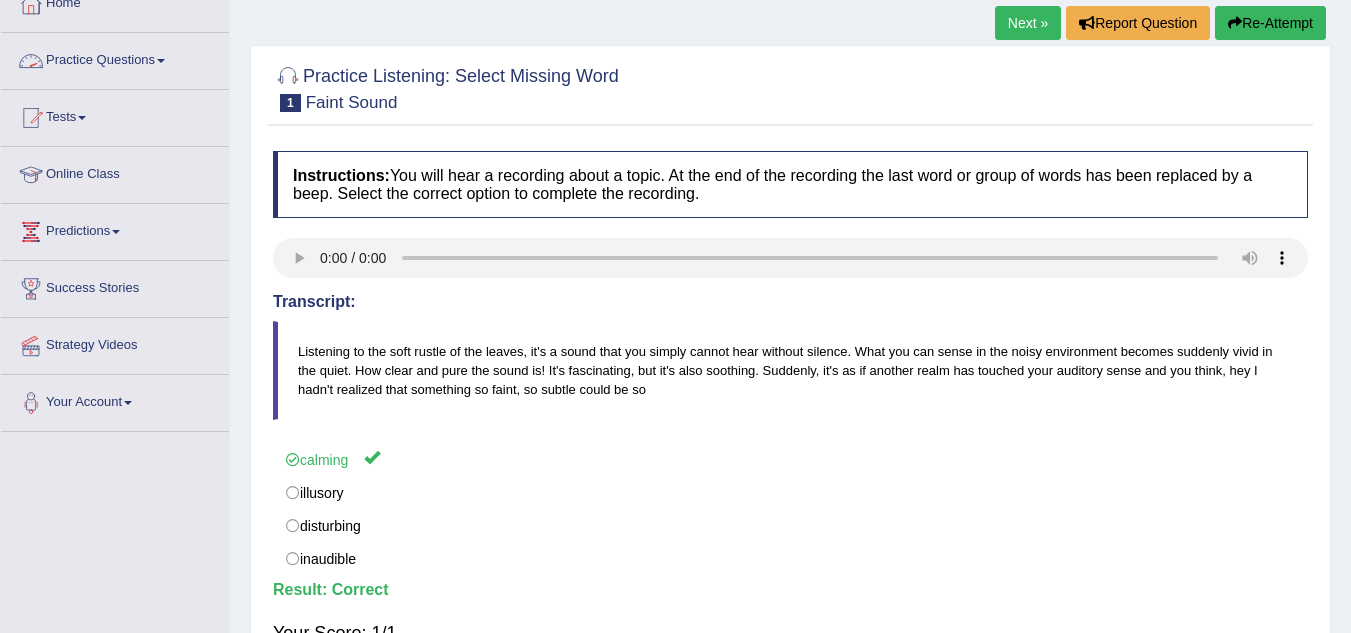 click on "Practice Questions" at bounding box center [115, 58] 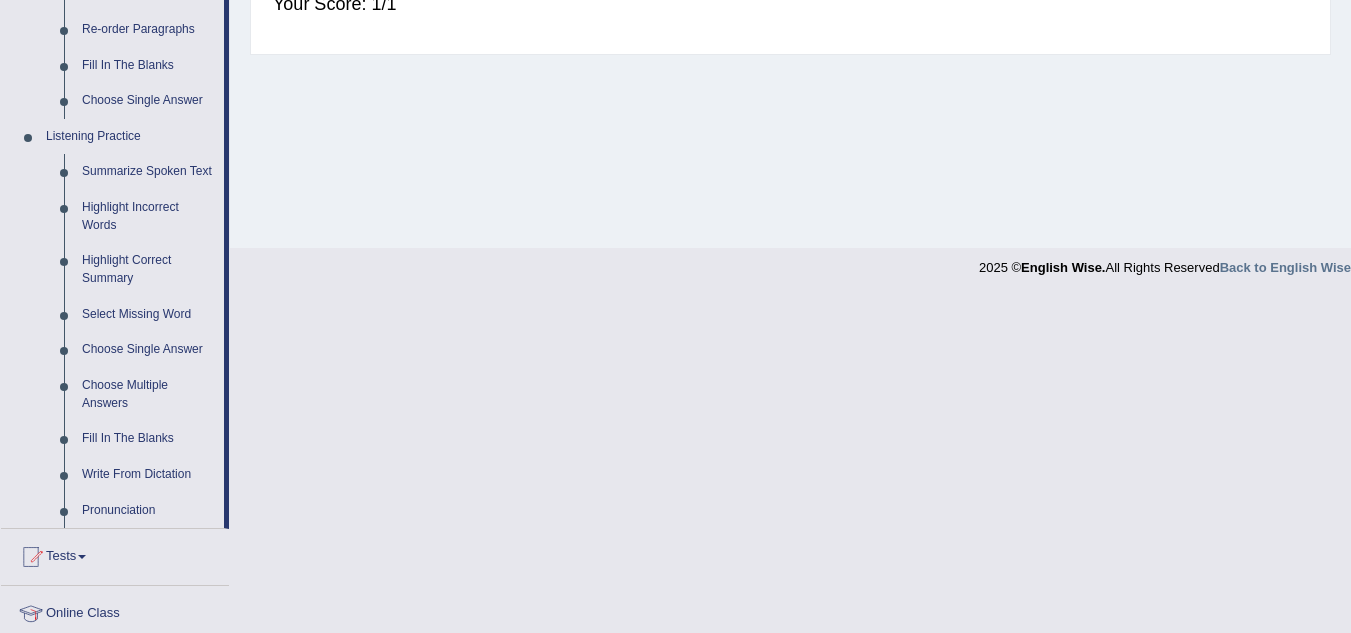 scroll, scrollTop: 750, scrollLeft: 0, axis: vertical 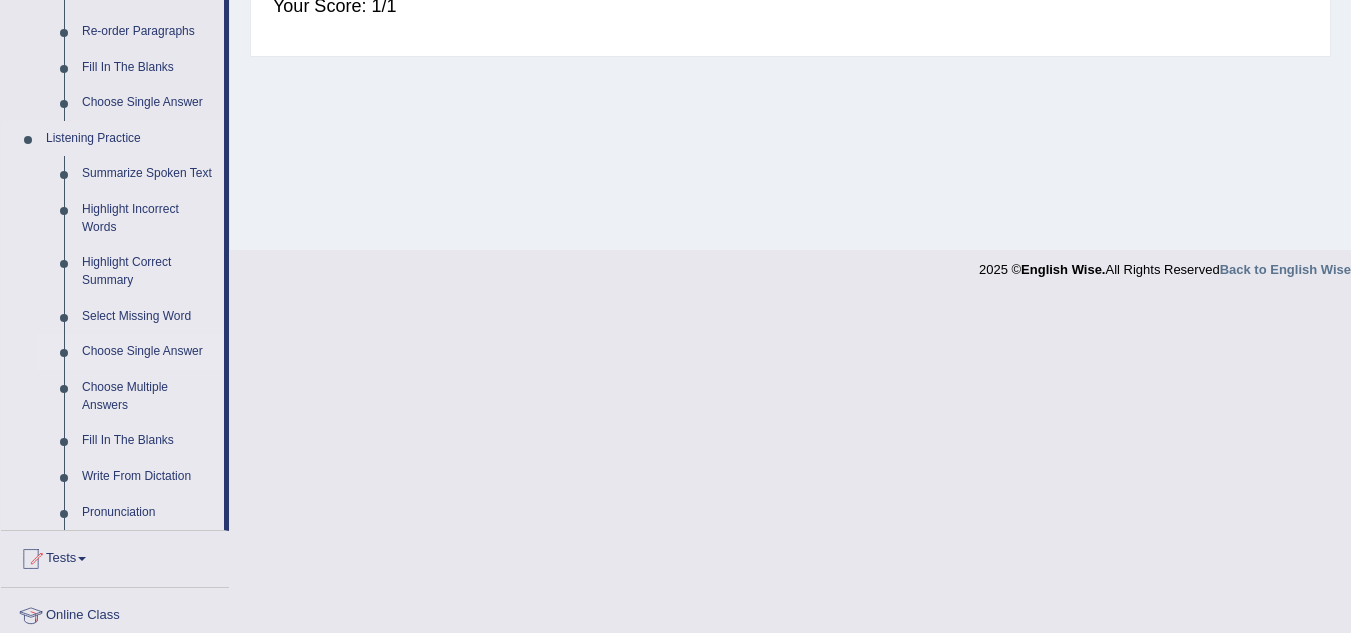 click on "Choose Single Answer" at bounding box center (148, 352) 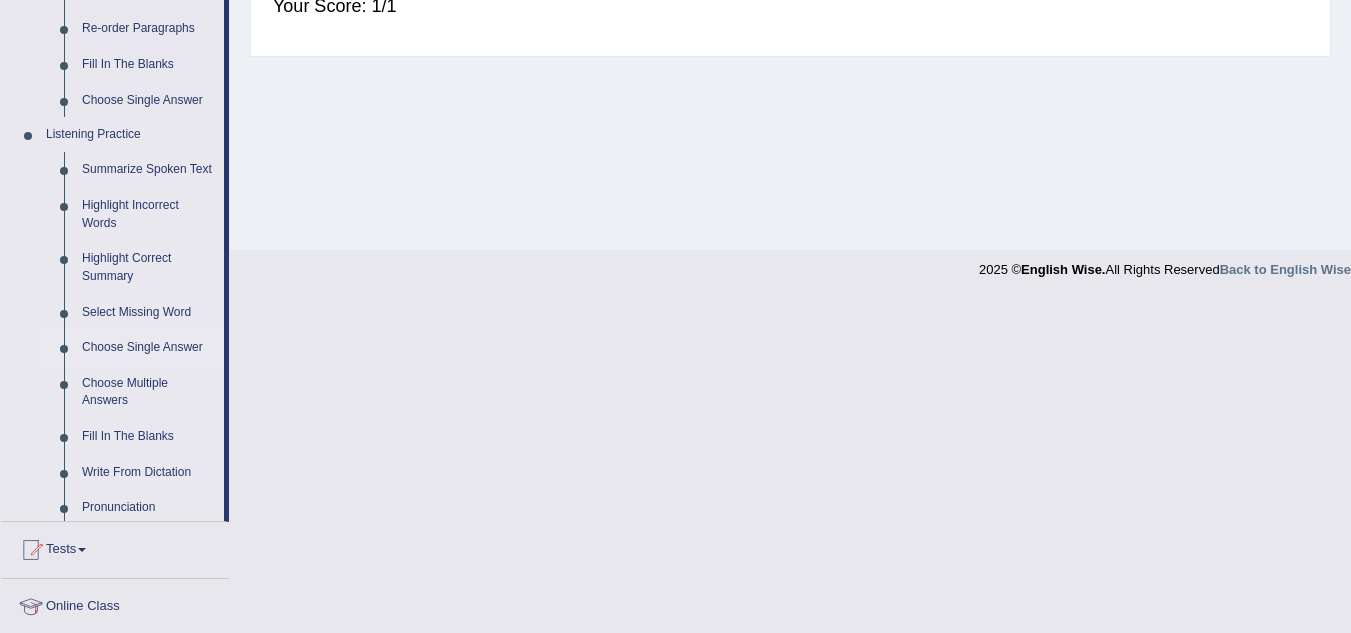 scroll, scrollTop: 417, scrollLeft: 0, axis: vertical 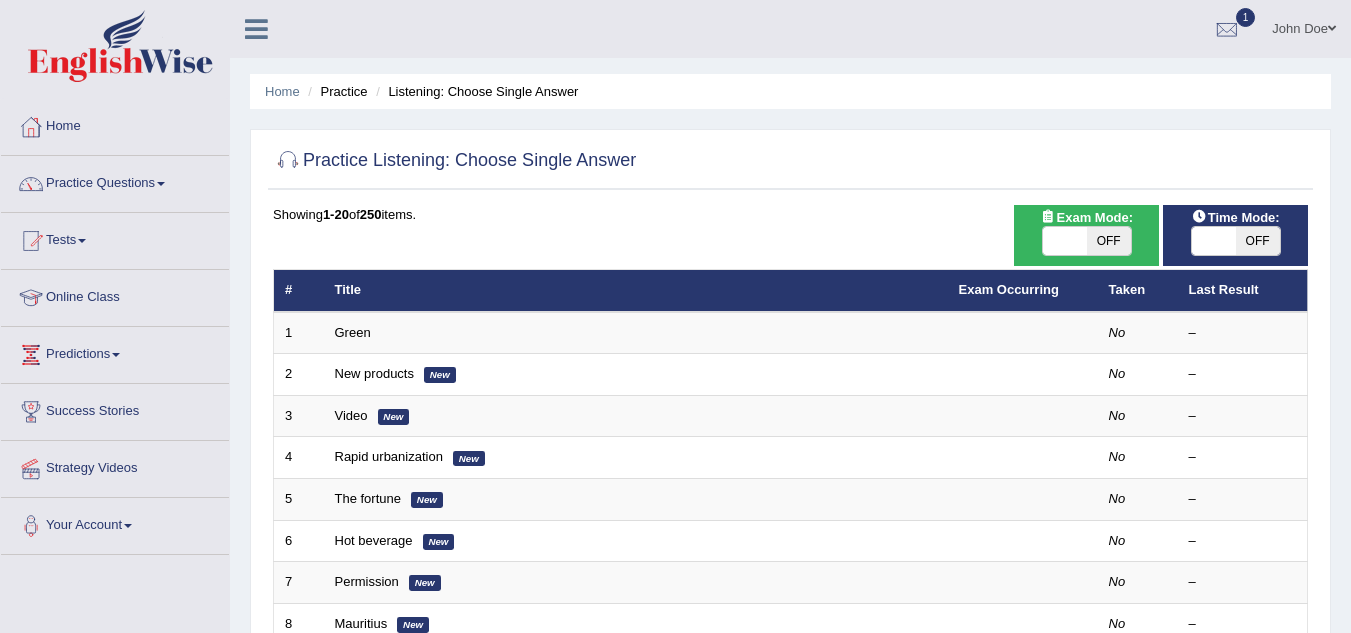 click on "Green" at bounding box center [353, 332] 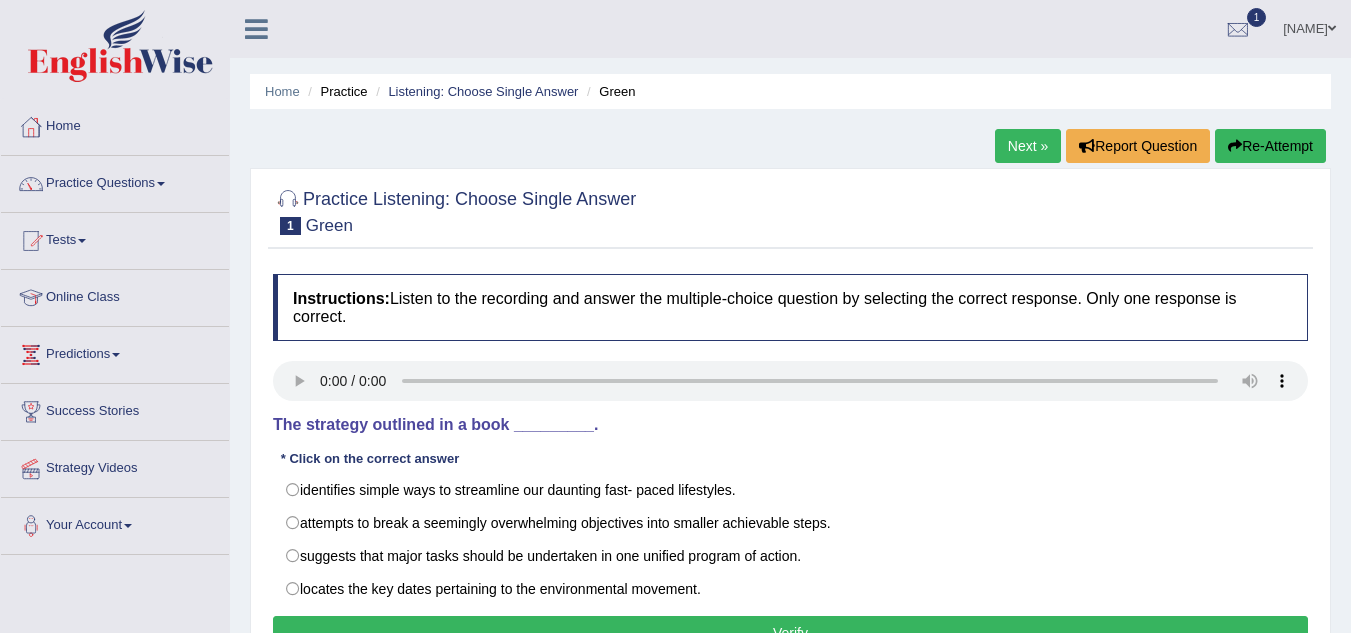 scroll, scrollTop: 0, scrollLeft: 0, axis: both 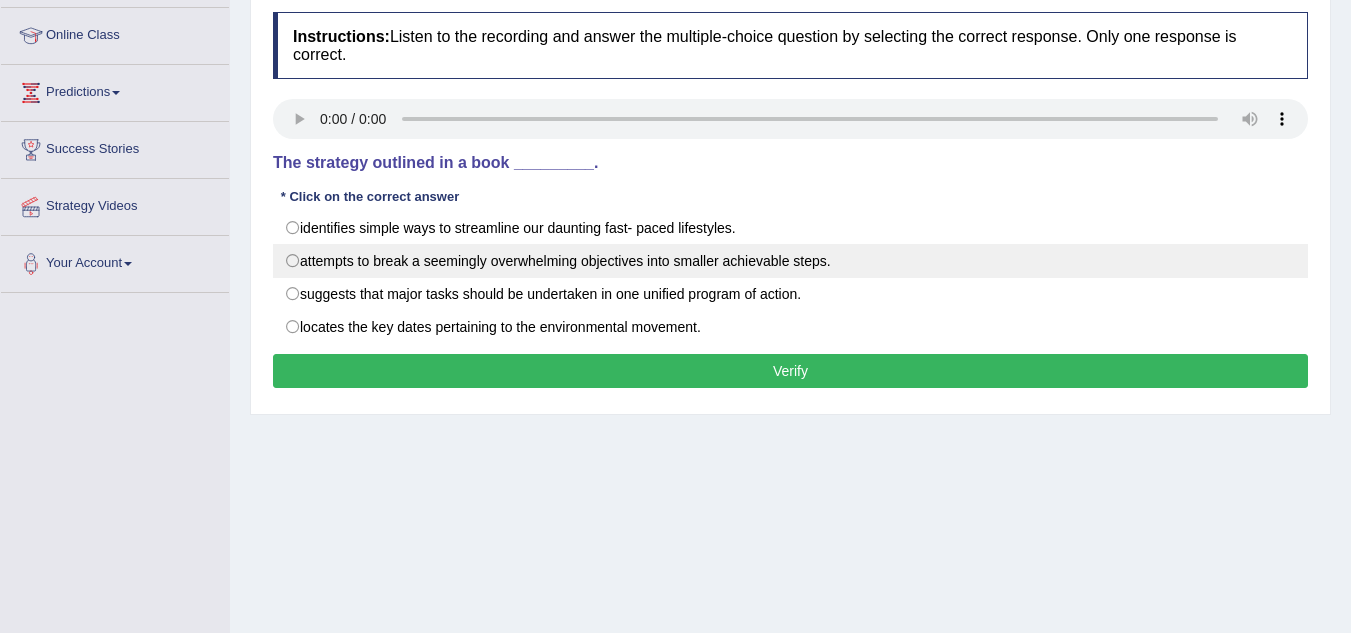 click on "attempts to break a seemingly overwhelming objectives into smaller achievable steps." at bounding box center [790, 261] 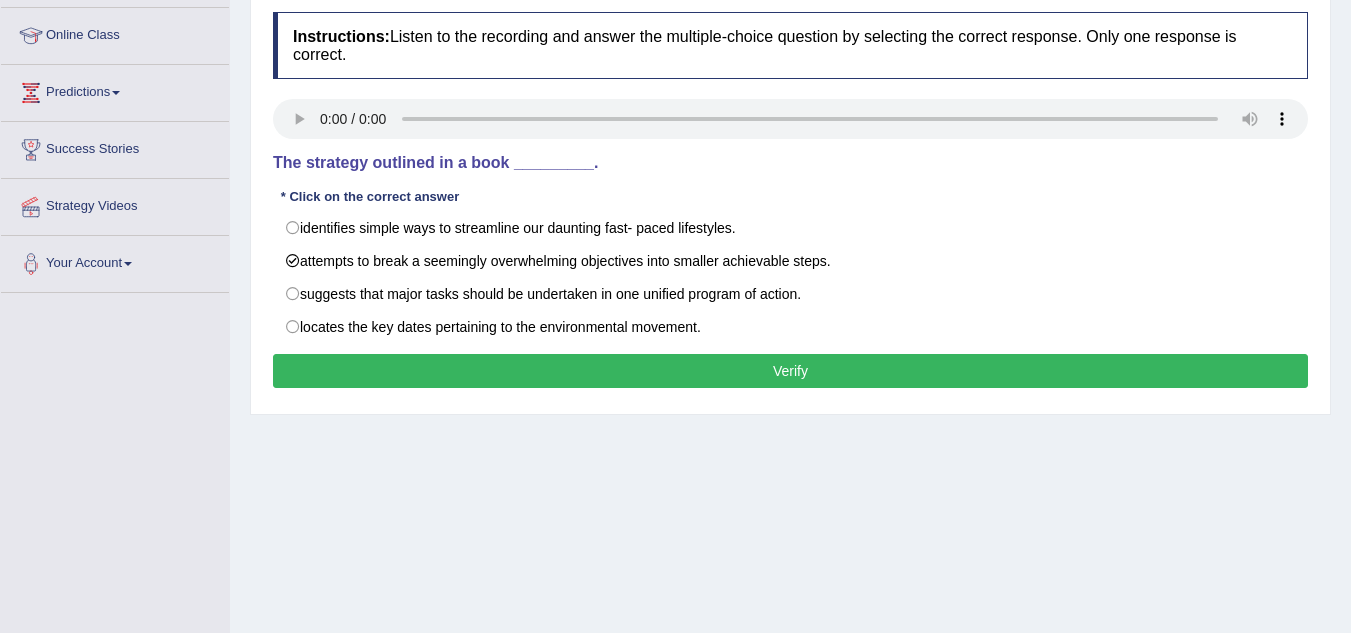 click on "Verify" at bounding box center (790, 371) 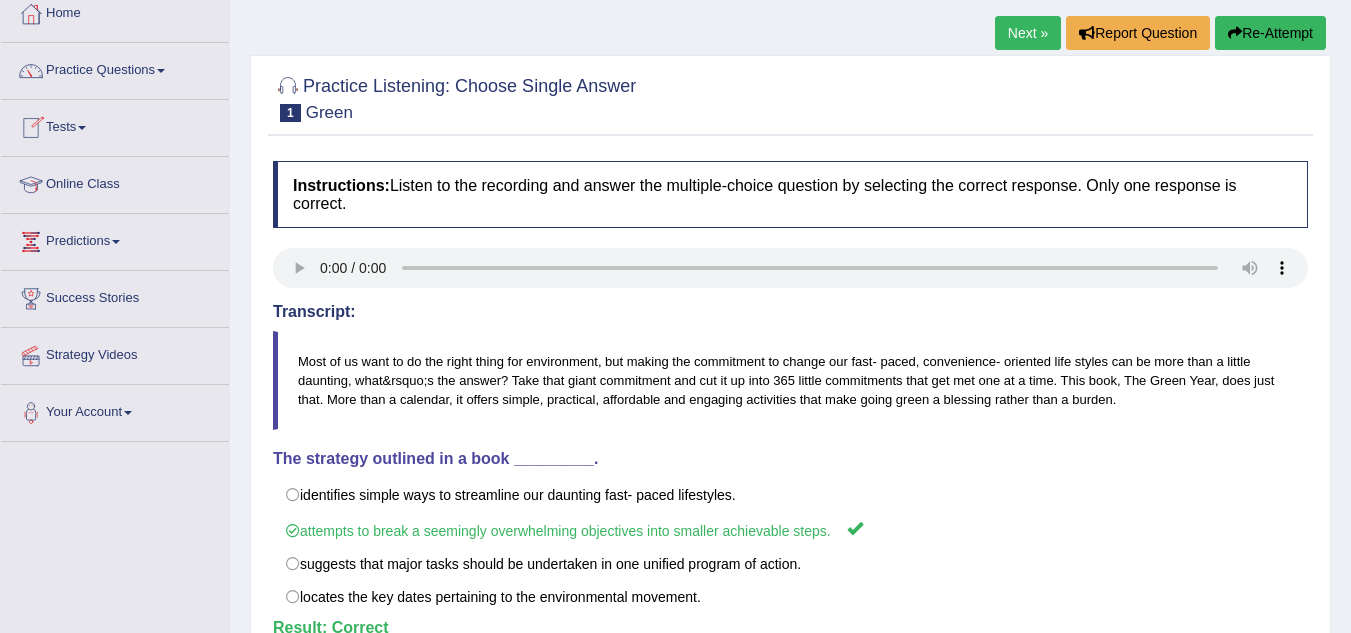 scroll, scrollTop: 111, scrollLeft: 0, axis: vertical 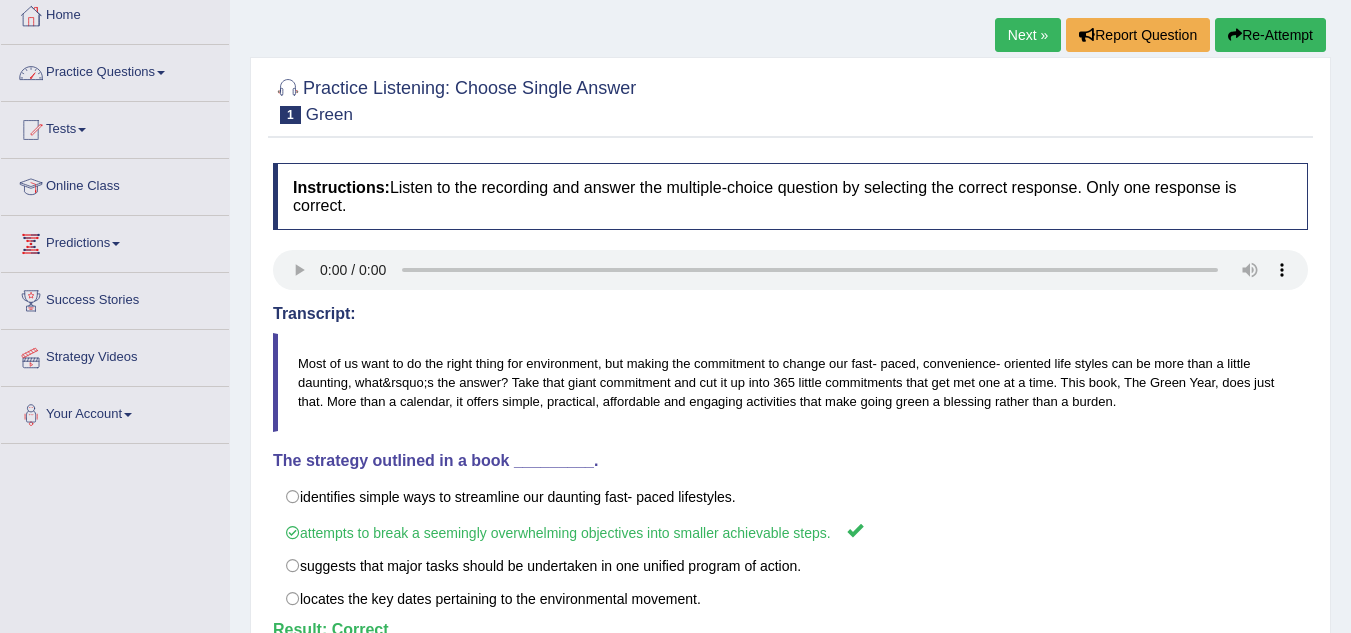 click on "Practice Questions" at bounding box center [115, 70] 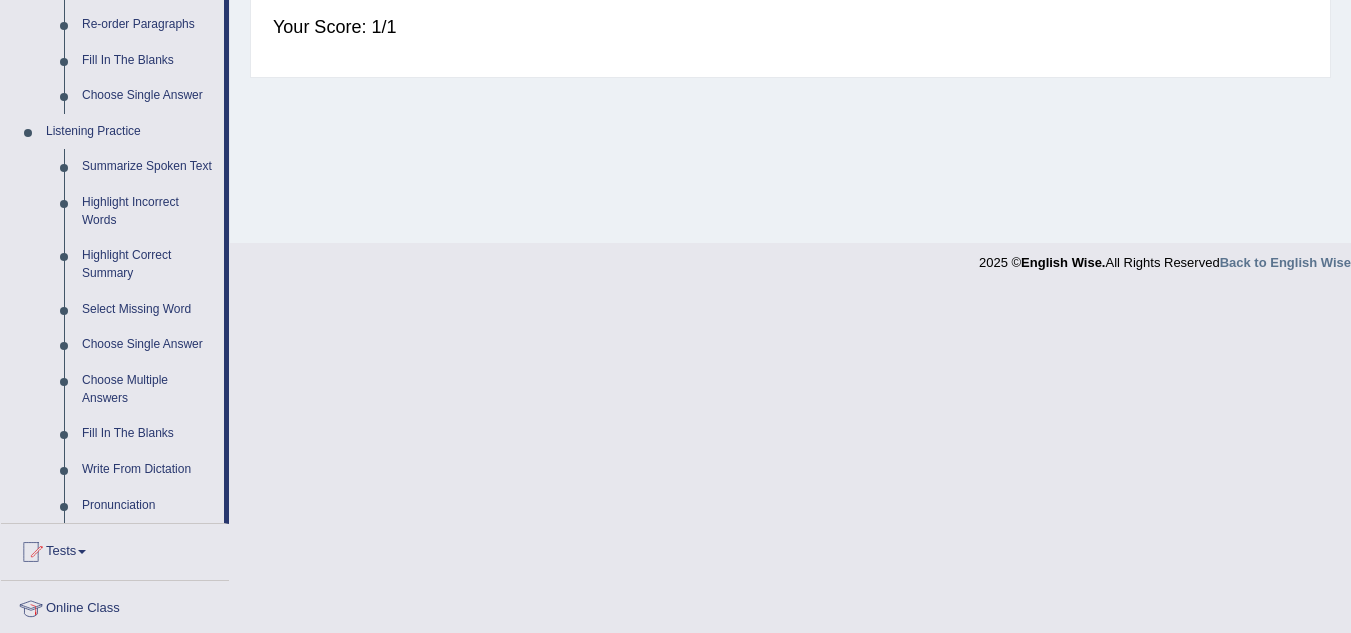 scroll, scrollTop: 758, scrollLeft: 0, axis: vertical 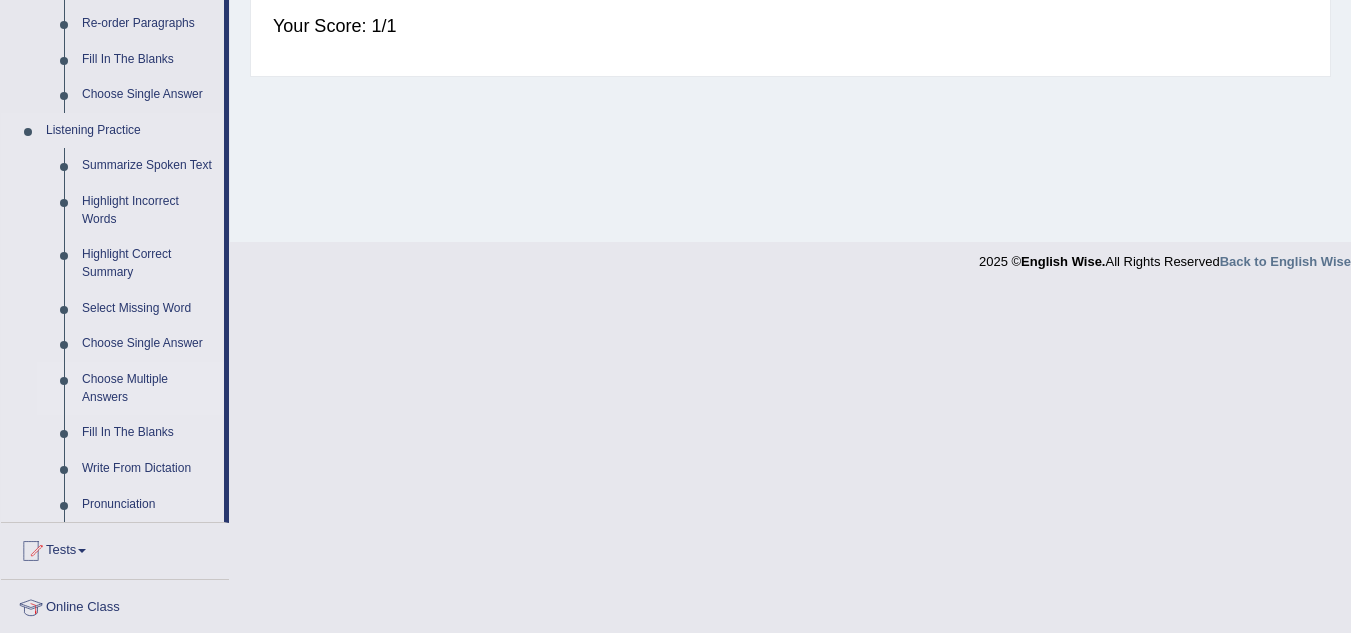 click on "Choose Multiple Answers" at bounding box center [148, 388] 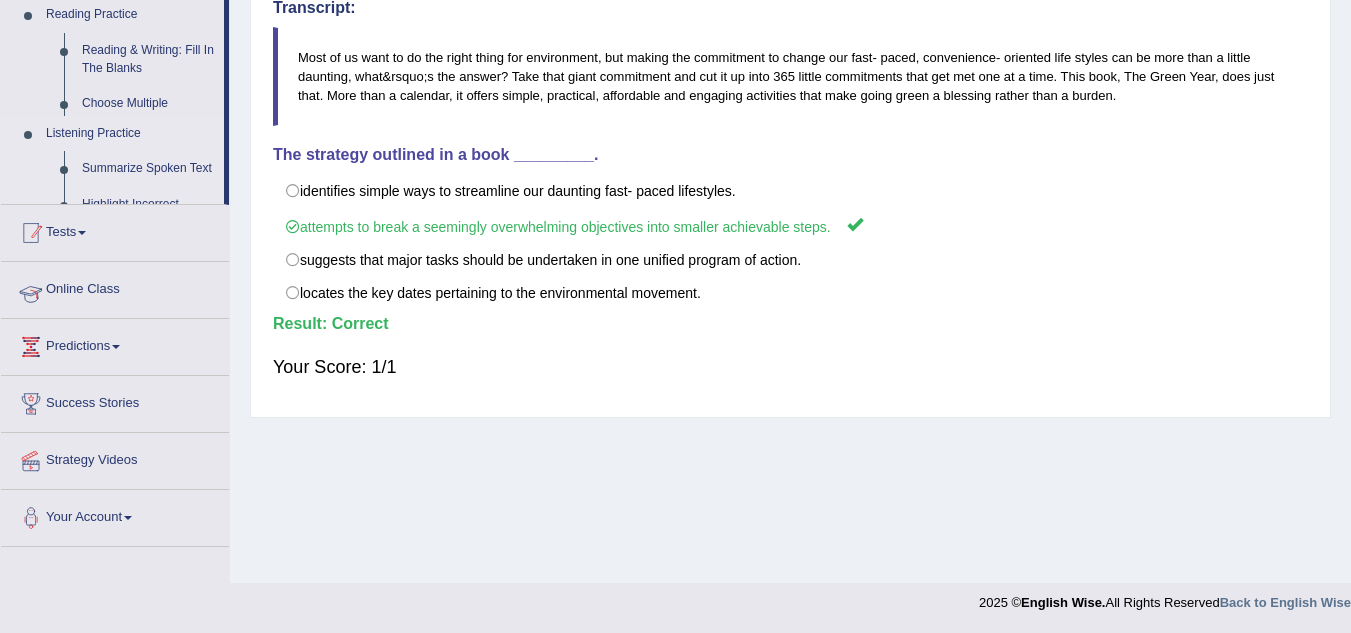 scroll, scrollTop: 417, scrollLeft: 0, axis: vertical 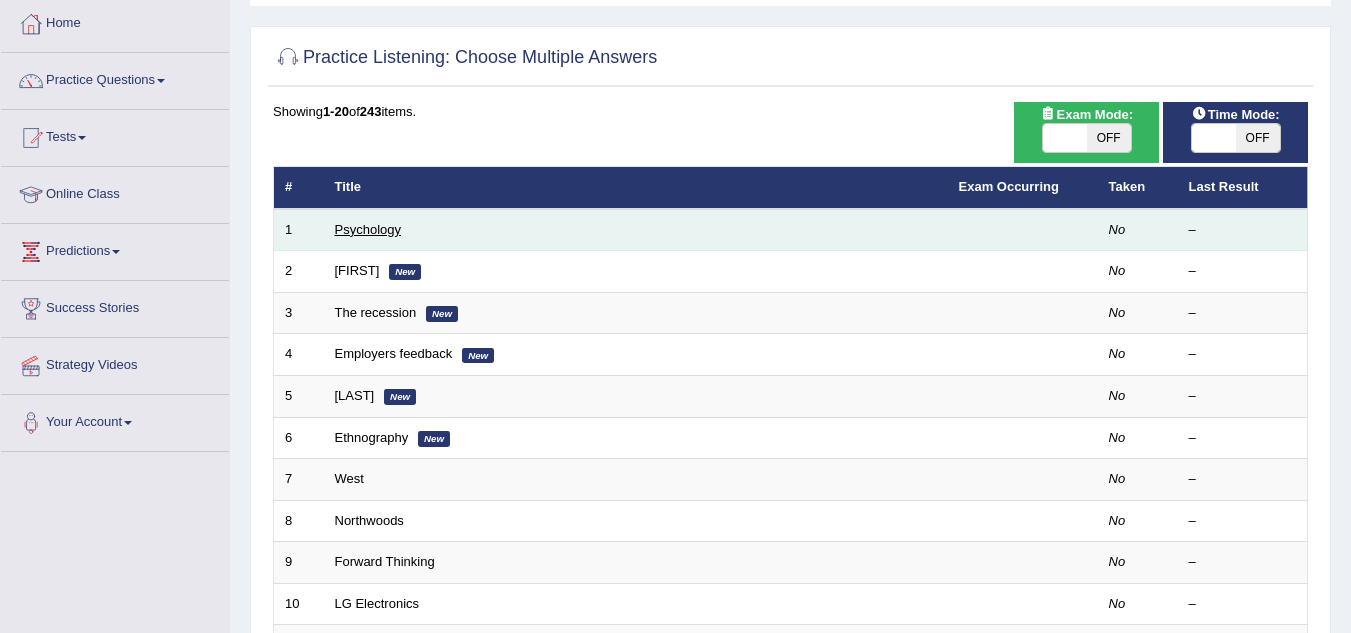 click on "Psychology" at bounding box center [368, 229] 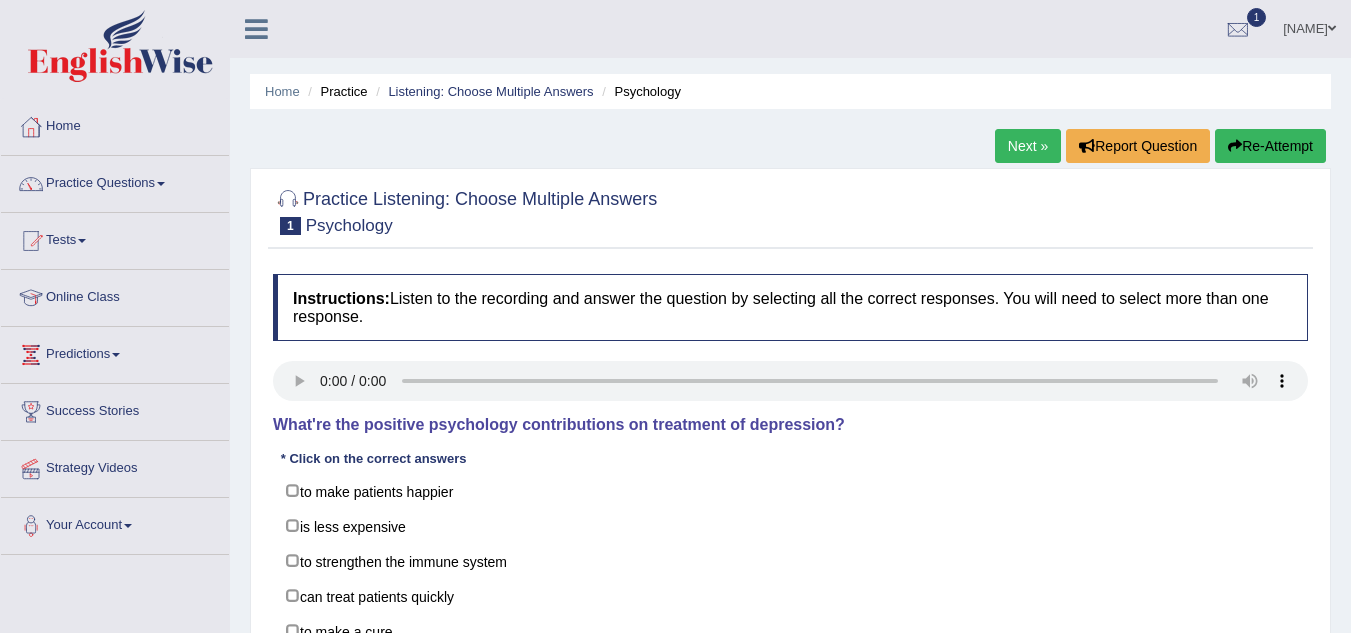 scroll, scrollTop: 0, scrollLeft: 0, axis: both 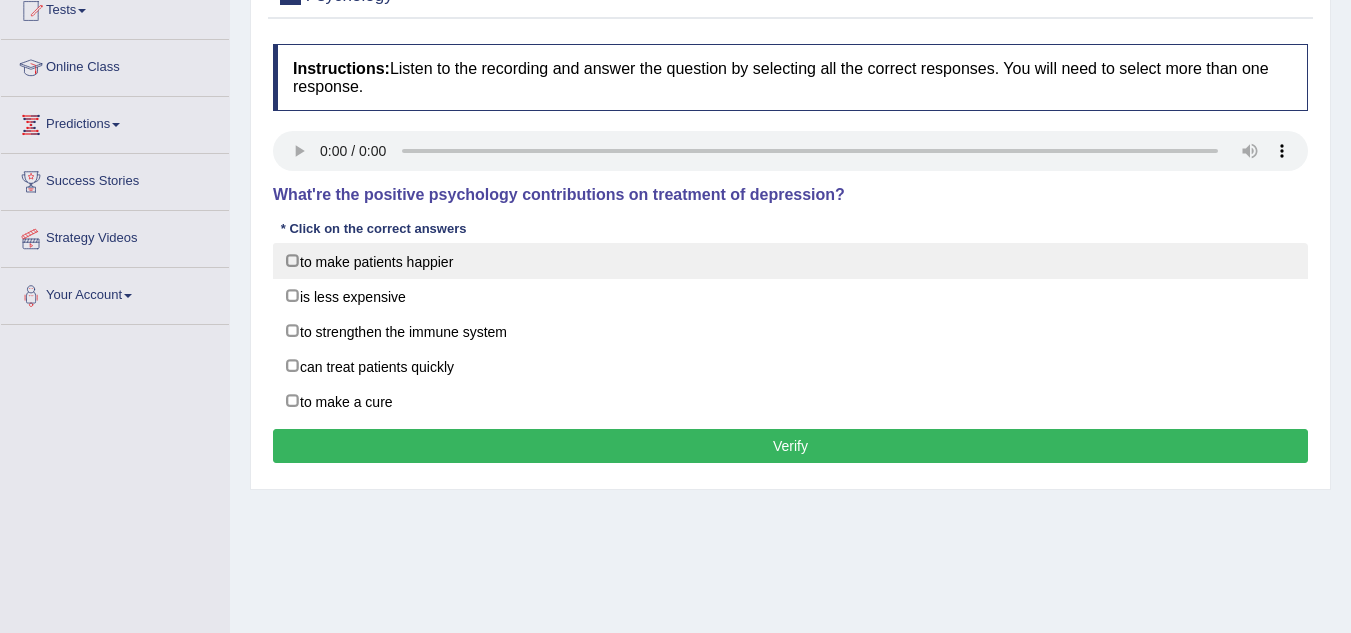 click on "to make patients happier" at bounding box center (790, 261) 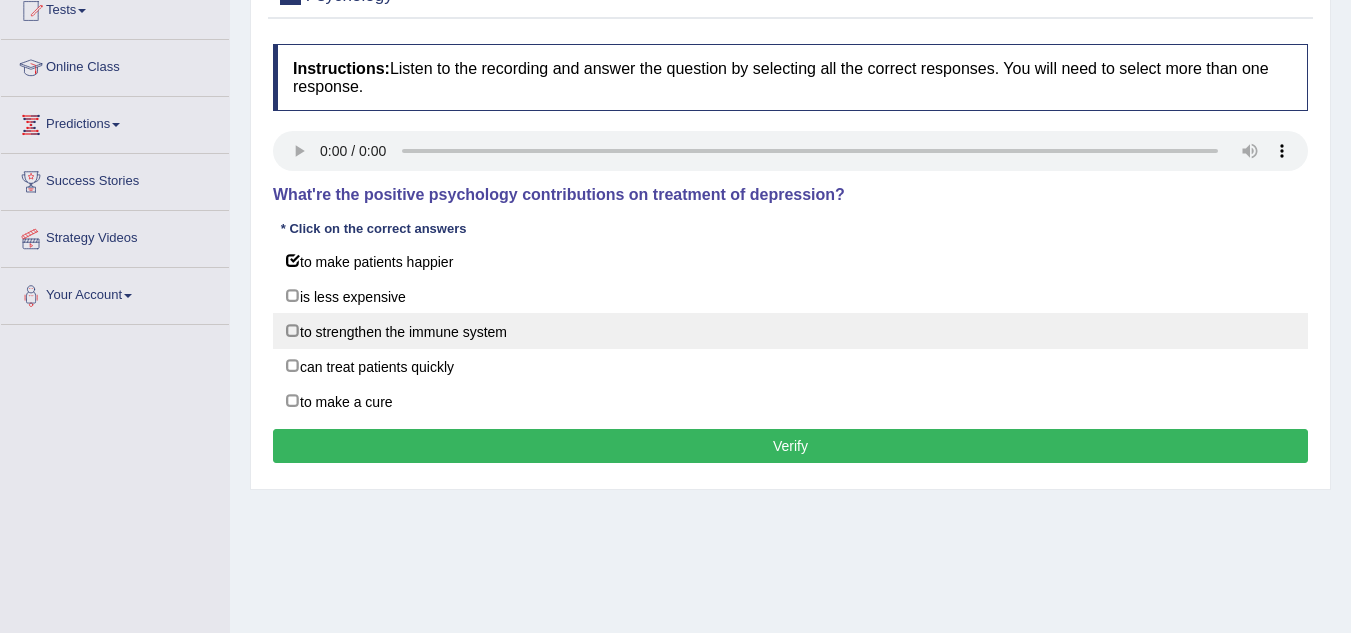 click on "to strengthen the immune system" at bounding box center [790, 331] 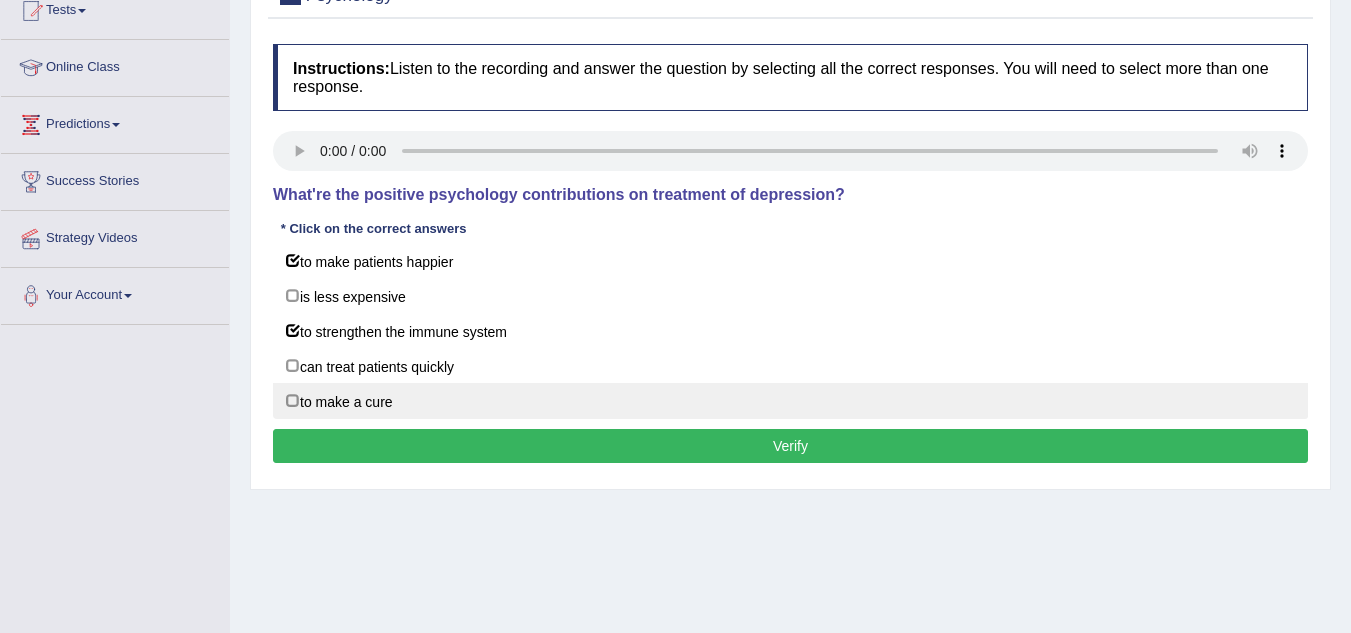 click on "to make a cure" at bounding box center [790, 401] 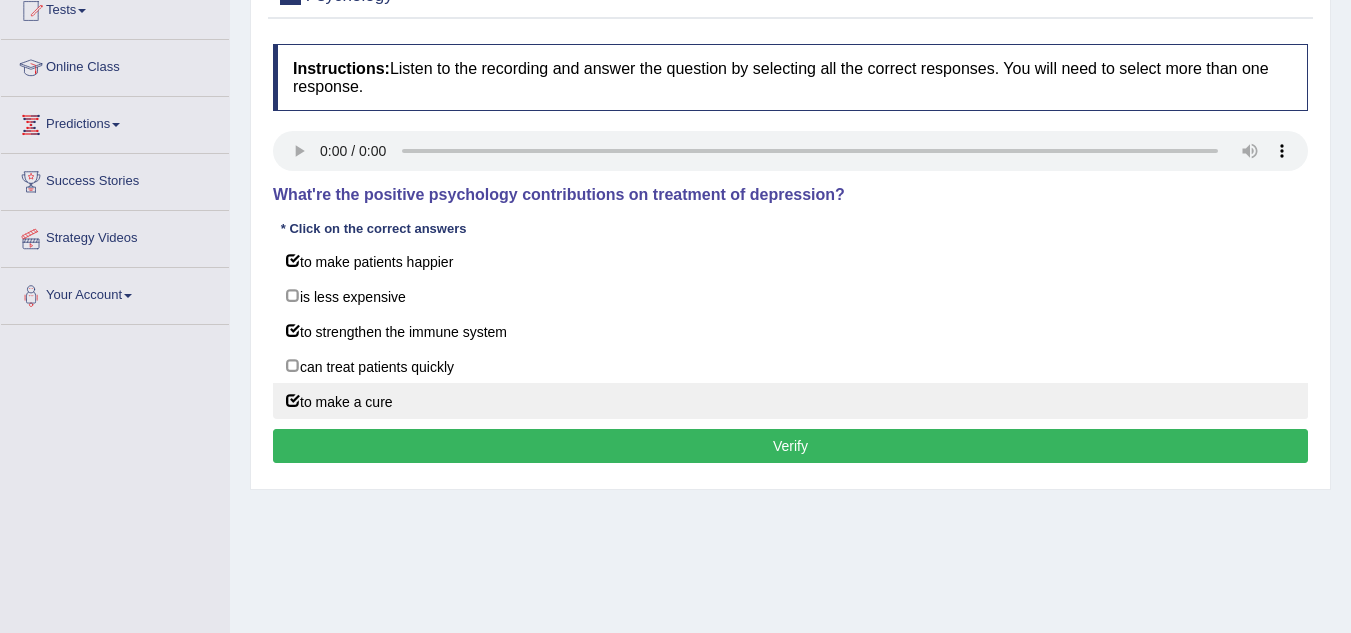 click on "to make a cure" at bounding box center [790, 401] 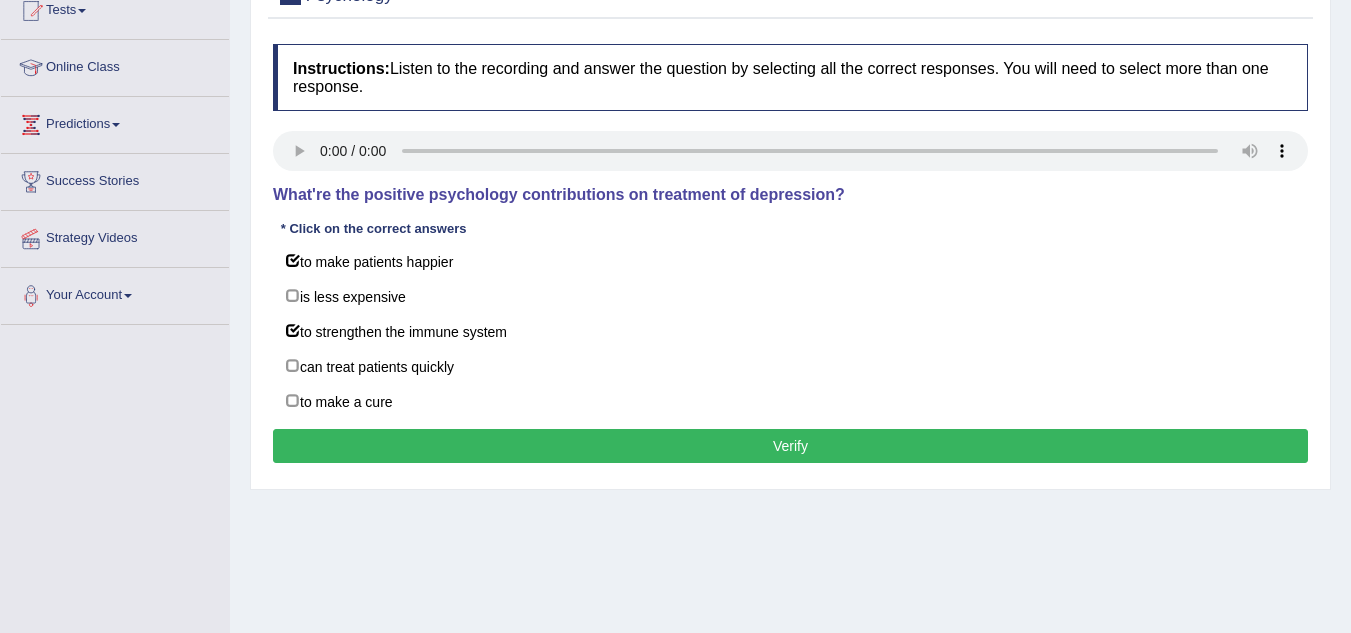 click on "Verify" at bounding box center [790, 446] 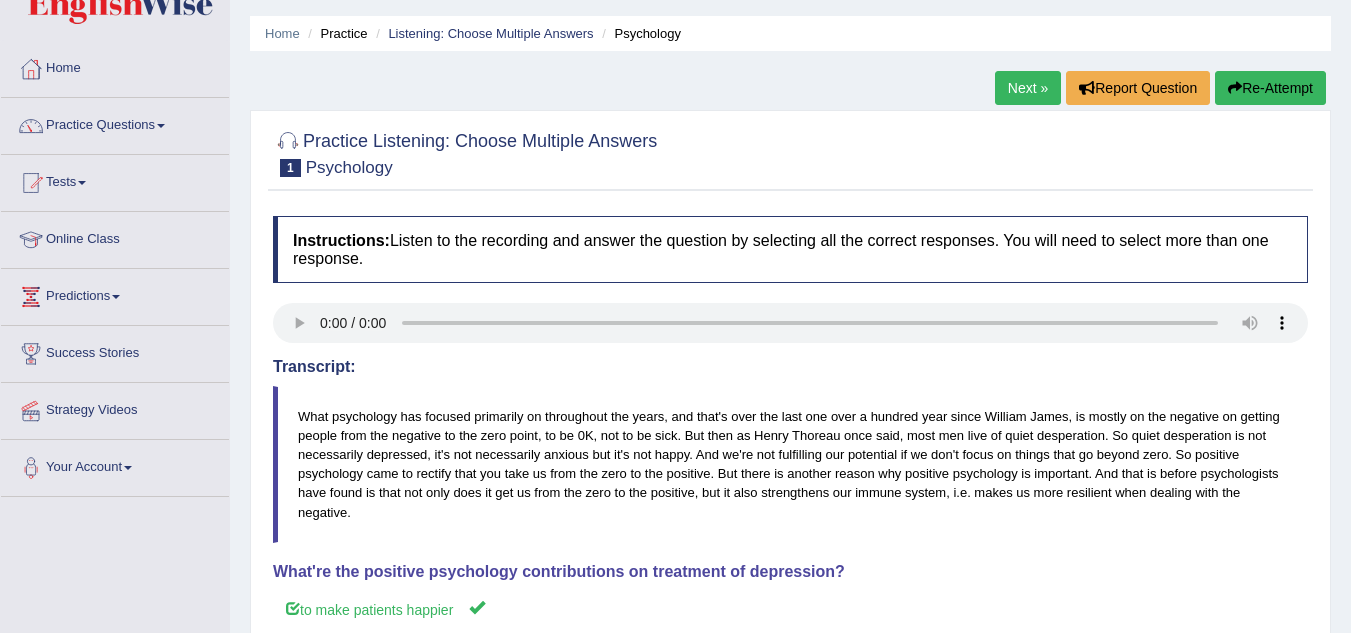 scroll, scrollTop: 0, scrollLeft: 0, axis: both 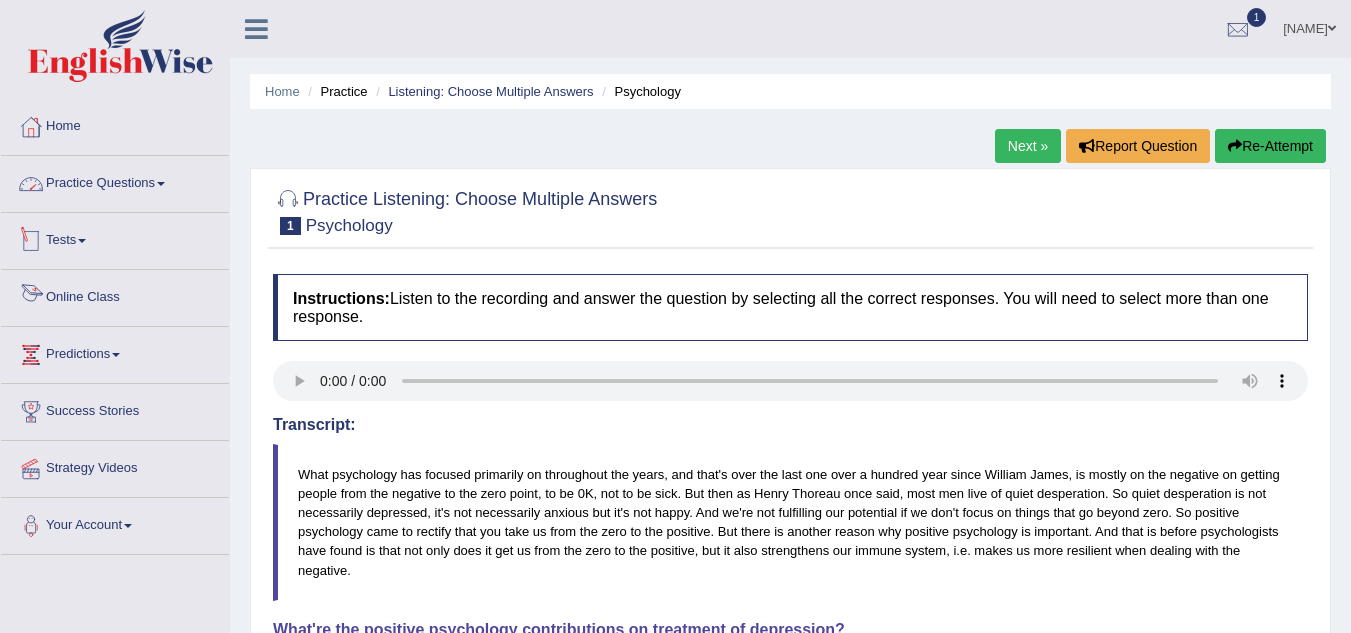 click on "Practice Questions" at bounding box center (115, 181) 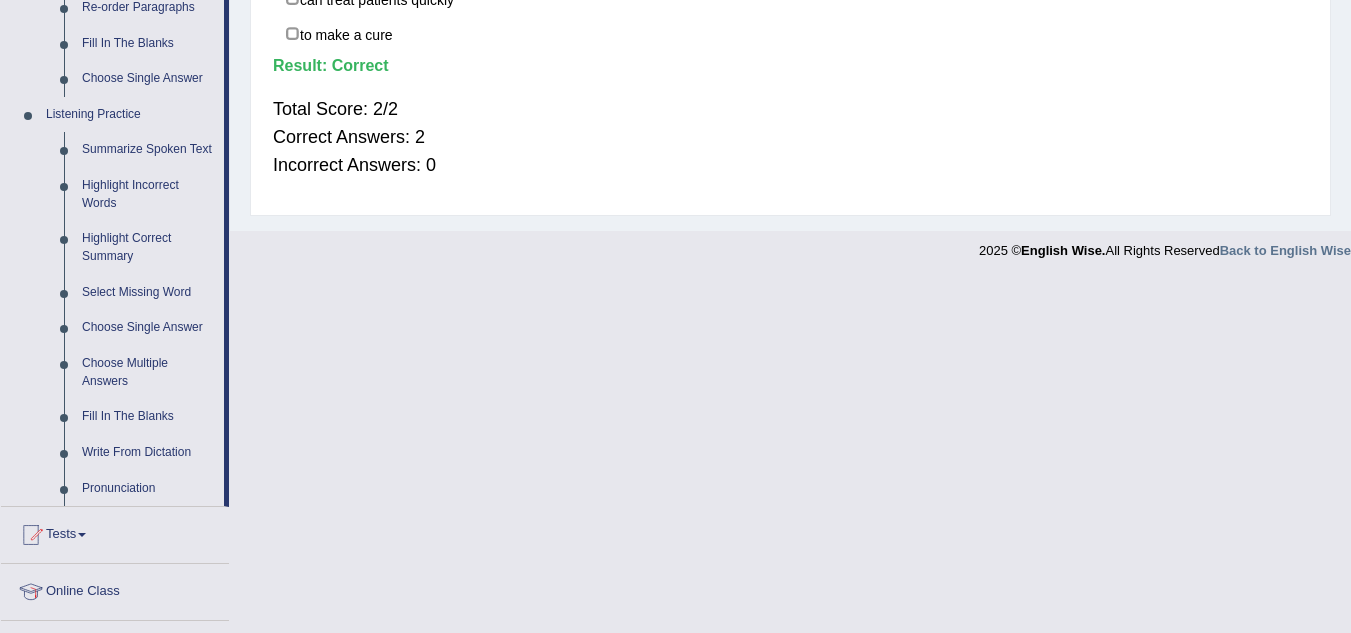 scroll, scrollTop: 775, scrollLeft: 0, axis: vertical 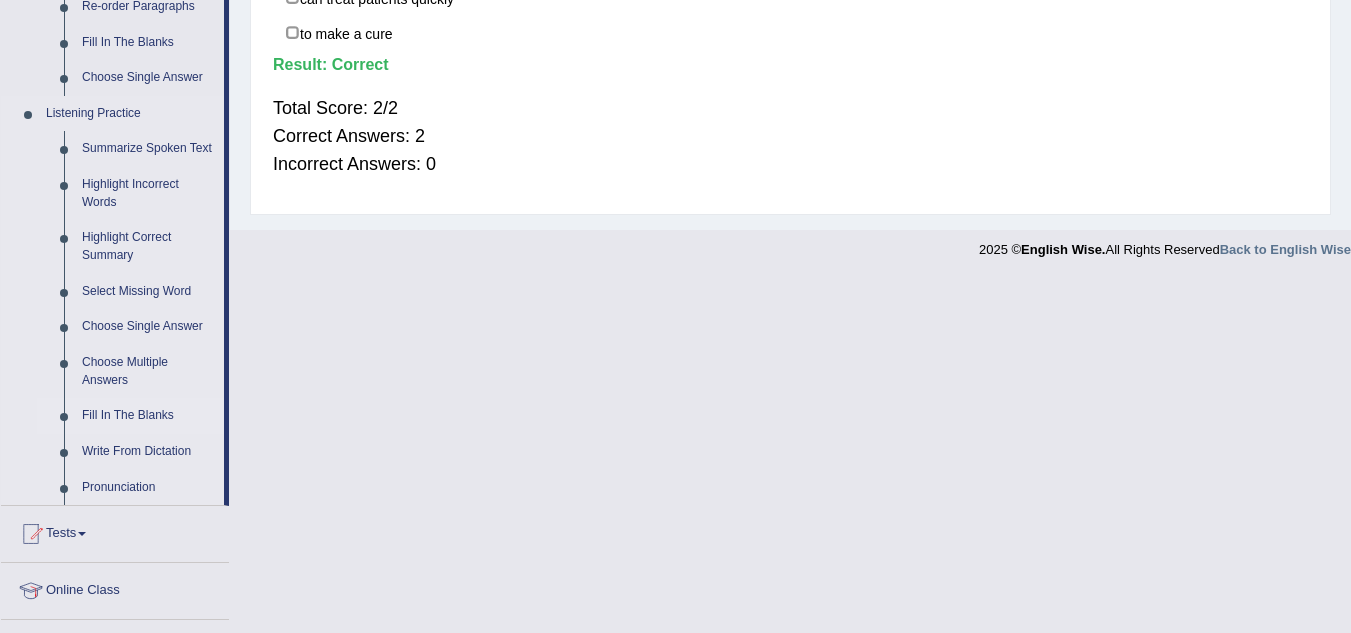 click on "Fill In The Blanks" at bounding box center [148, 416] 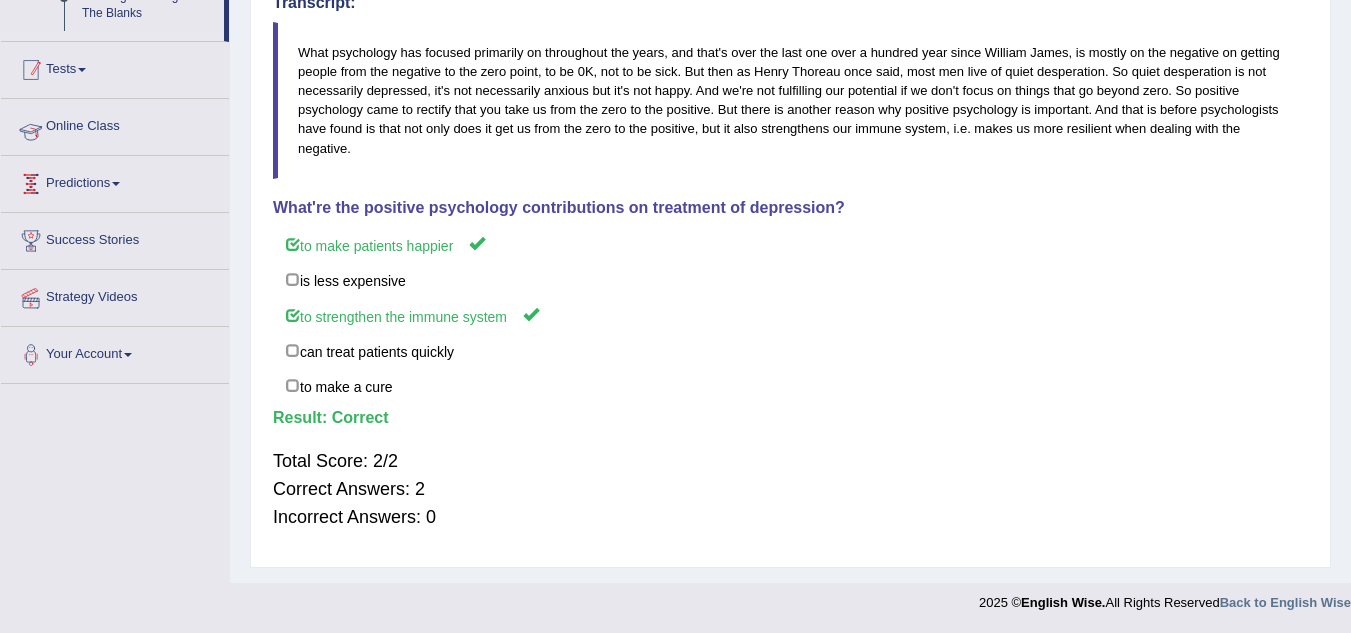 scroll, scrollTop: 339, scrollLeft: 0, axis: vertical 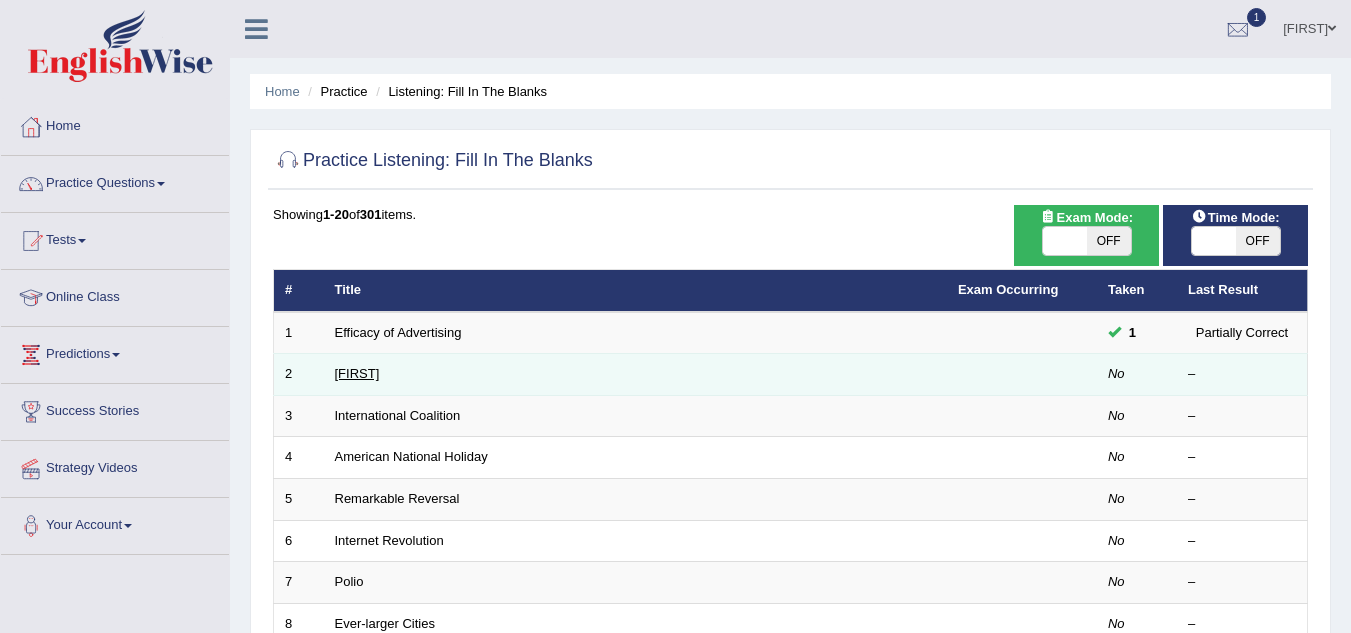 click on "[FIRST]" at bounding box center (357, 373) 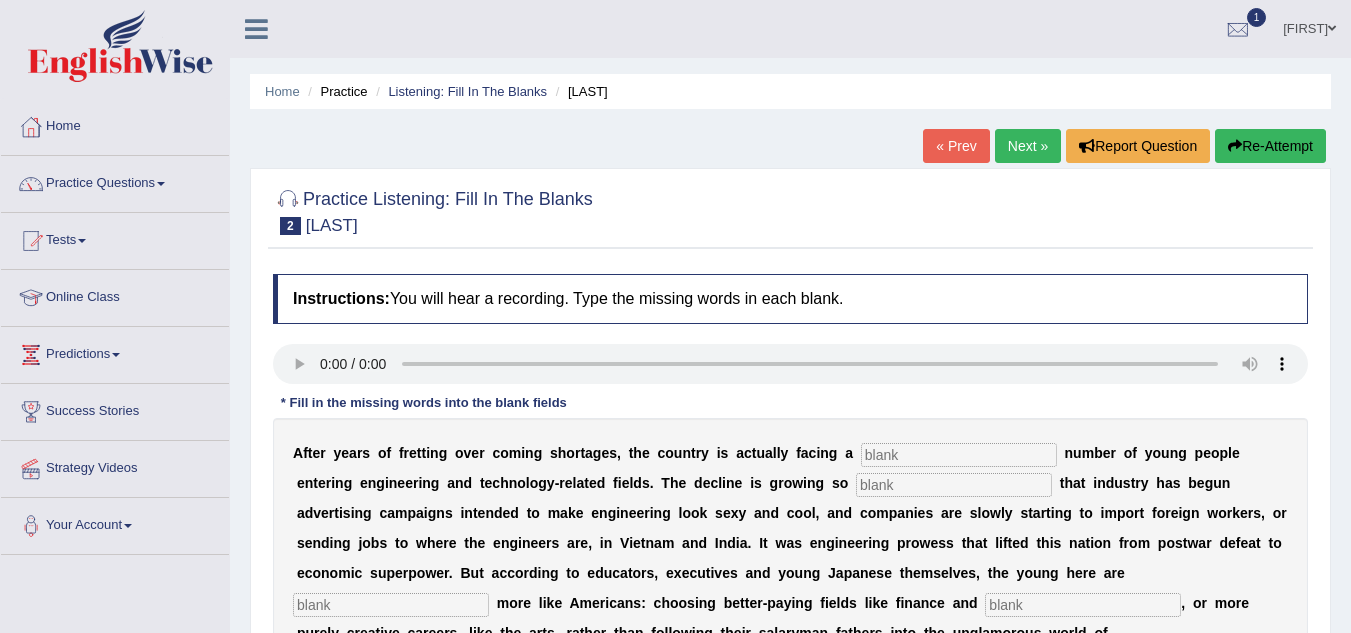 scroll, scrollTop: 0, scrollLeft: 0, axis: both 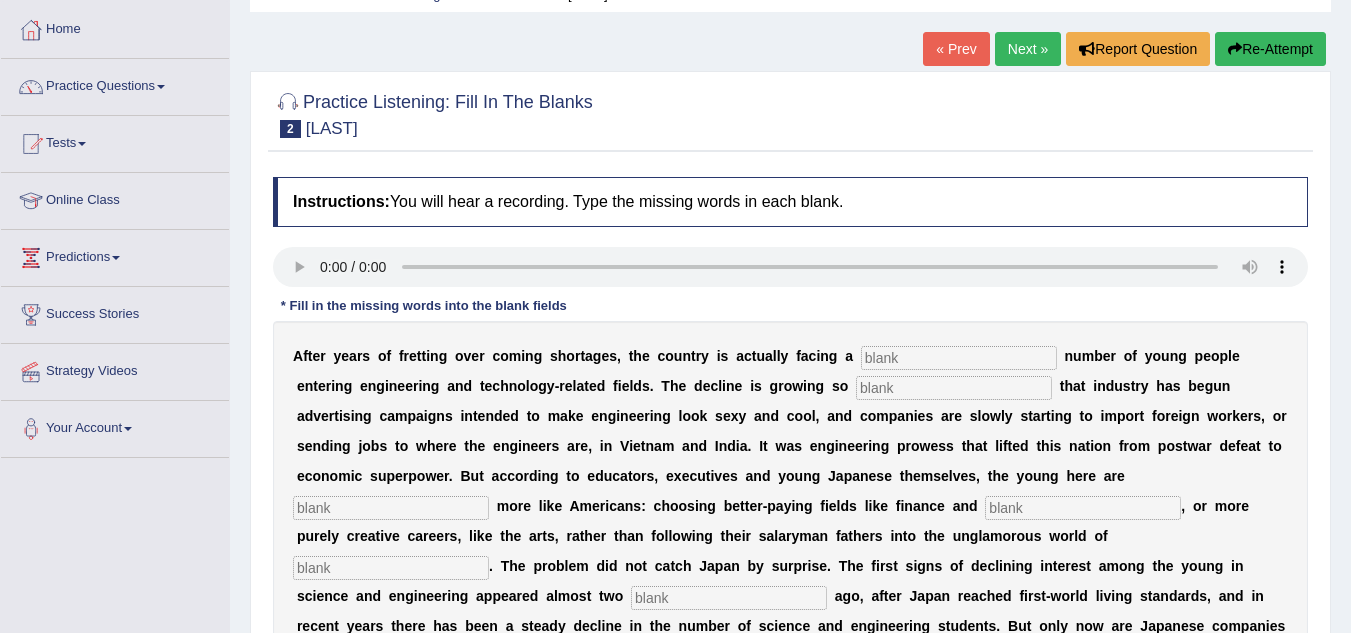 click at bounding box center [959, 358] 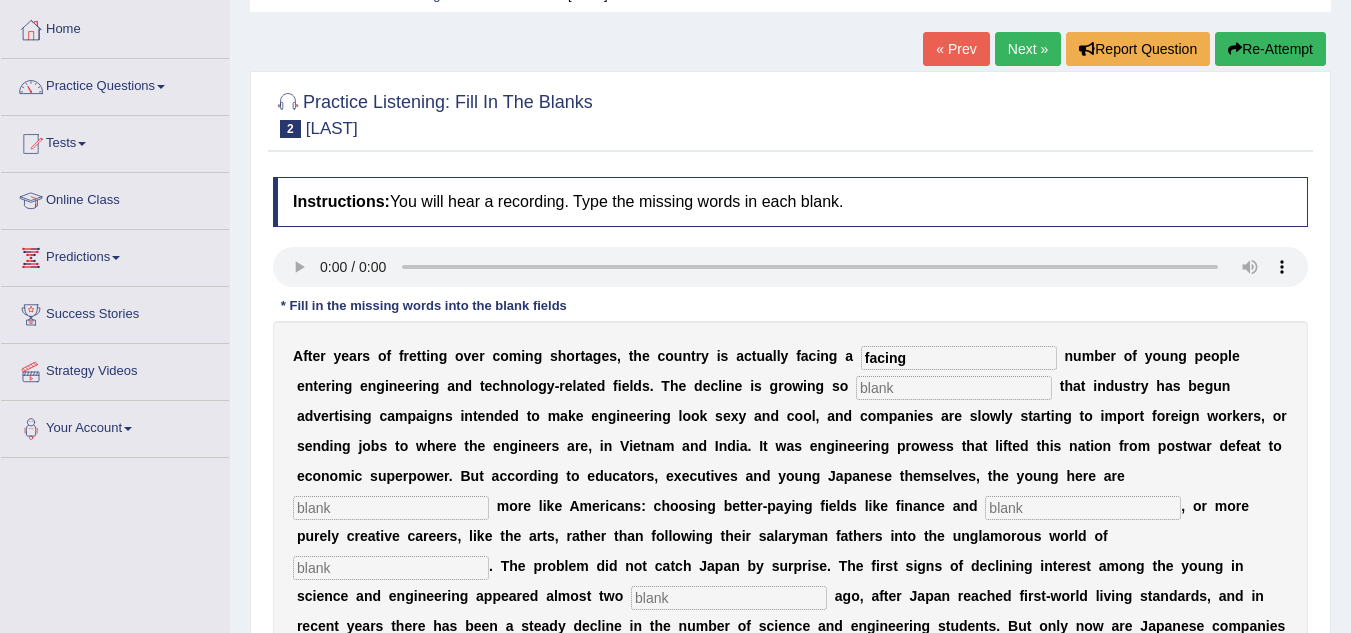 type on "facing" 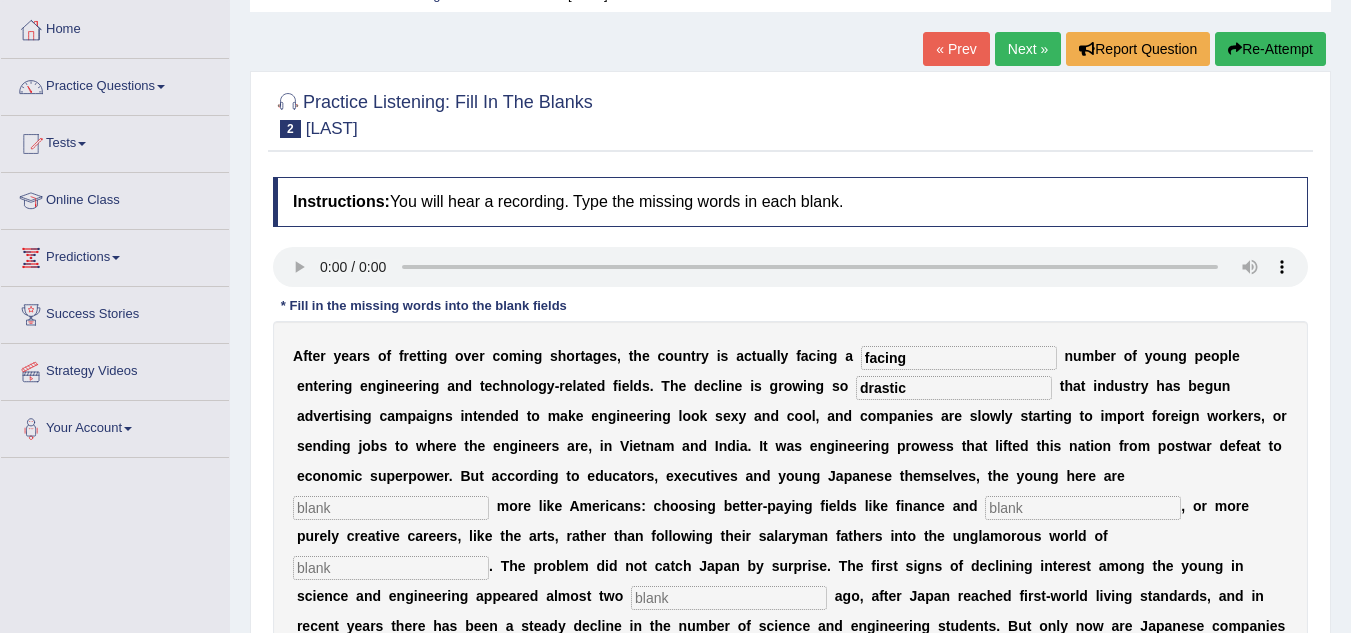 type on "drastic" 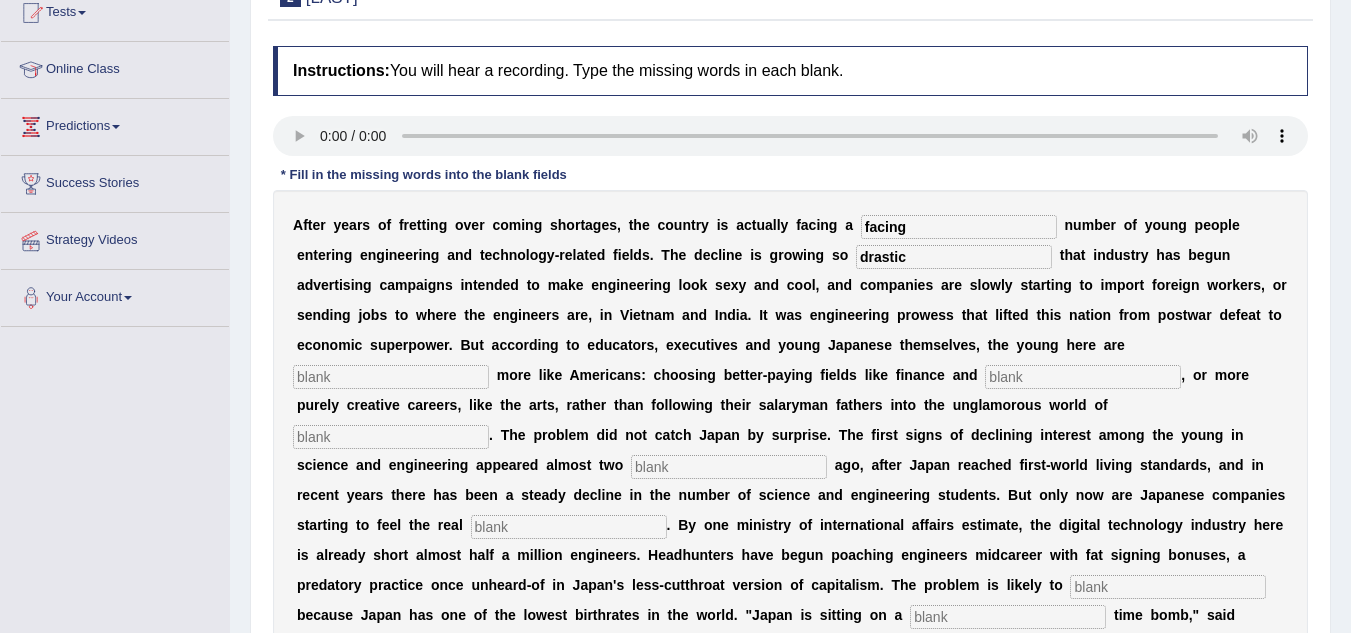 scroll, scrollTop: 229, scrollLeft: 0, axis: vertical 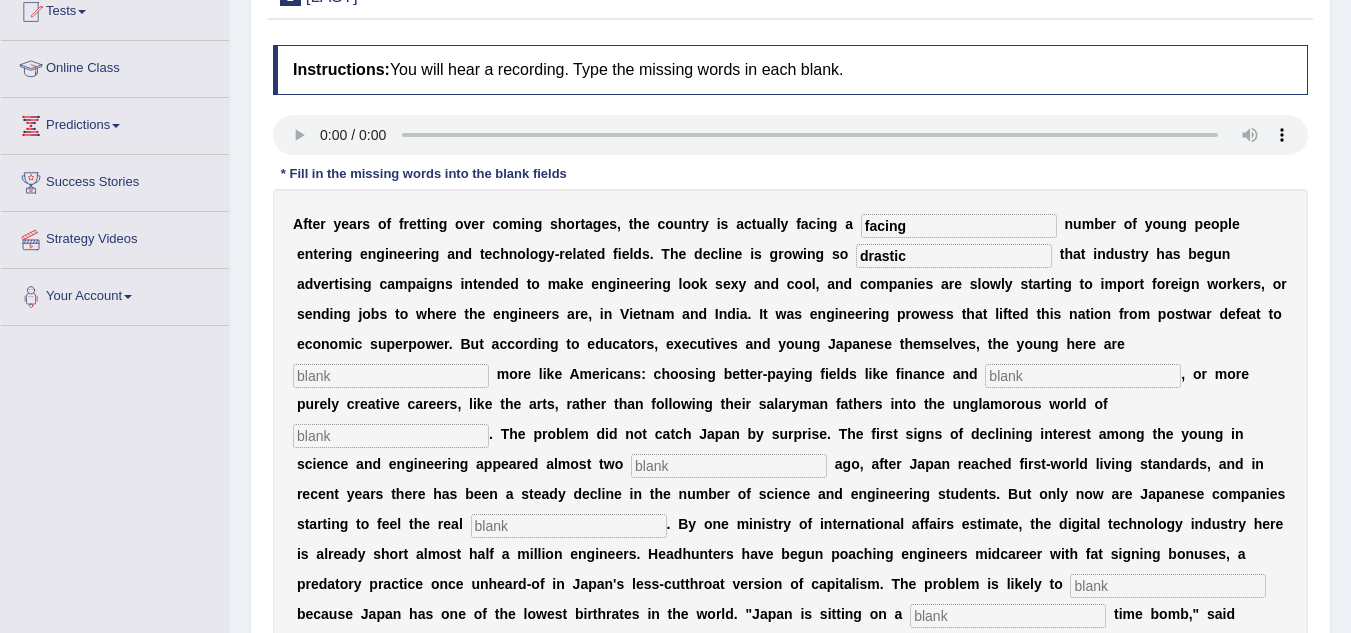 click at bounding box center (391, 376) 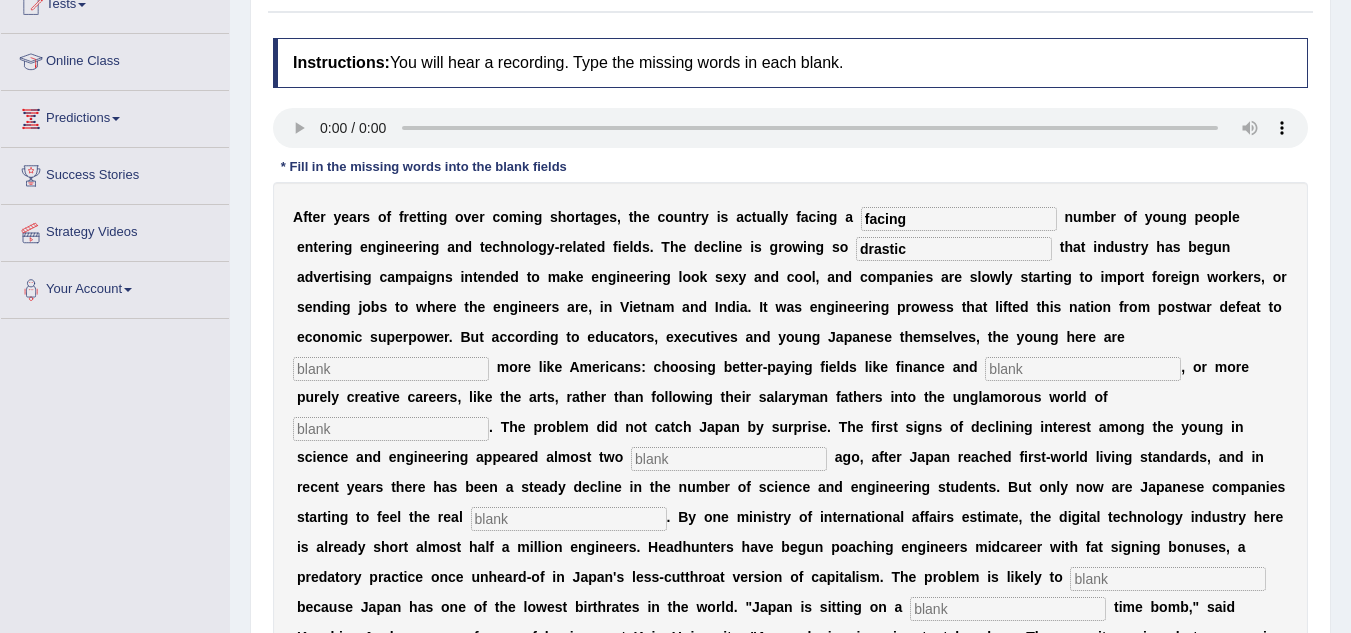 click at bounding box center (391, 369) 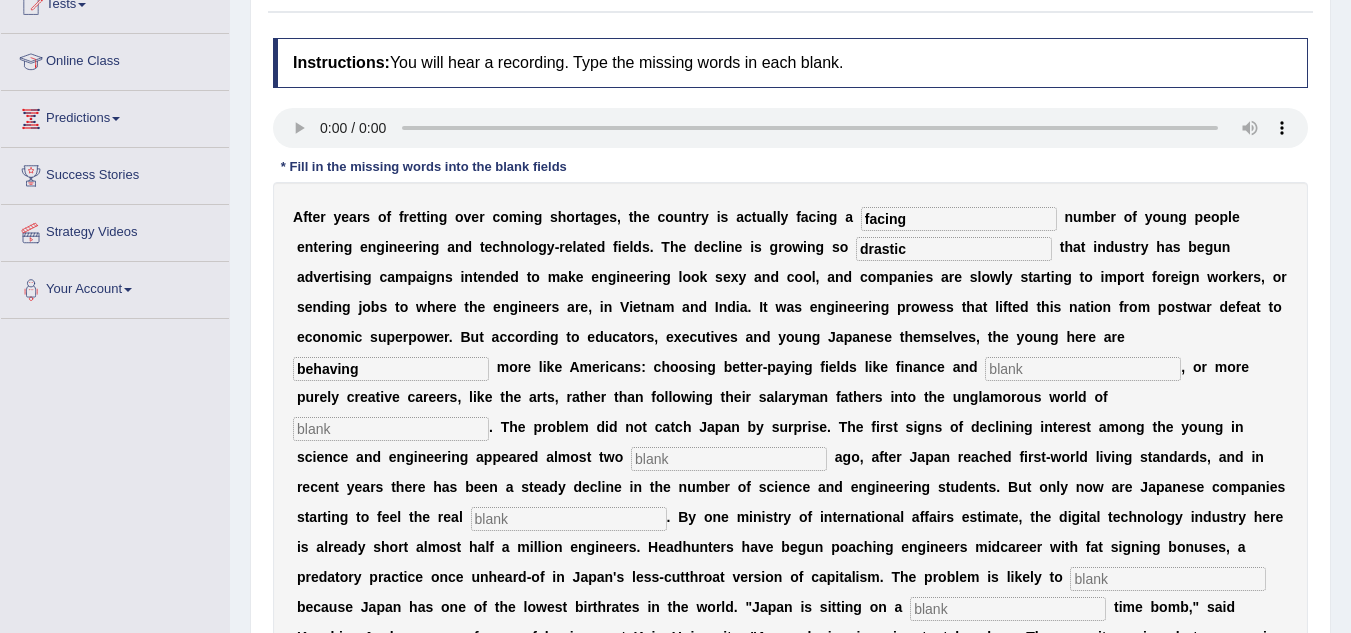 type on "behaving" 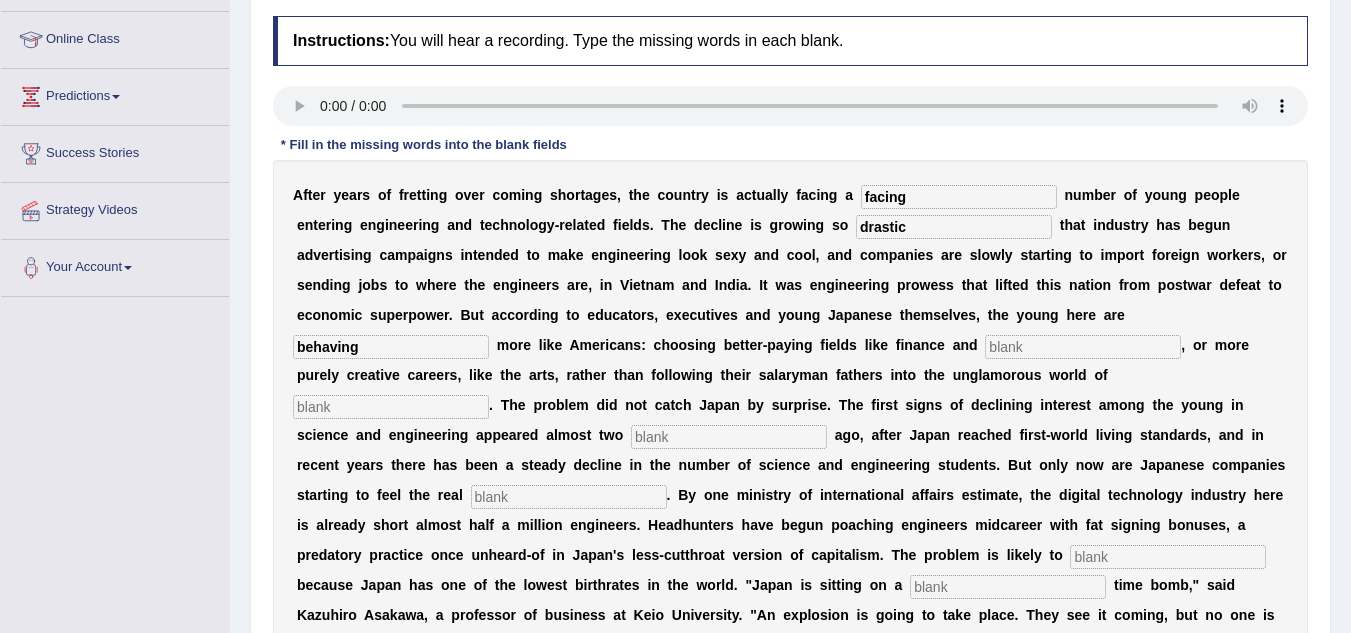 scroll, scrollTop: 262, scrollLeft: 0, axis: vertical 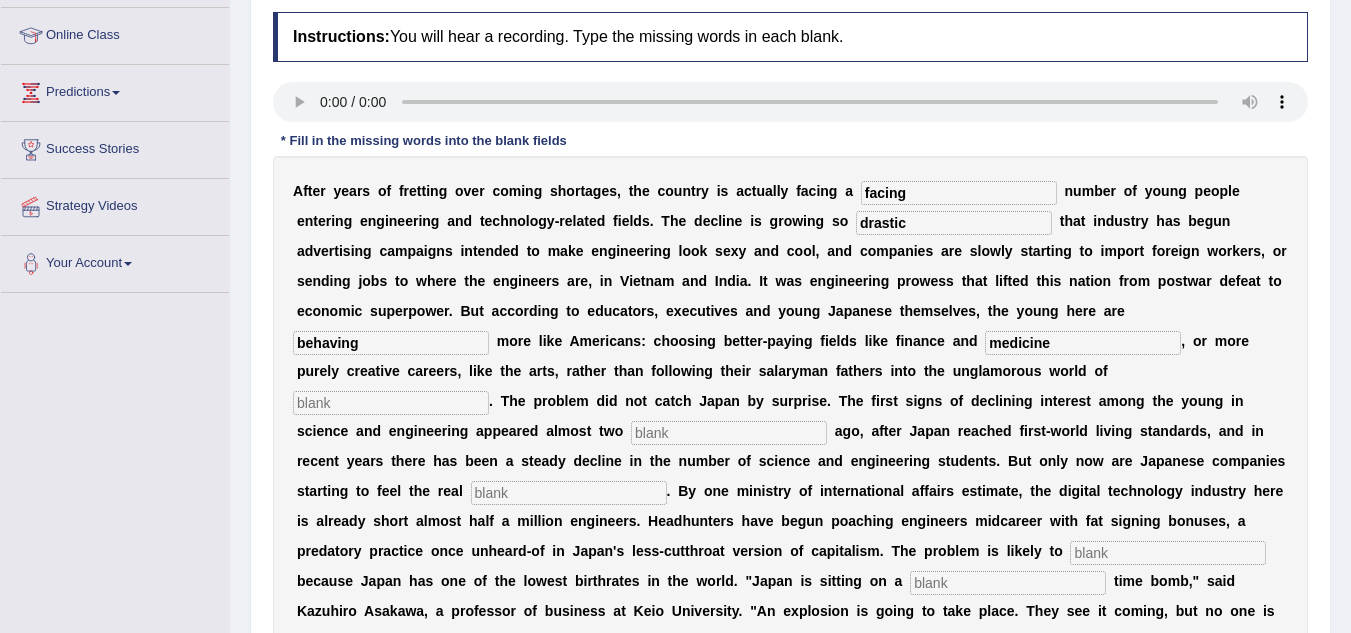 type on "medicine" 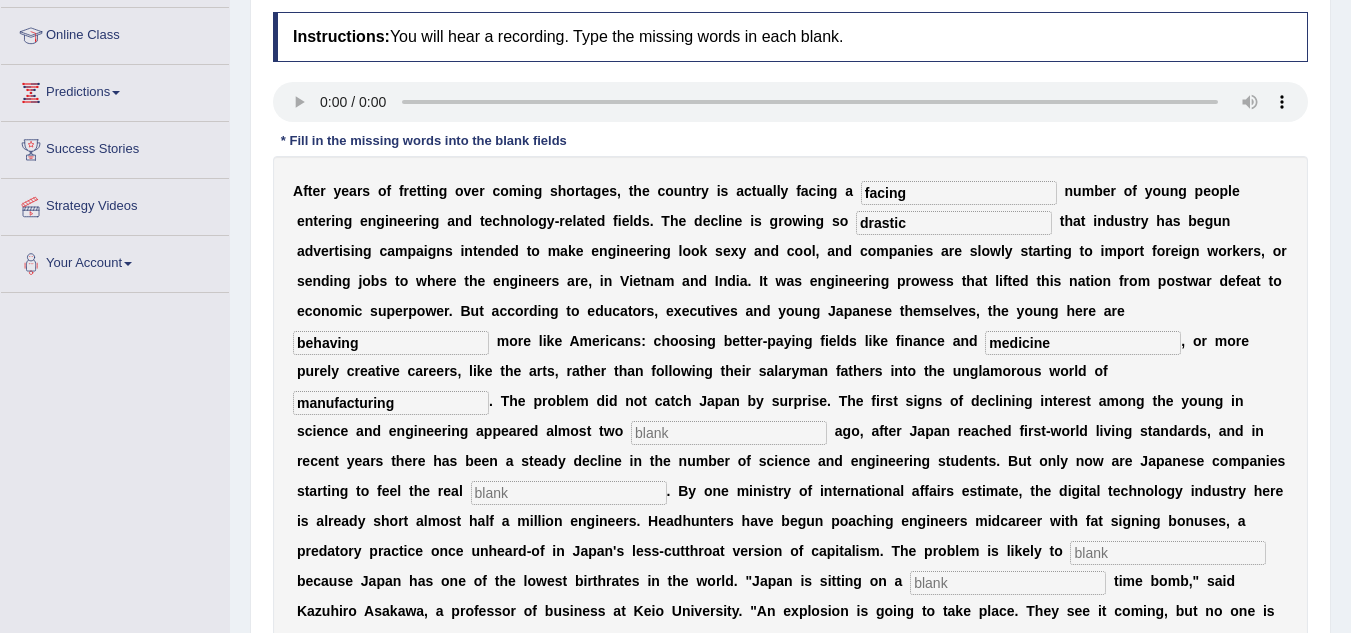 type on "manufacturing" 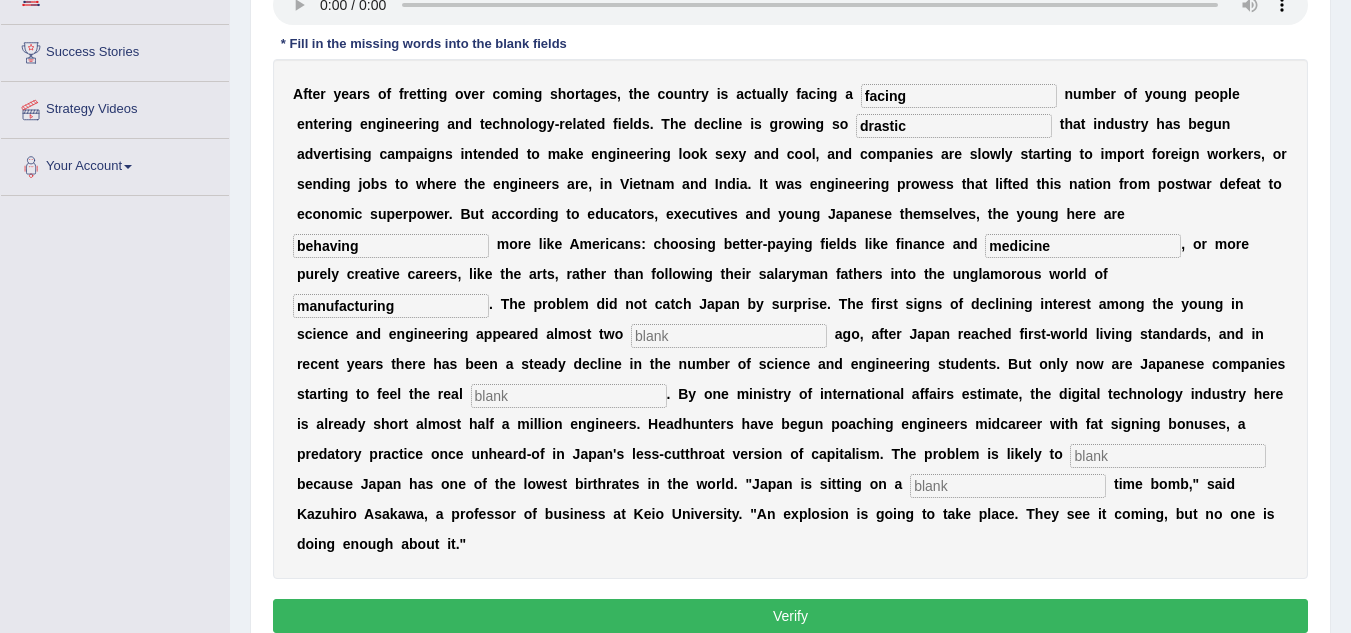 scroll, scrollTop: 367, scrollLeft: 0, axis: vertical 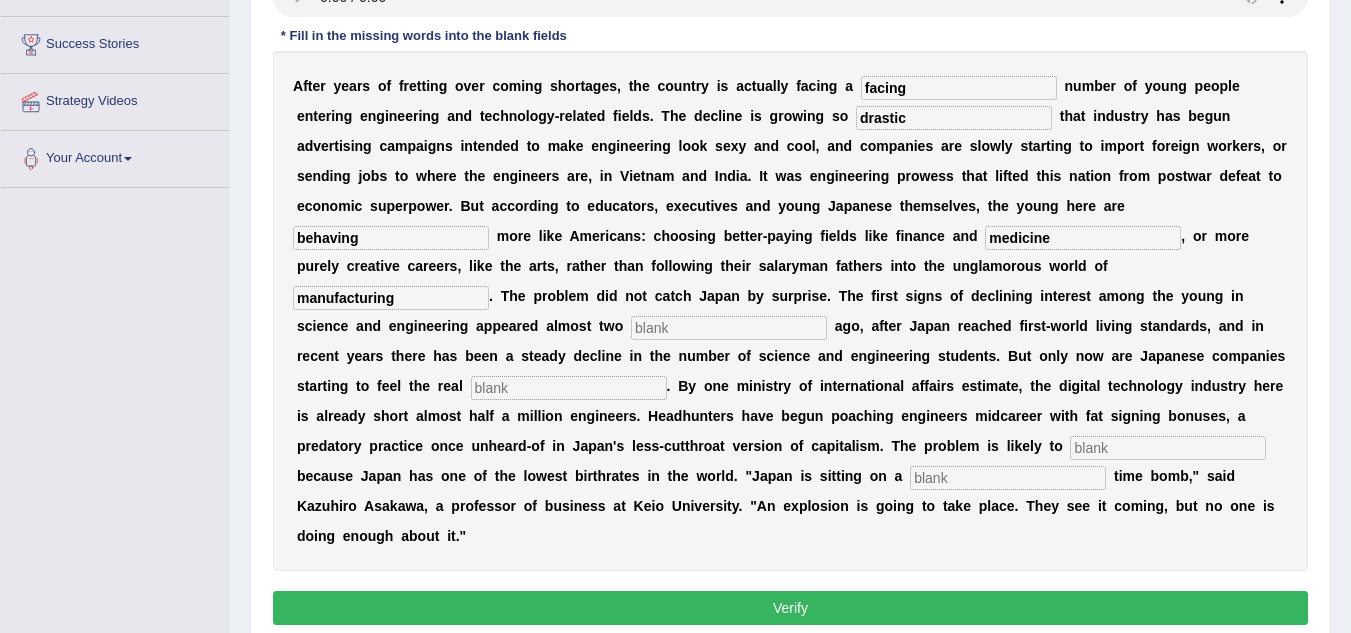 click at bounding box center (729, 328) 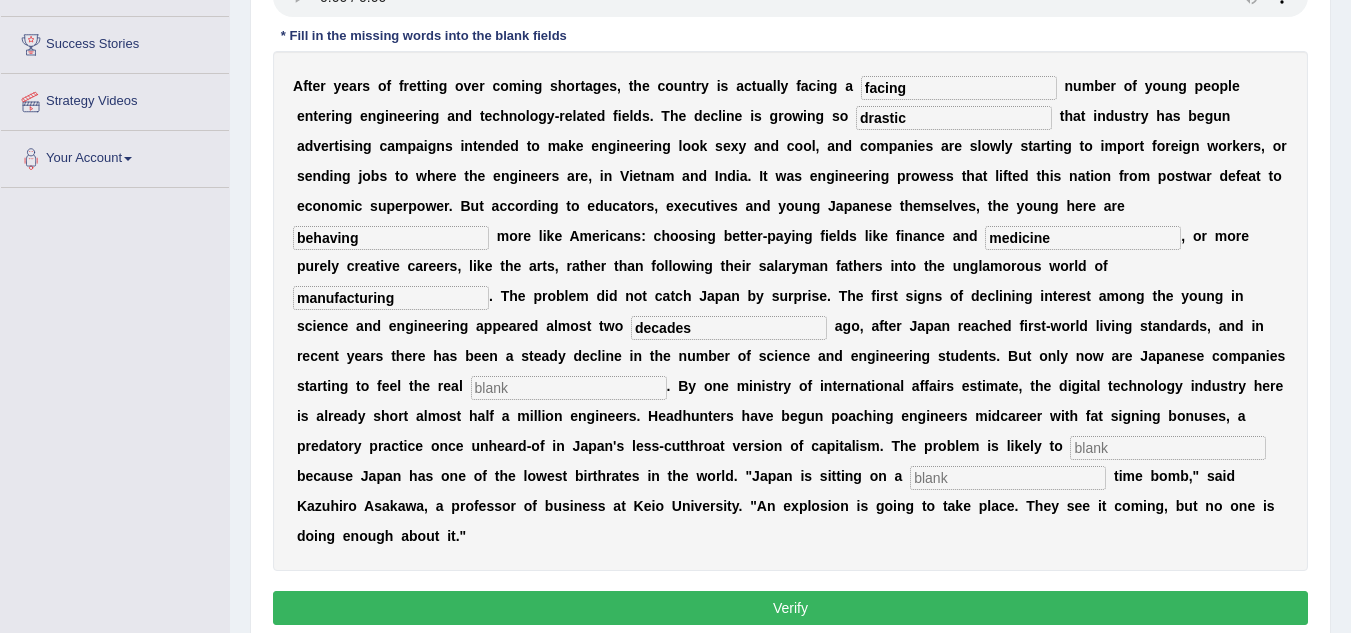 type on "decades" 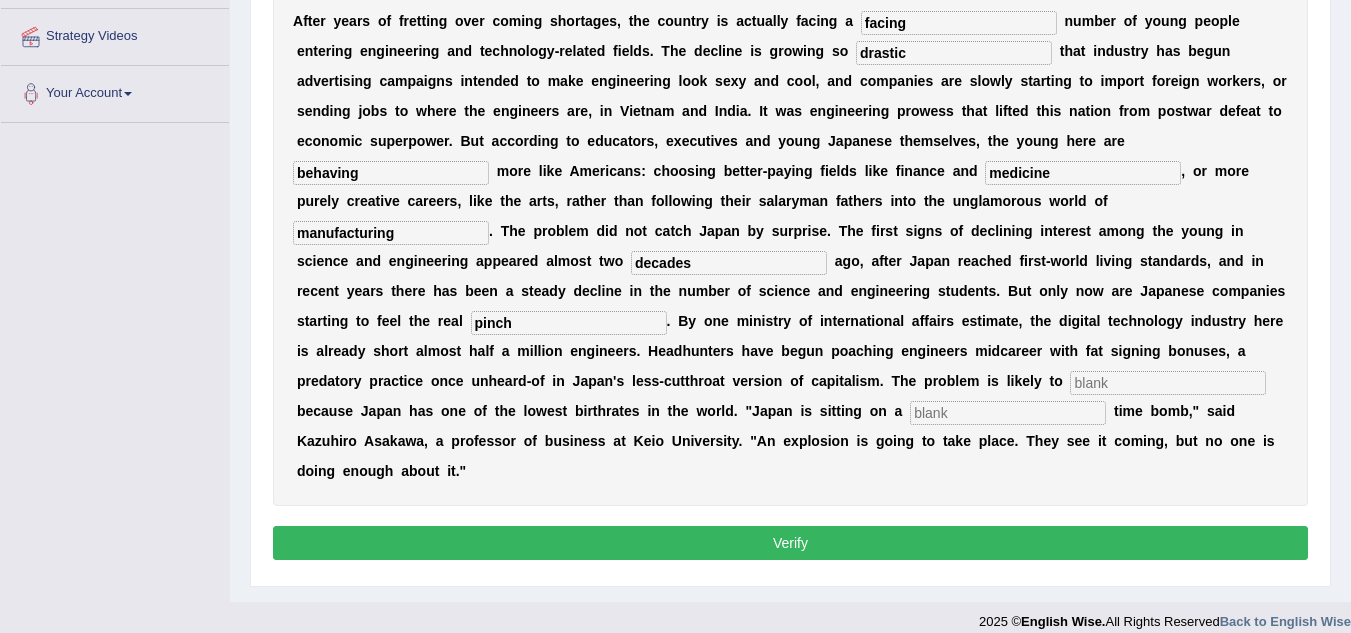 scroll, scrollTop: 433, scrollLeft: 0, axis: vertical 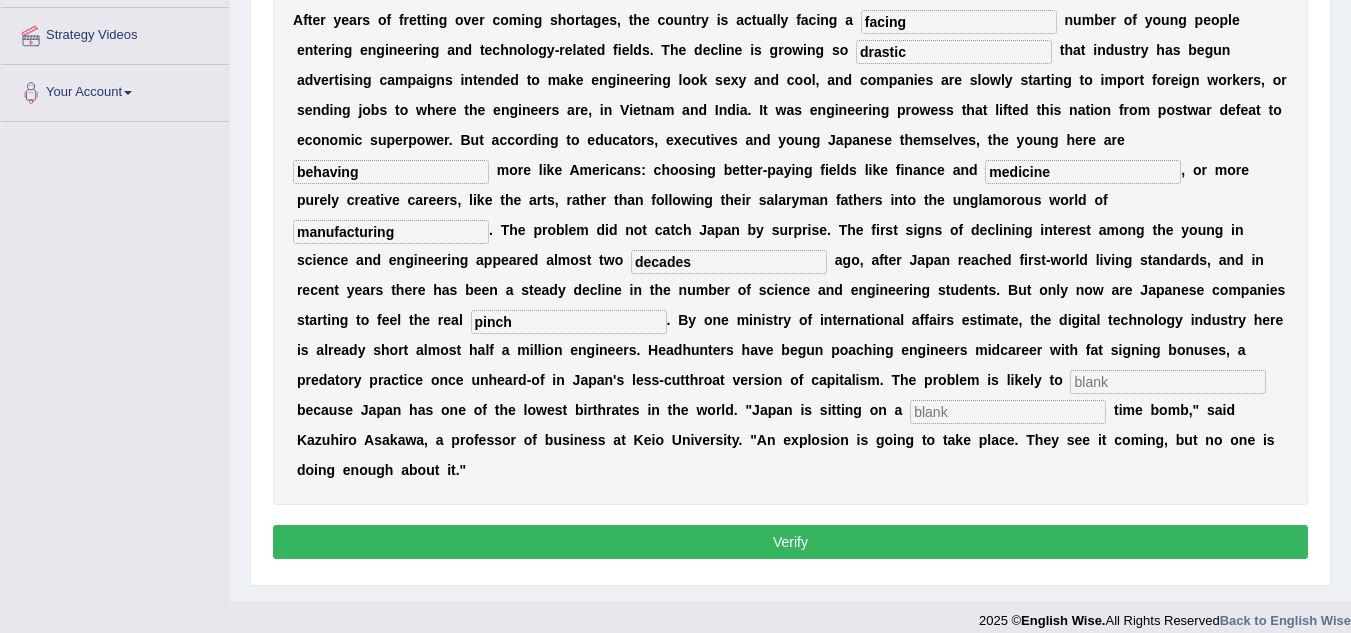 type on "pinch" 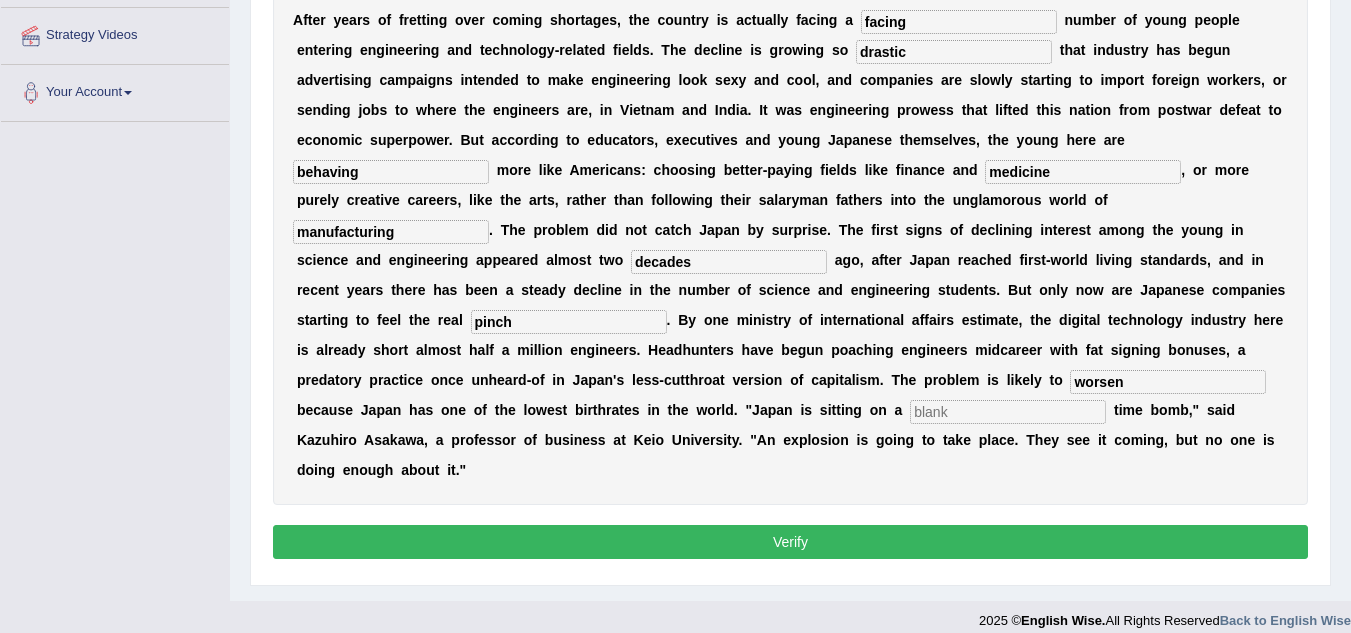 type on "worsen" 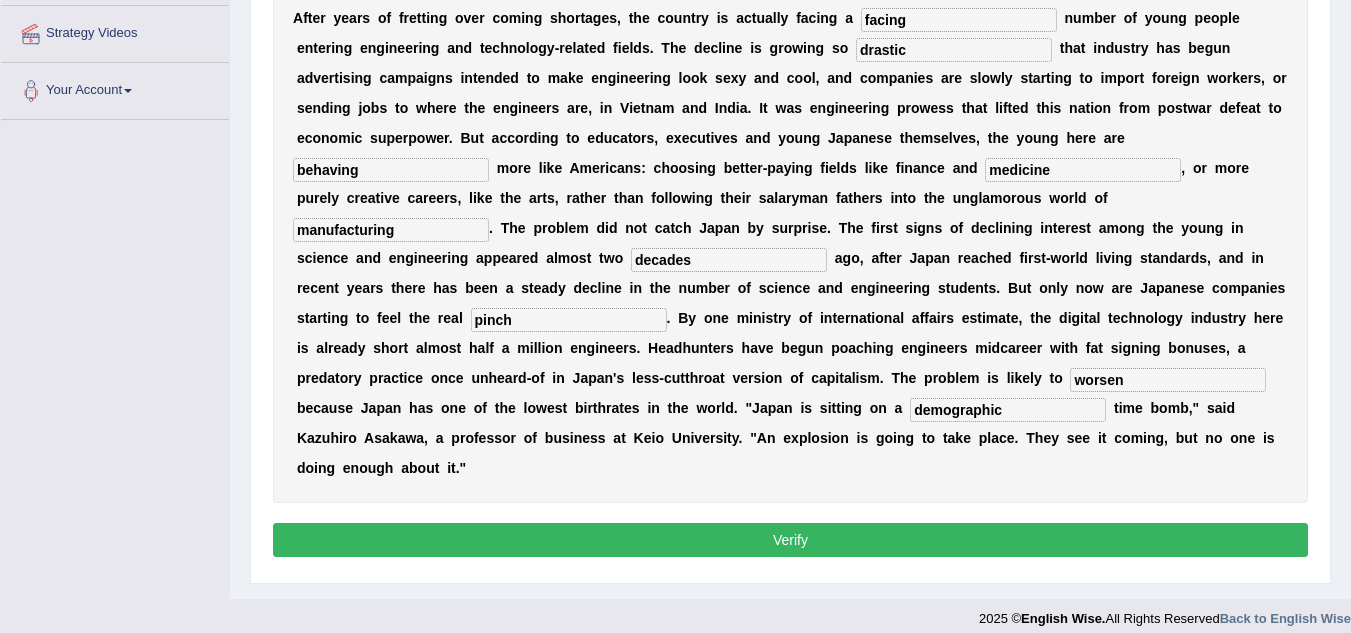 scroll, scrollTop: 440, scrollLeft: 0, axis: vertical 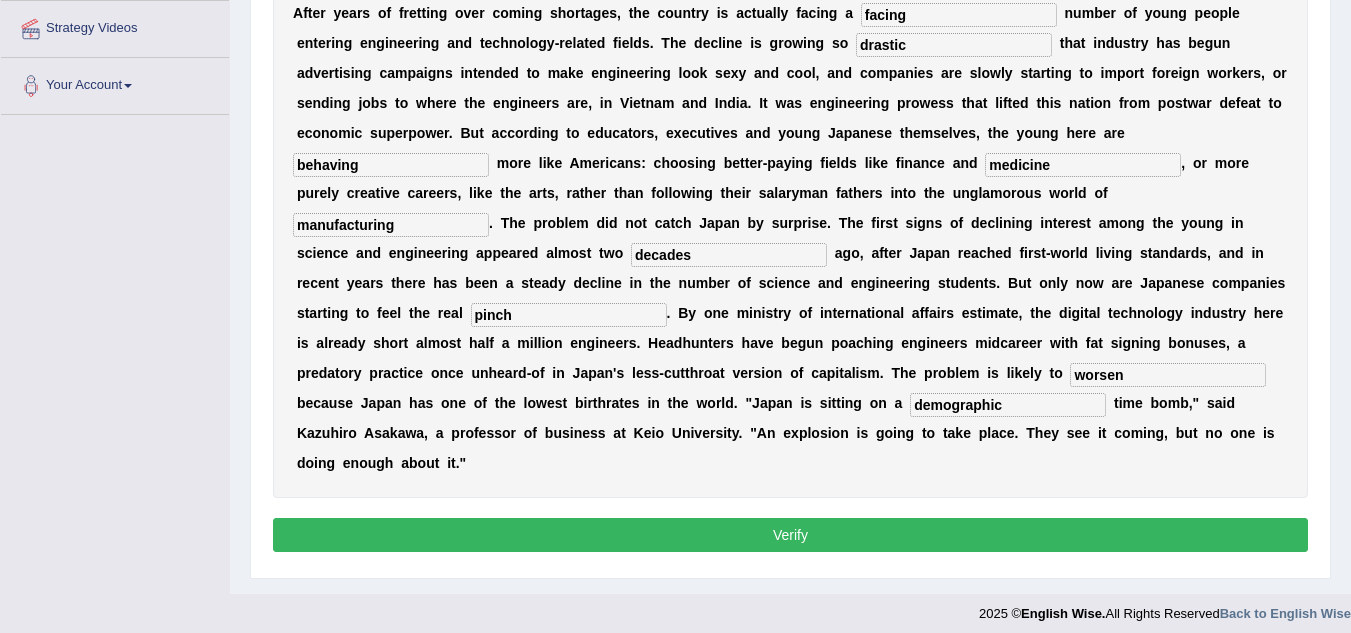 type on "demographic" 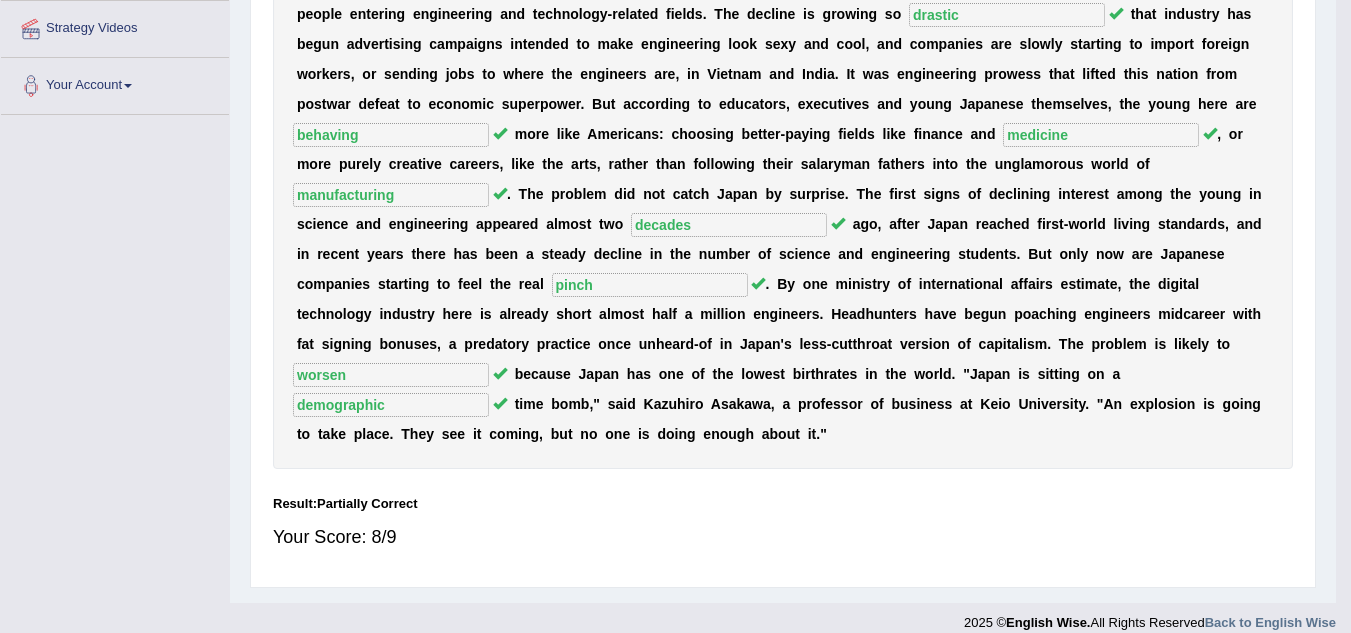 scroll, scrollTop: 417, scrollLeft: 0, axis: vertical 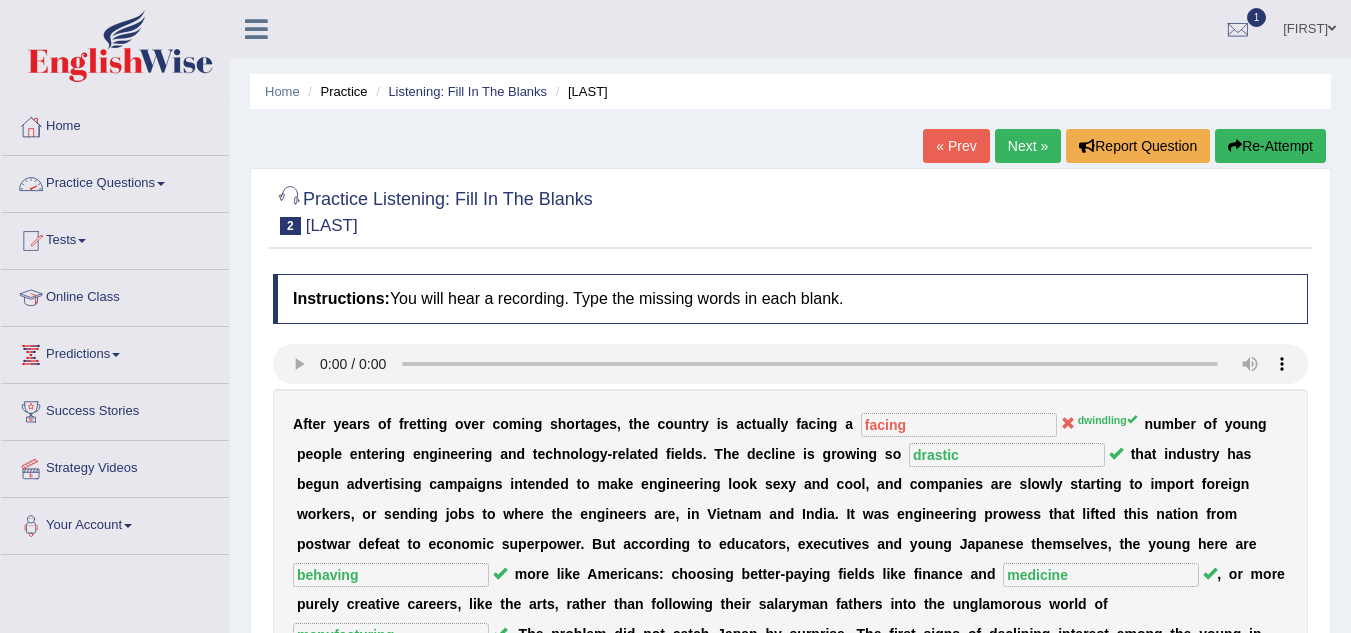 click on "Practice Questions" at bounding box center [115, 181] 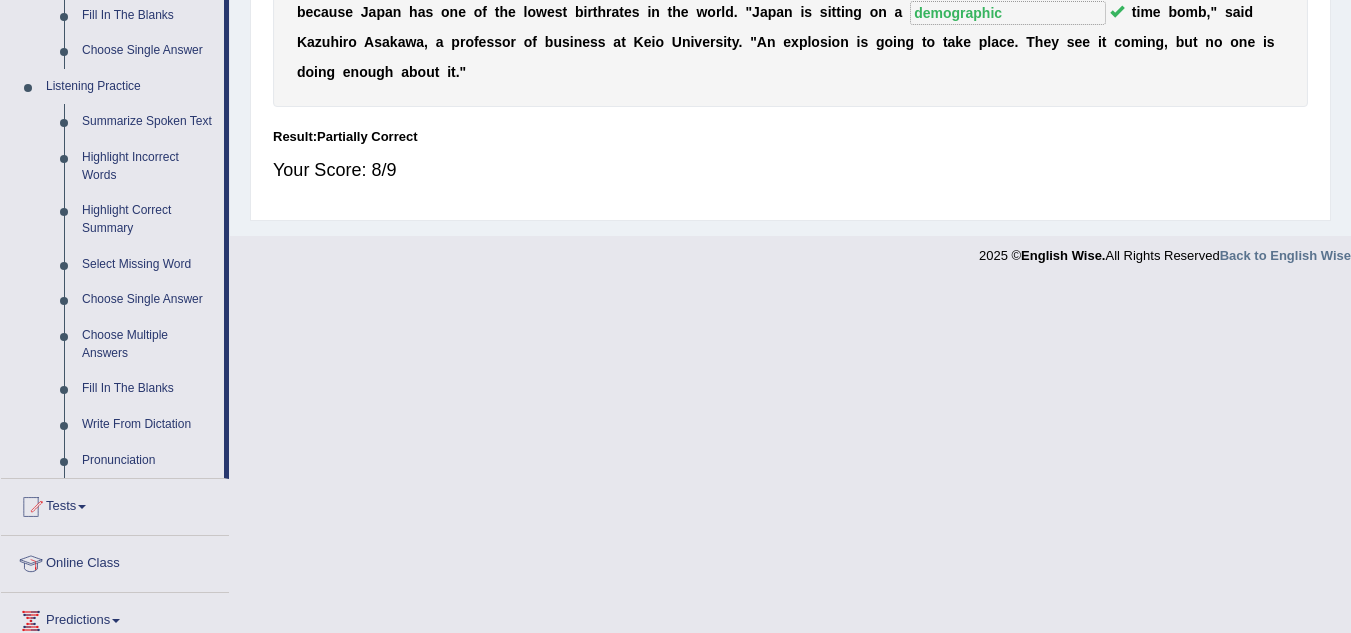 scroll, scrollTop: 838, scrollLeft: 0, axis: vertical 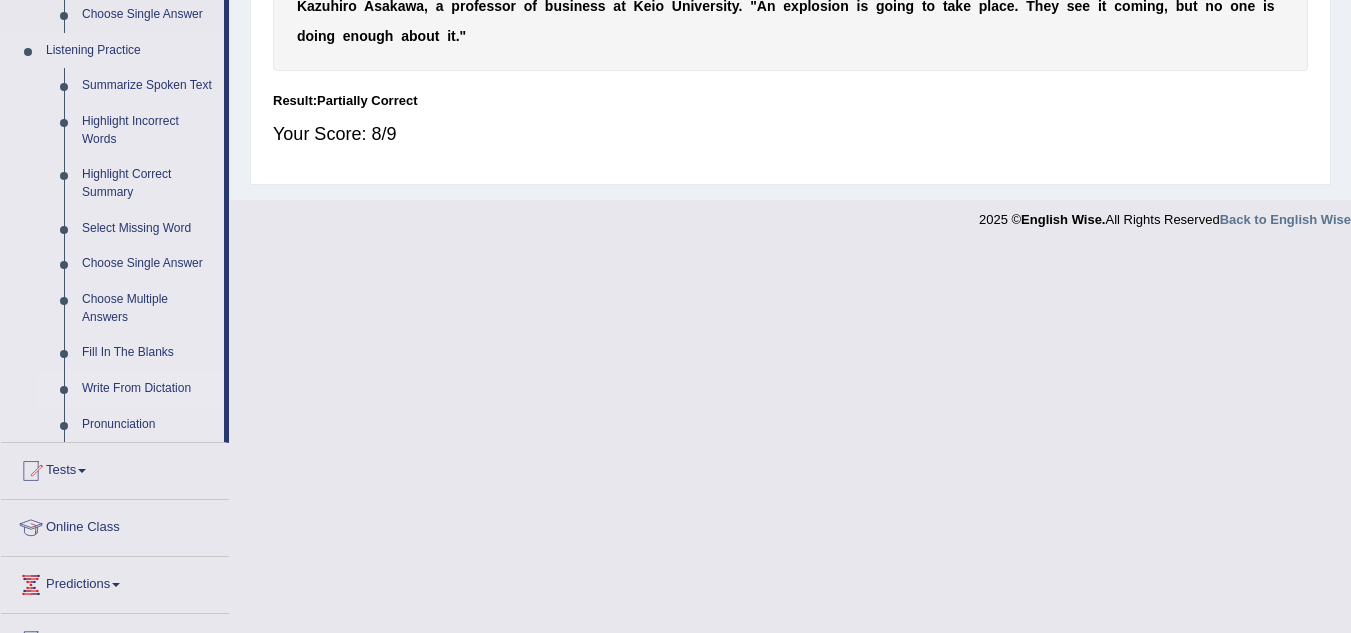 click on "Write From Dictation" at bounding box center [148, 389] 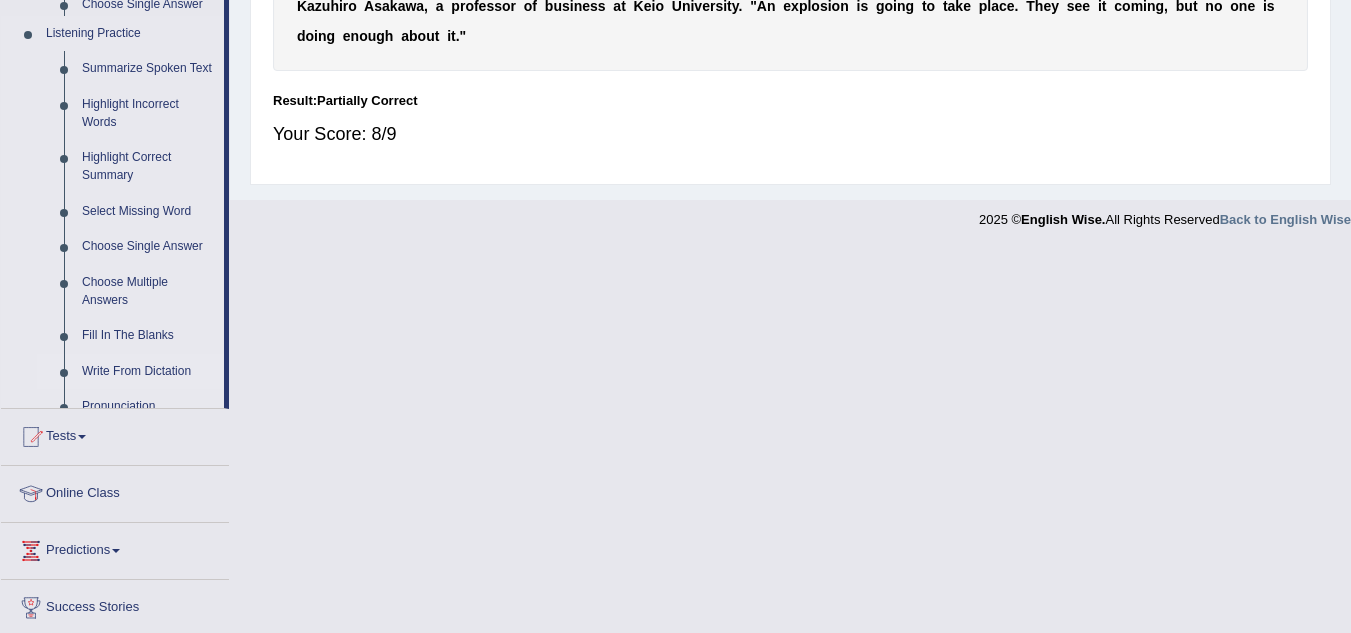 scroll, scrollTop: 455, scrollLeft: 0, axis: vertical 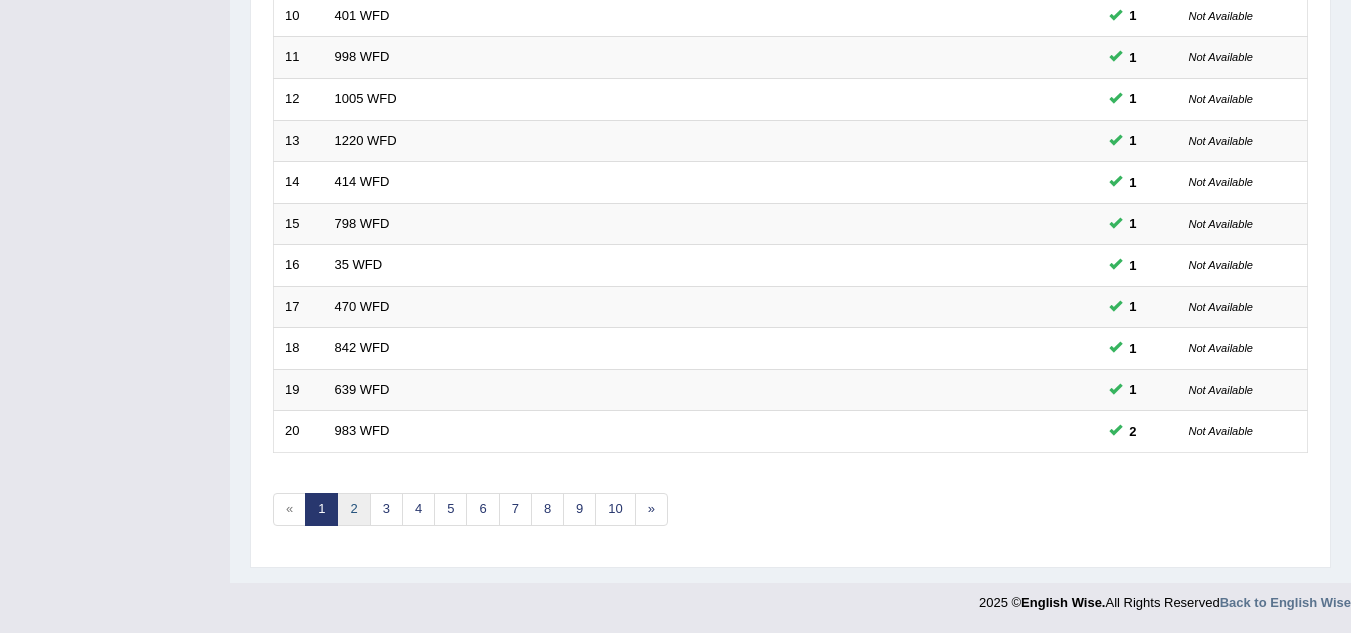 click on "2" at bounding box center [353, 509] 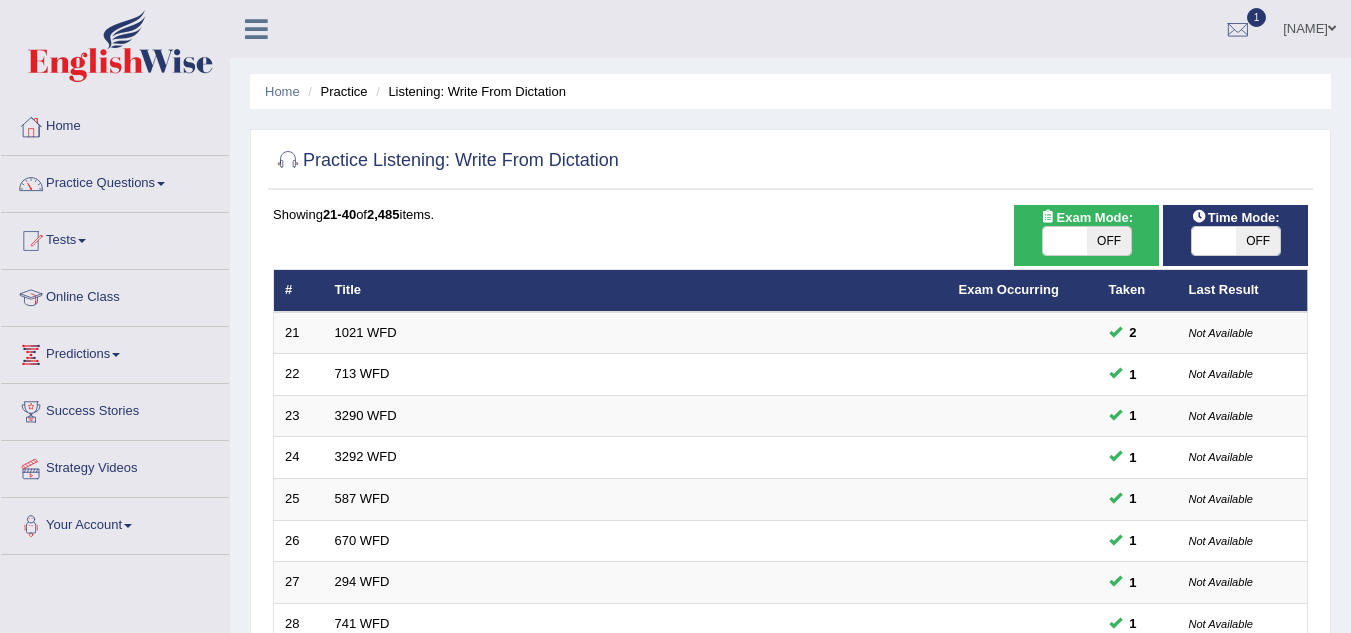 scroll, scrollTop: 439, scrollLeft: 0, axis: vertical 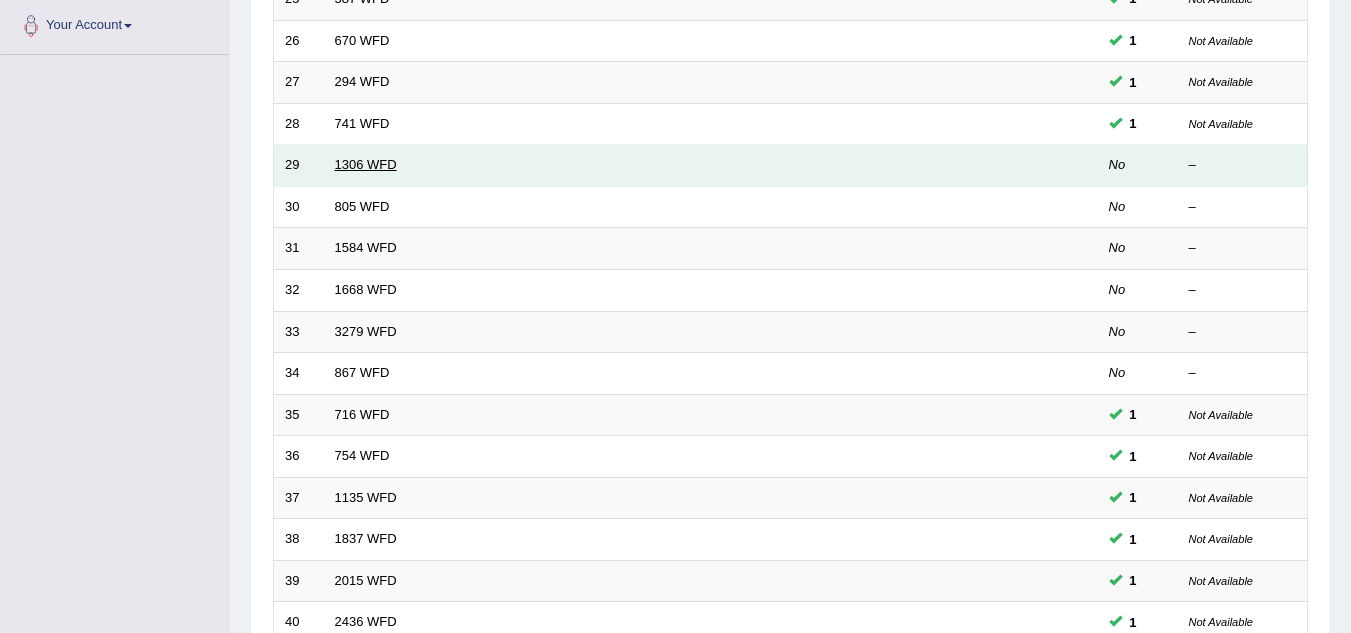 click on "1306 WFD" at bounding box center [366, 164] 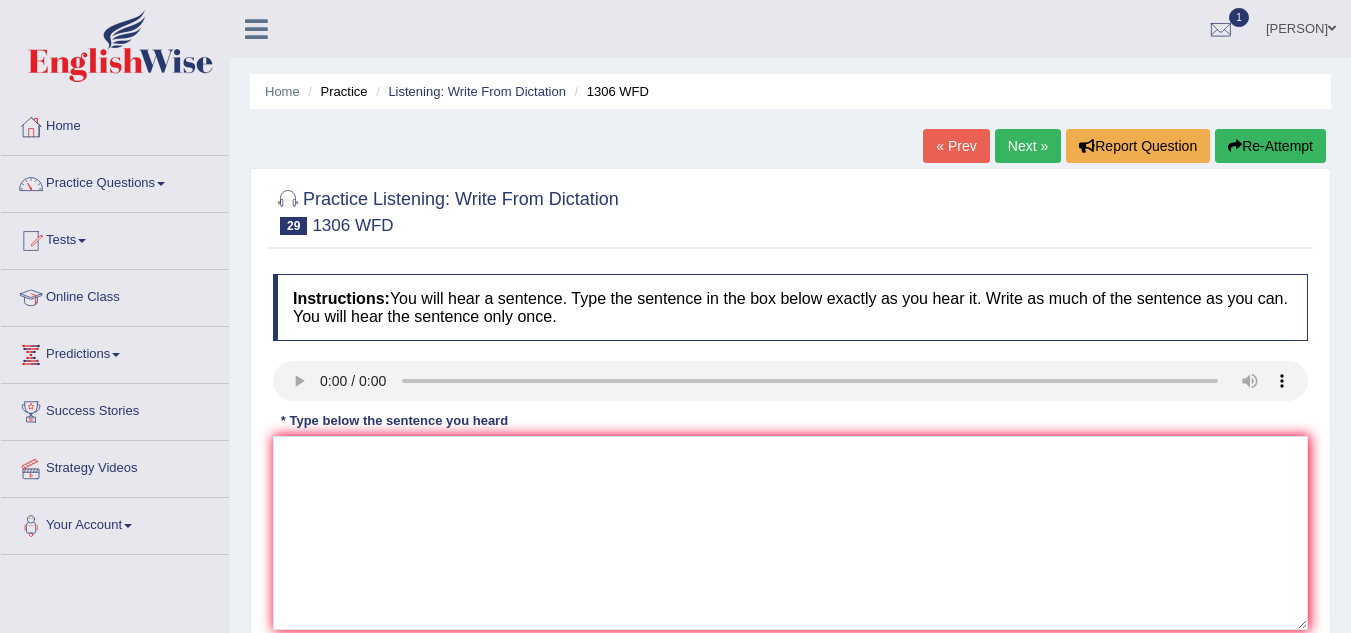 scroll, scrollTop: 0, scrollLeft: 0, axis: both 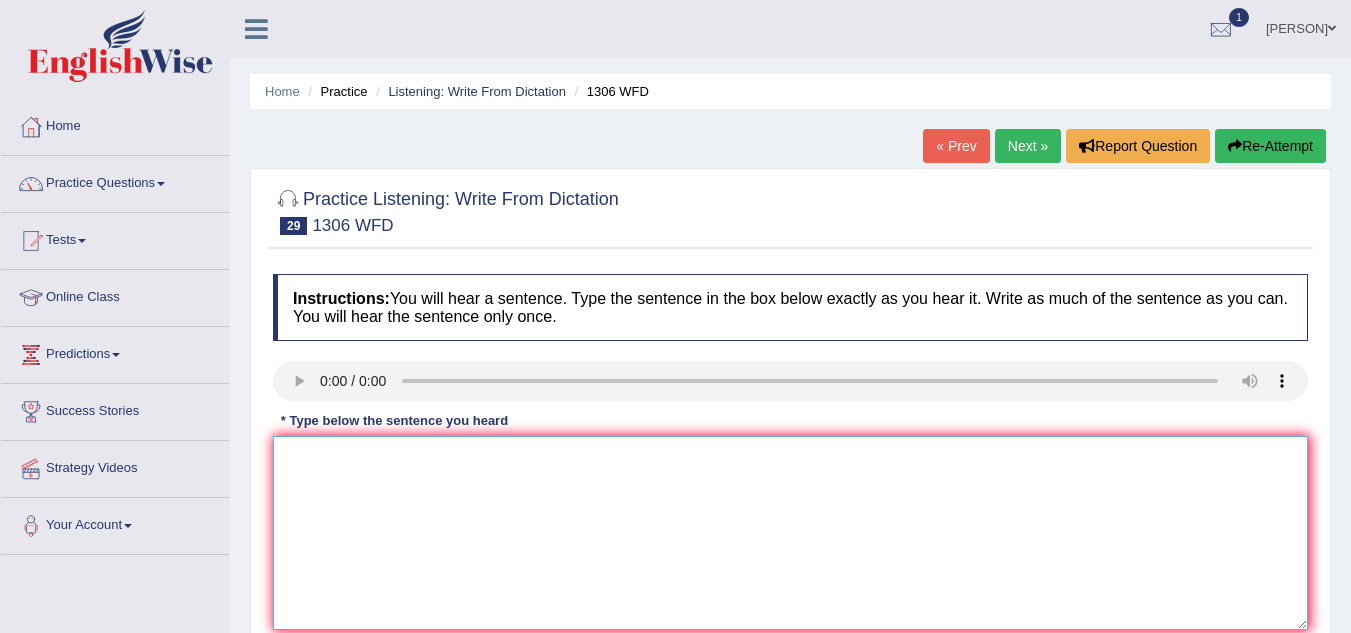 click at bounding box center [790, 533] 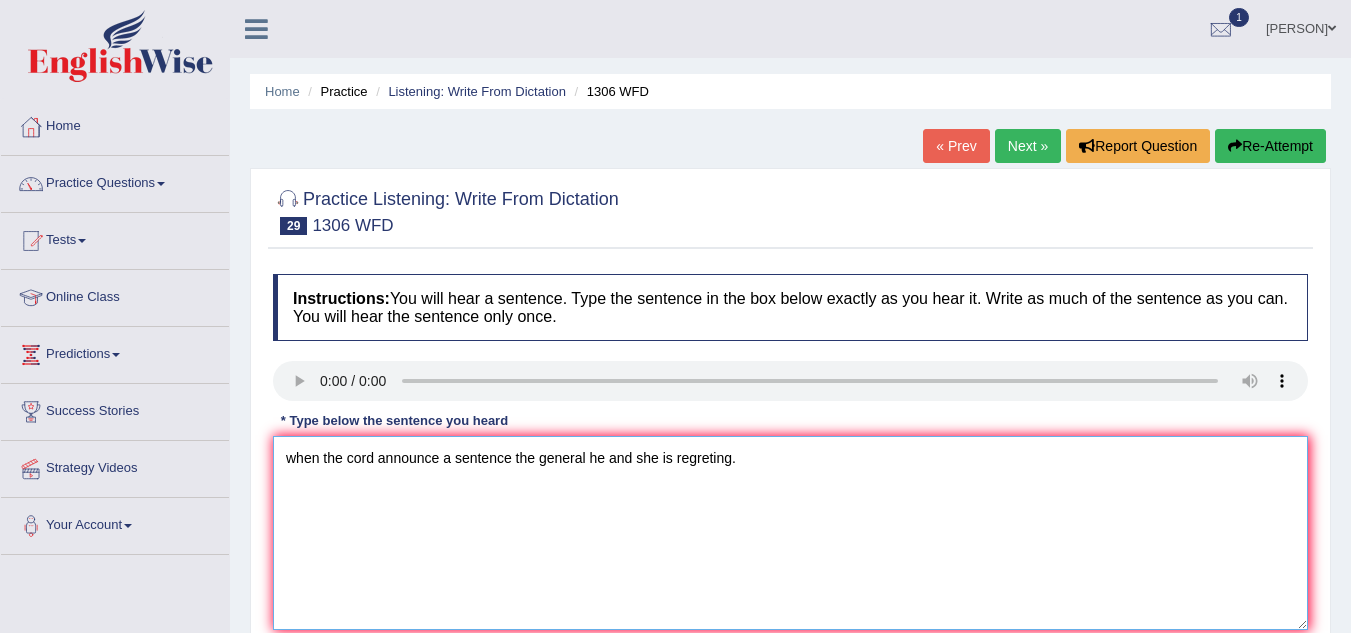 type on "when the cord announce a sentence the general he and she is regreting." 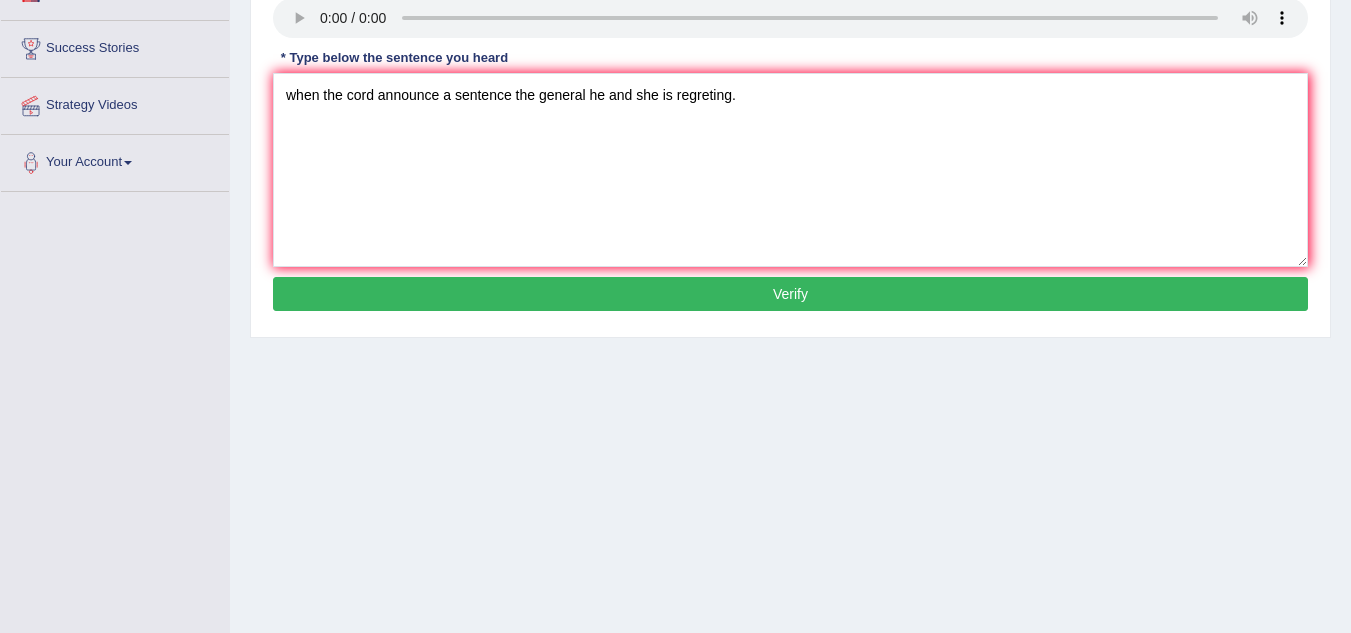 scroll, scrollTop: 377, scrollLeft: 0, axis: vertical 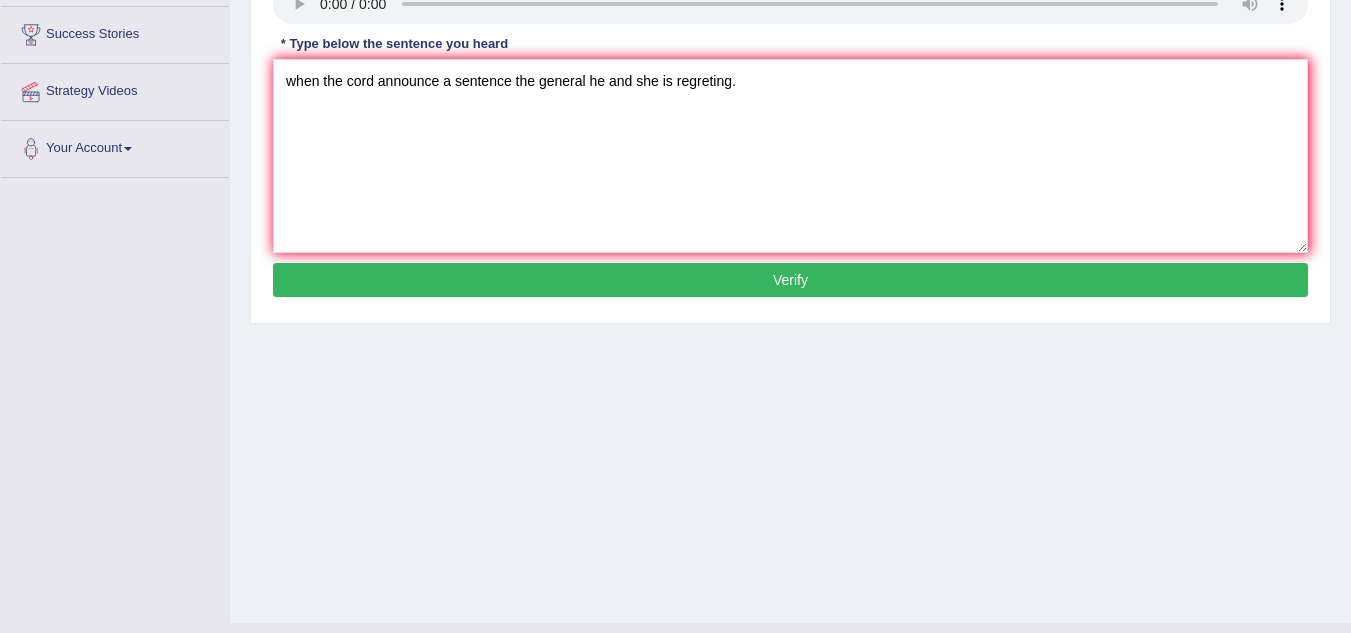 click on "Verify" at bounding box center [790, 280] 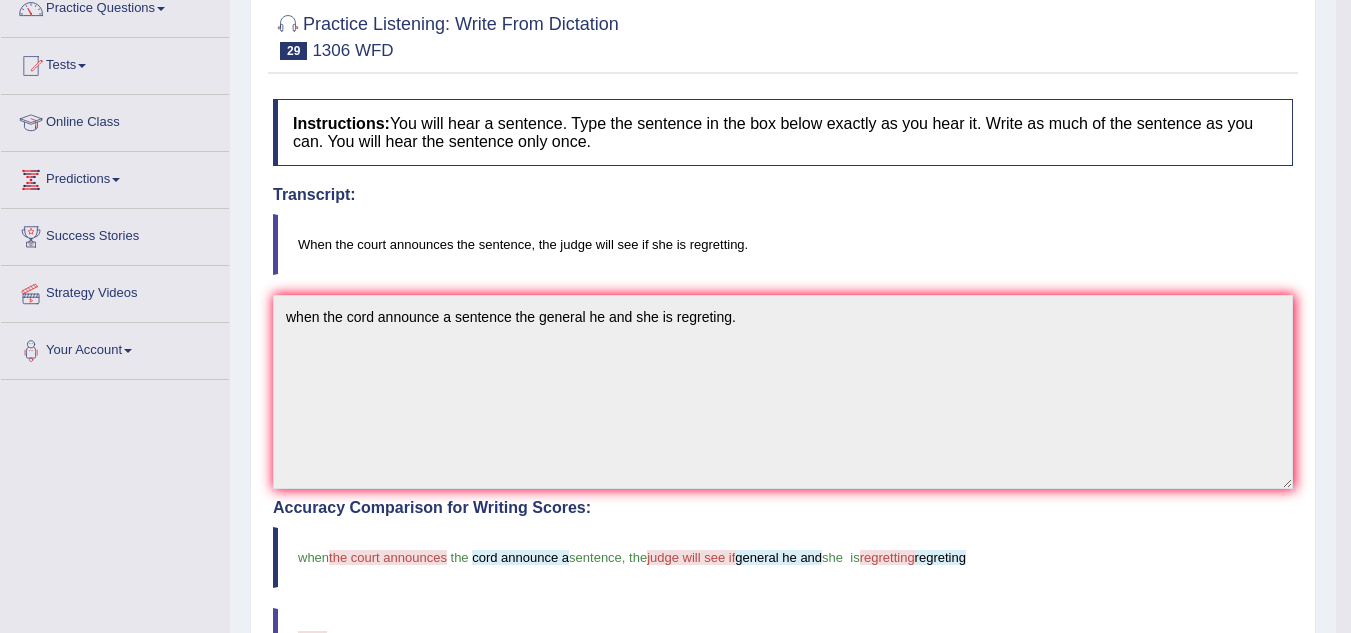 scroll, scrollTop: 0, scrollLeft: 0, axis: both 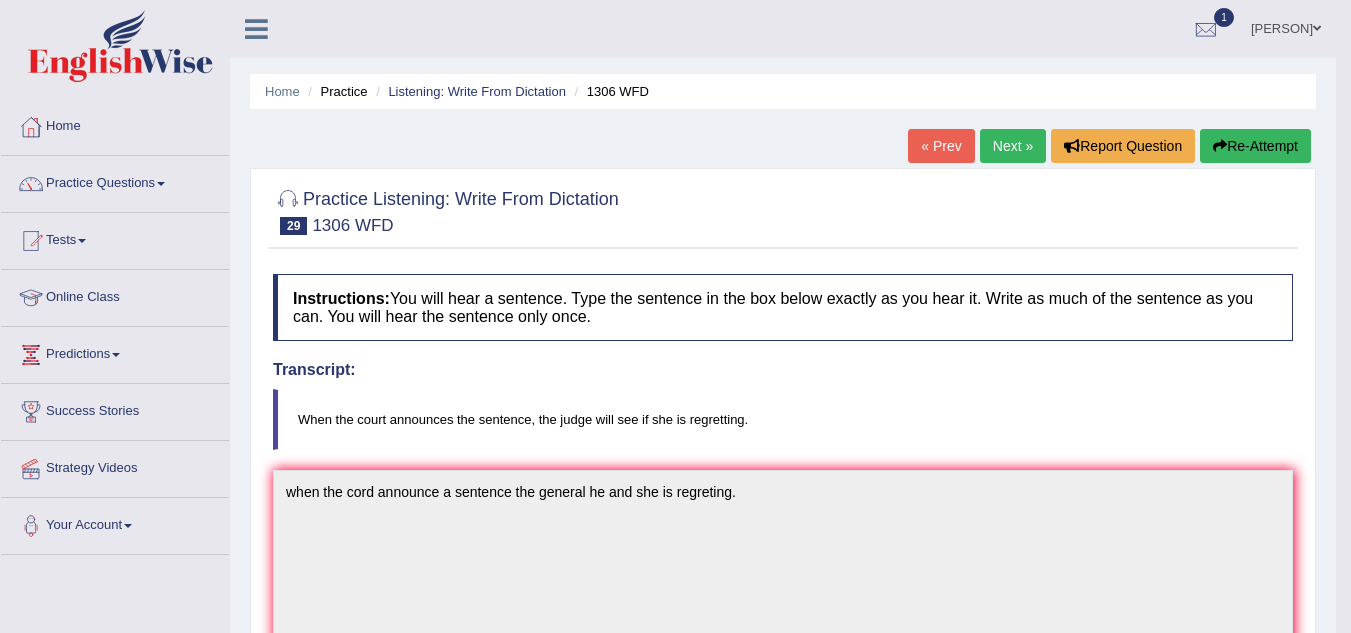 click on "Next »" at bounding box center [1013, 146] 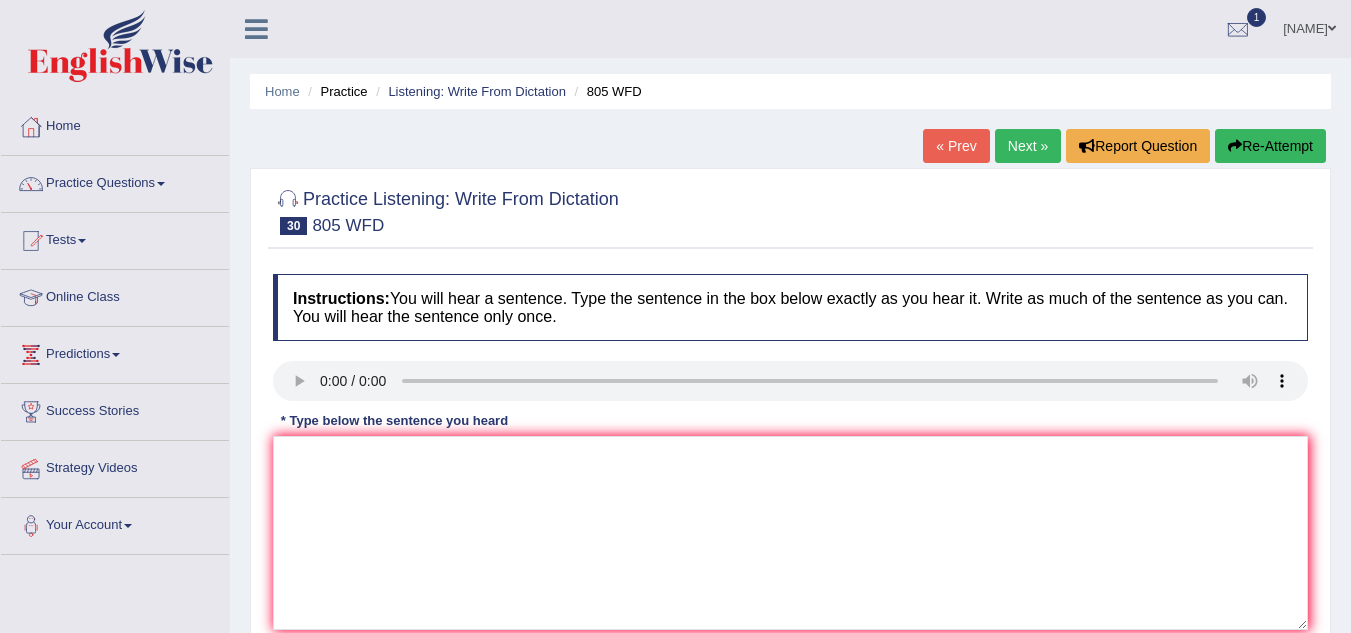 scroll, scrollTop: 0, scrollLeft: 0, axis: both 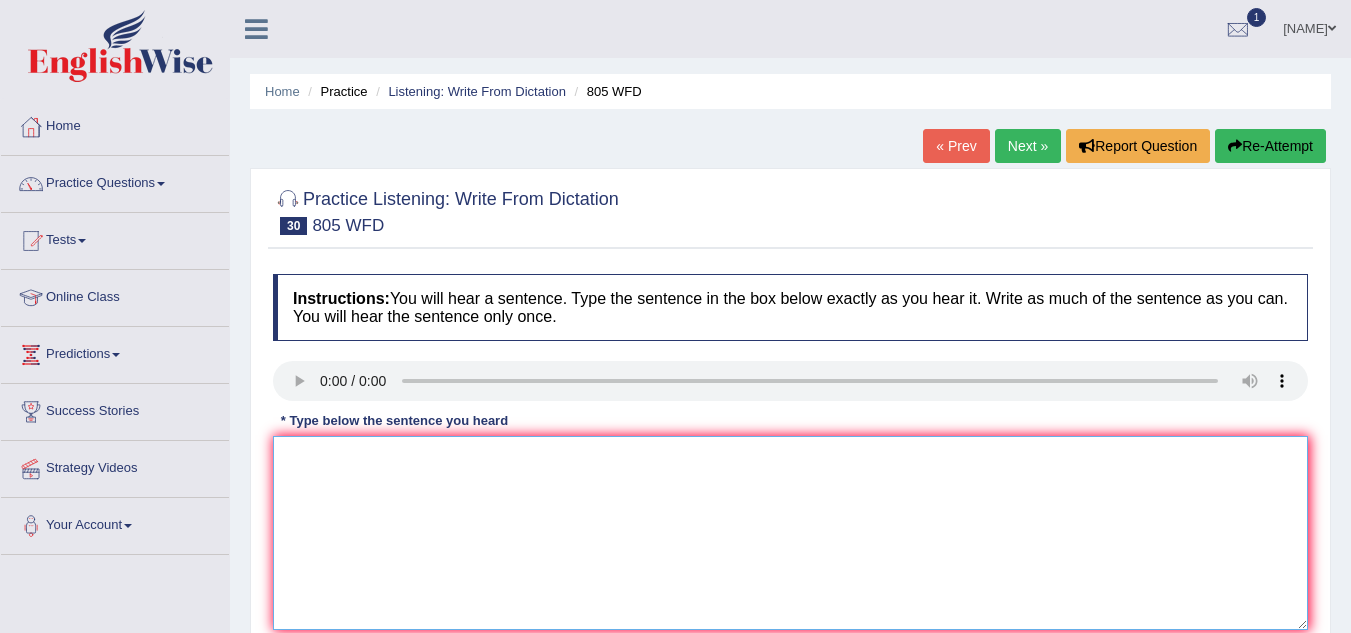 click at bounding box center (790, 533) 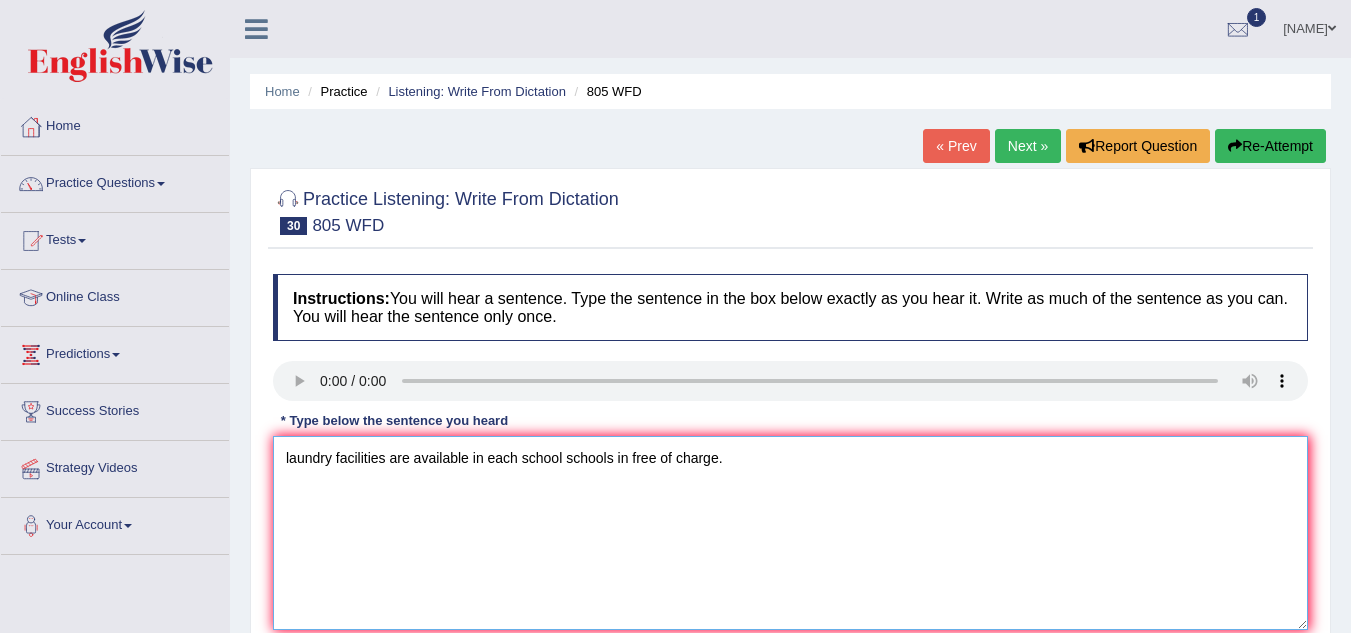 click on "laundry facilities are available in each school schools in free of charge." at bounding box center [790, 533] 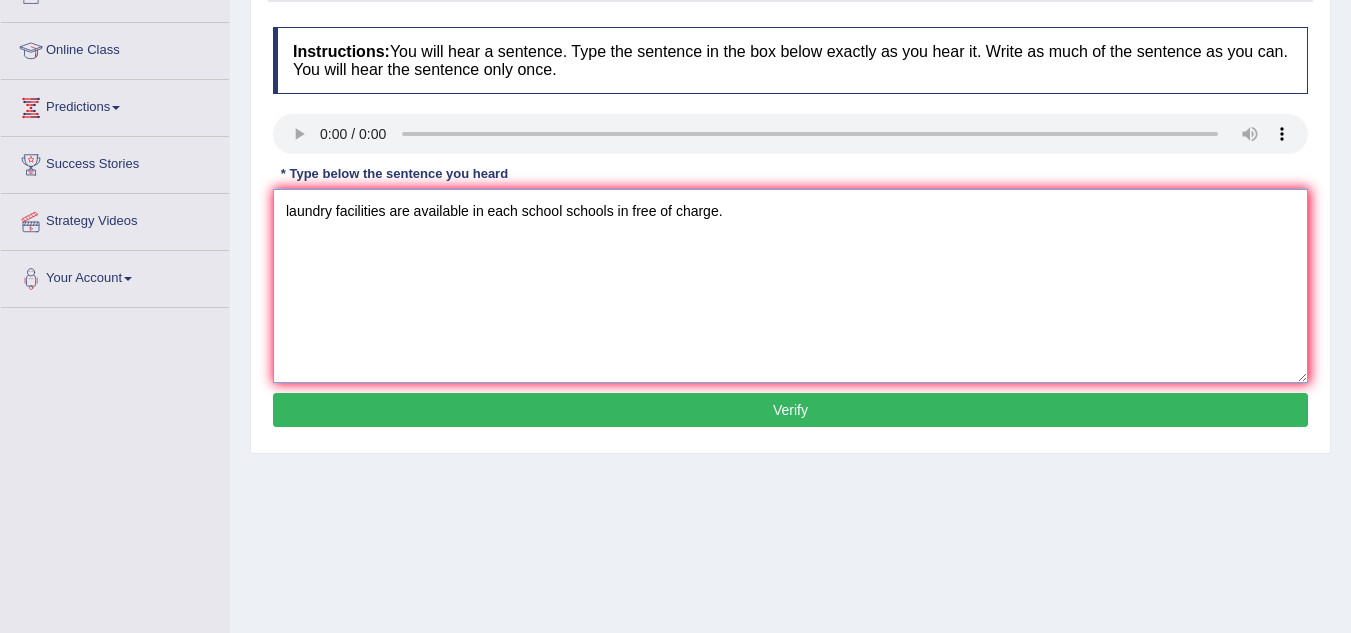 scroll, scrollTop: 249, scrollLeft: 0, axis: vertical 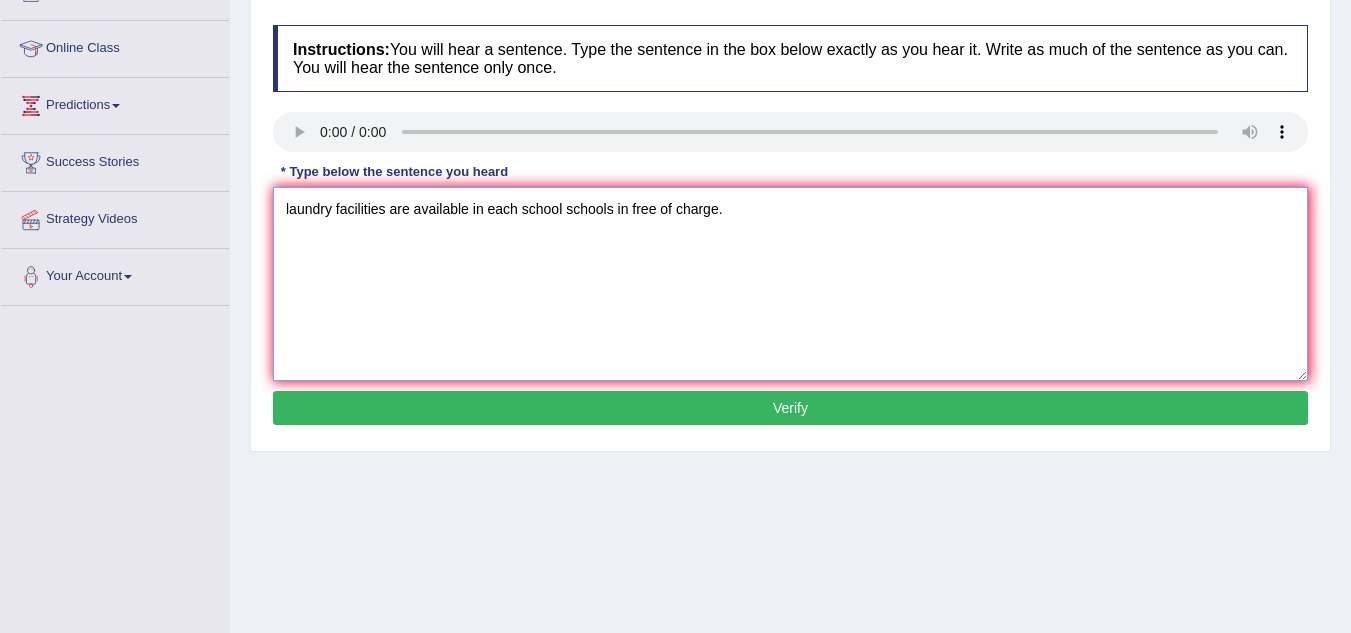 type on "laundry facilities are available in each school schools in free of charge." 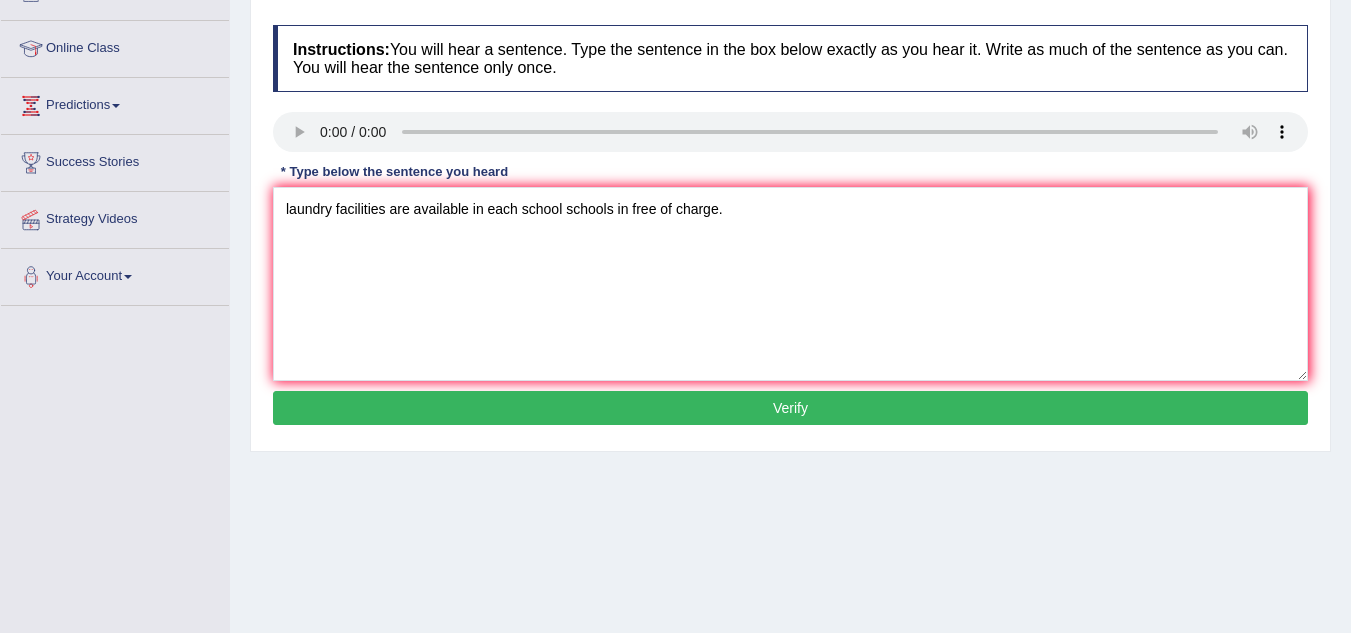 click on "Verify" at bounding box center [790, 408] 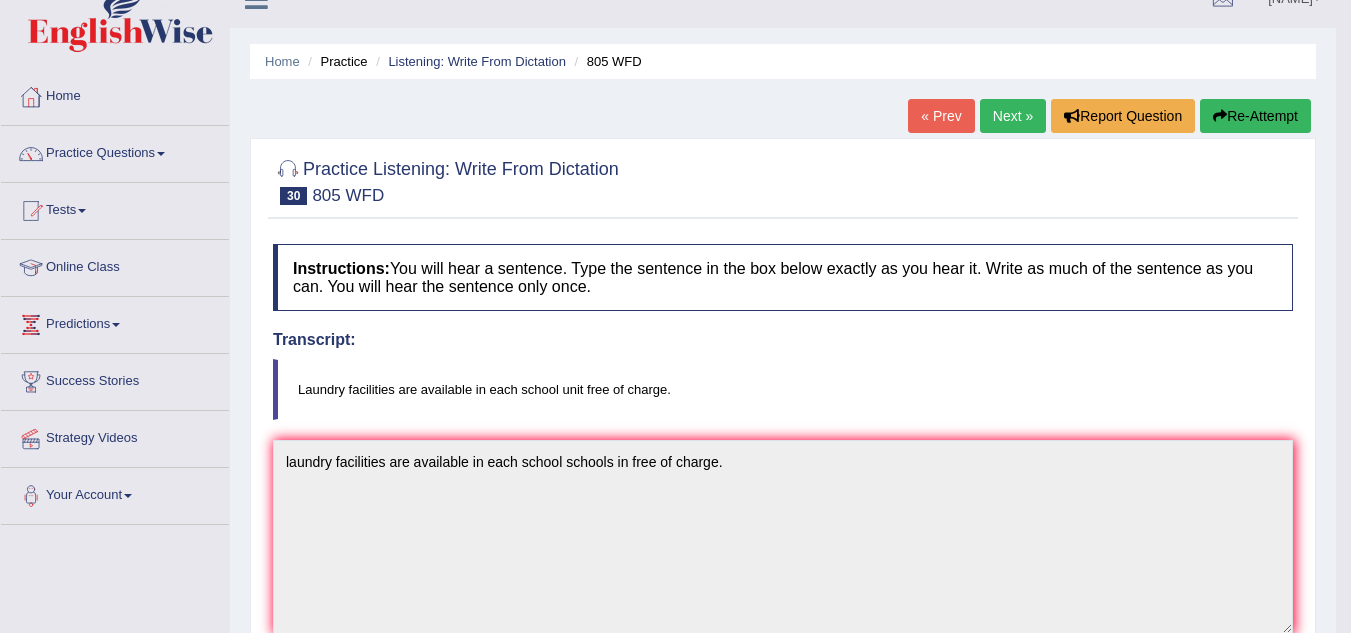 scroll, scrollTop: 23, scrollLeft: 0, axis: vertical 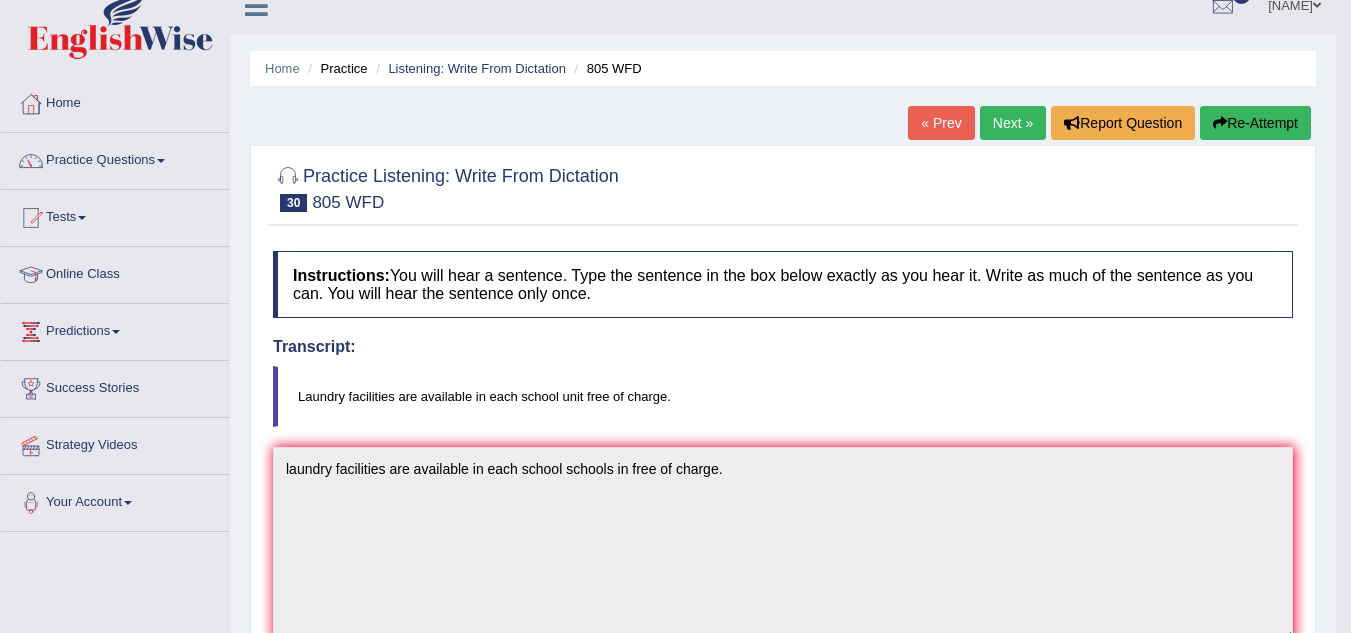 click on "Next »" at bounding box center (1013, 123) 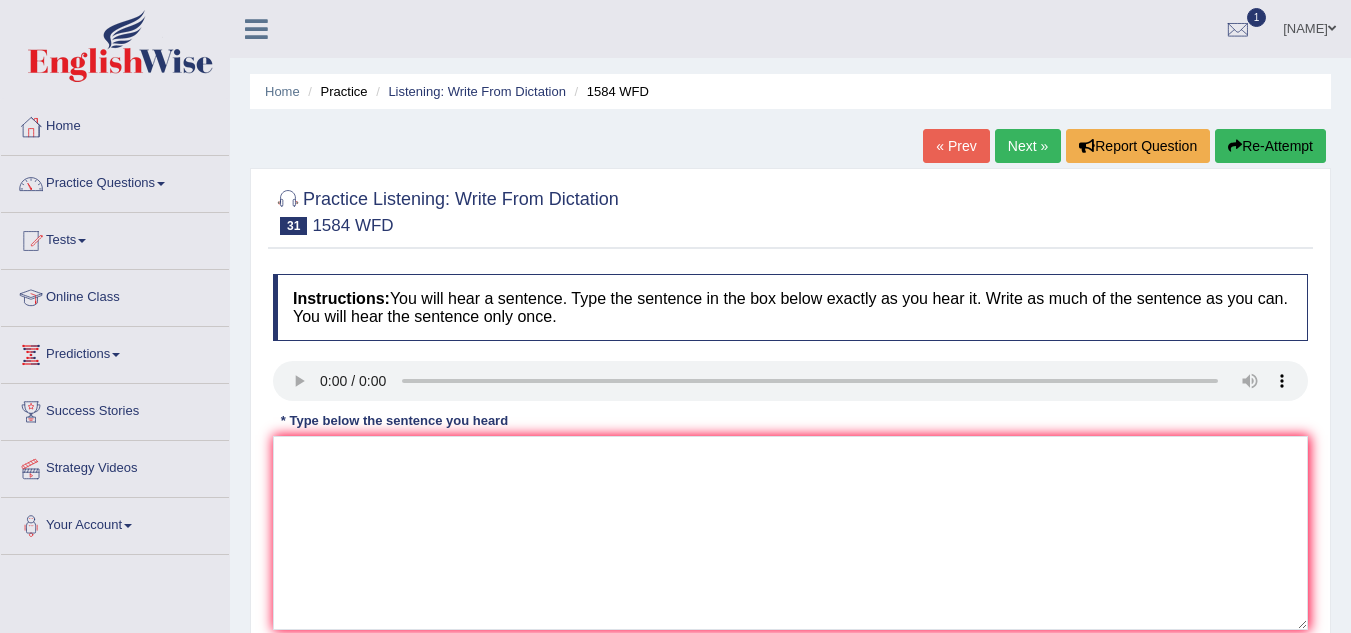 scroll, scrollTop: 0, scrollLeft: 0, axis: both 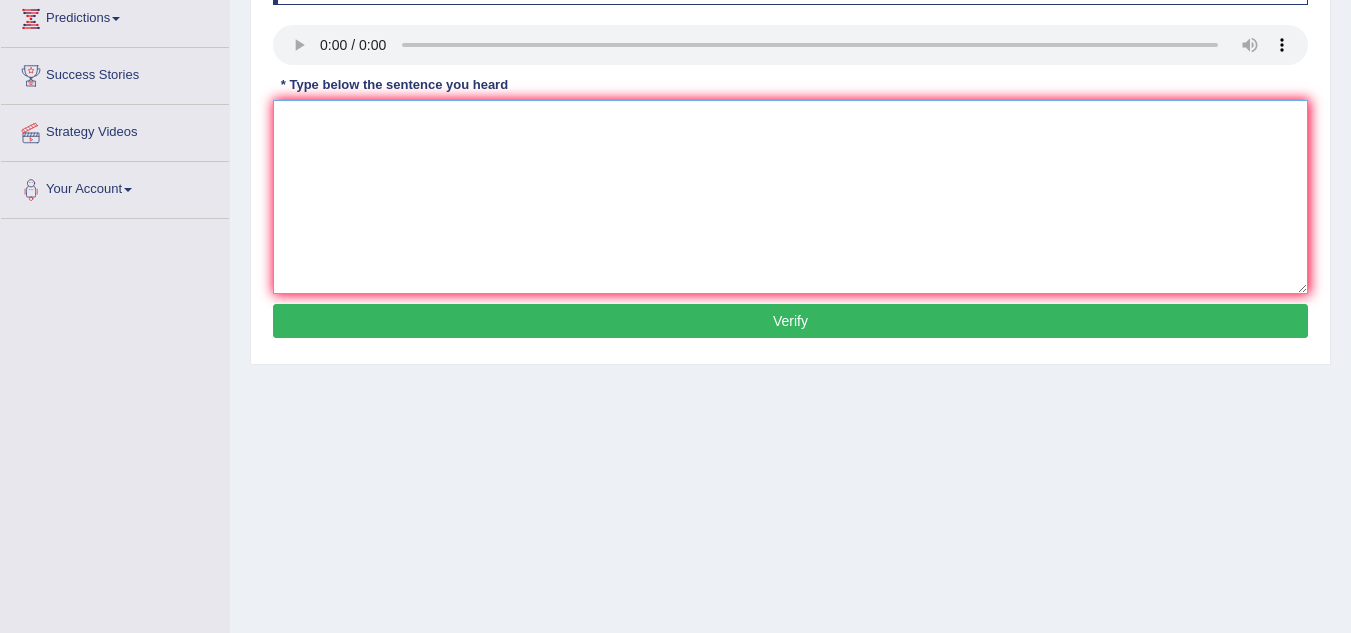 click at bounding box center (790, 197) 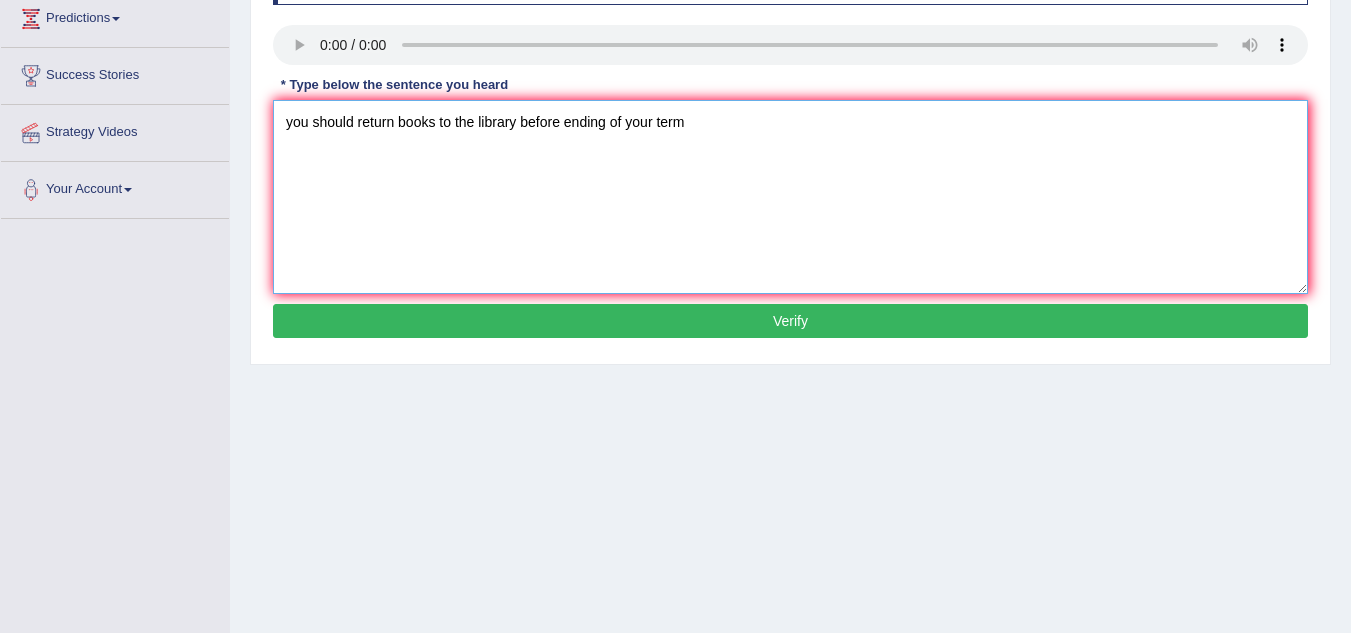 type on "you should return books to the library before ending of your term" 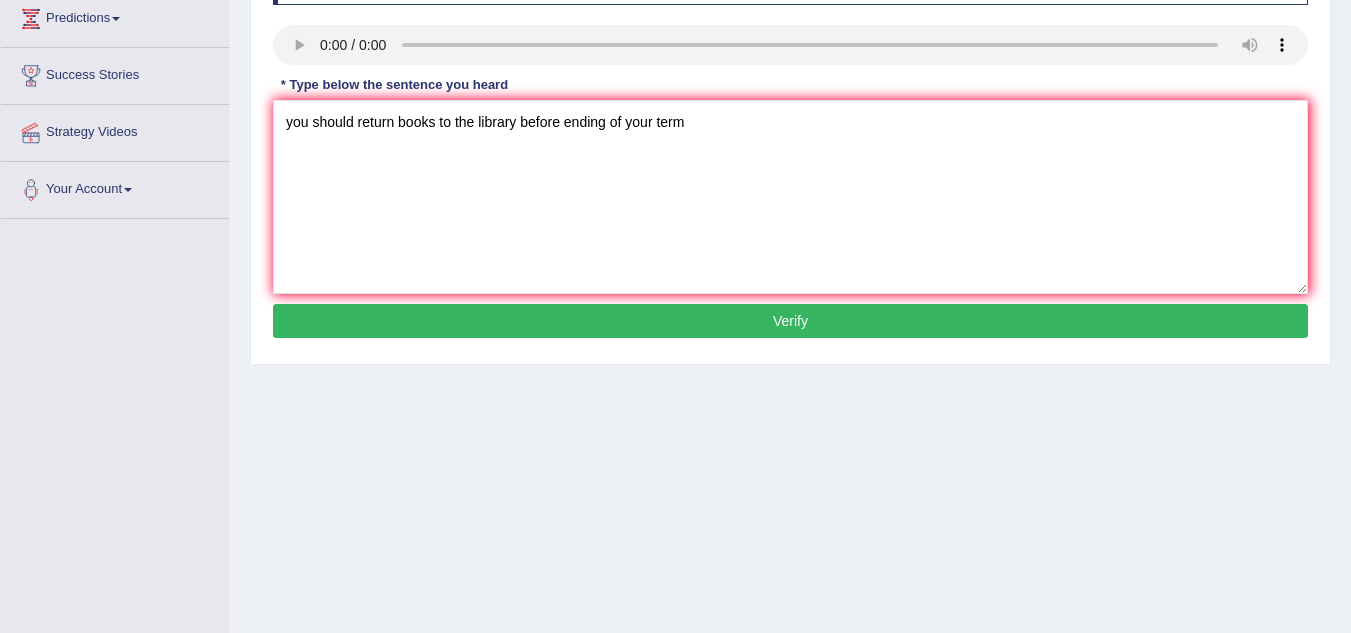 click on "Verify" at bounding box center [790, 321] 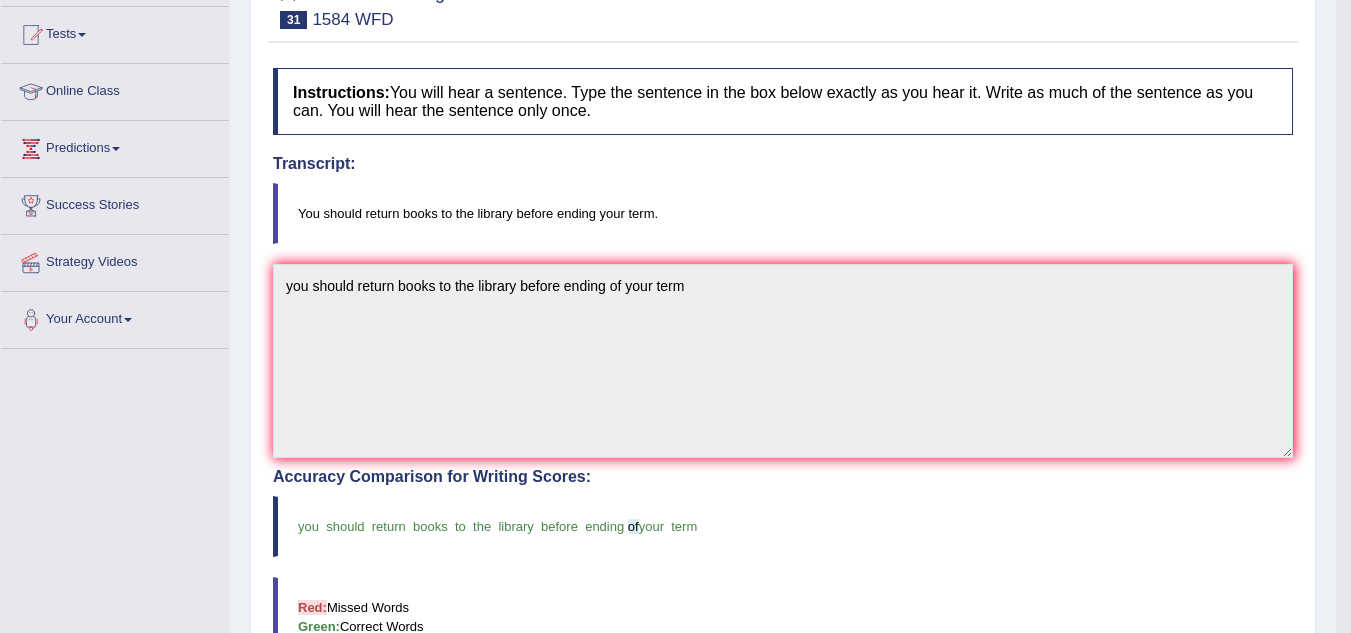 scroll, scrollTop: 0, scrollLeft: 0, axis: both 